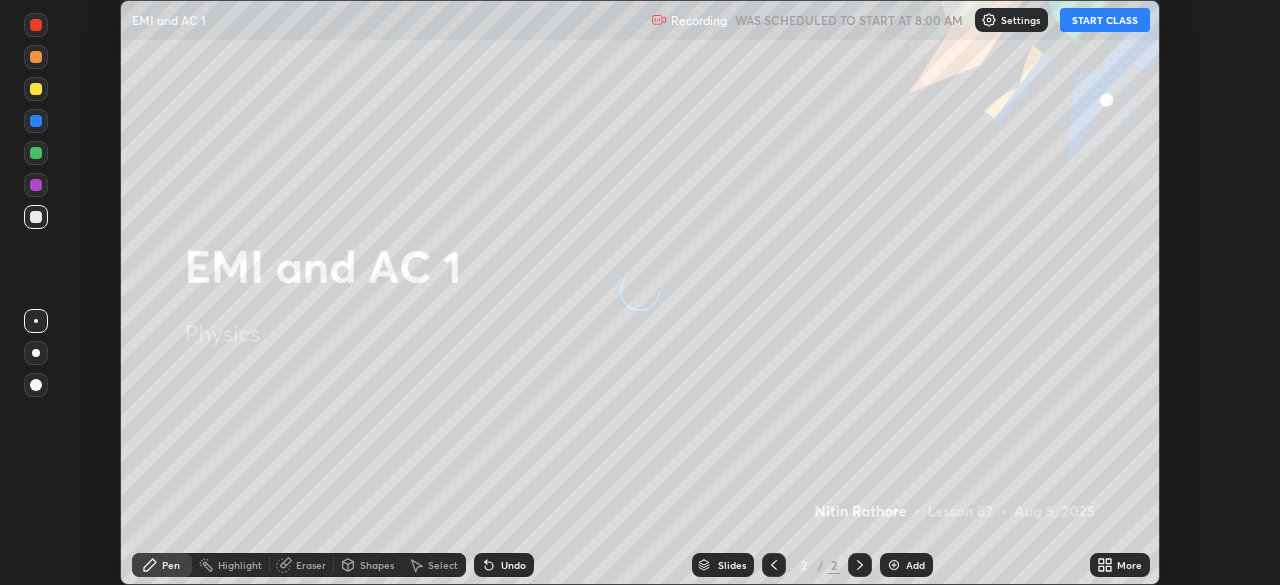 scroll, scrollTop: 0, scrollLeft: 0, axis: both 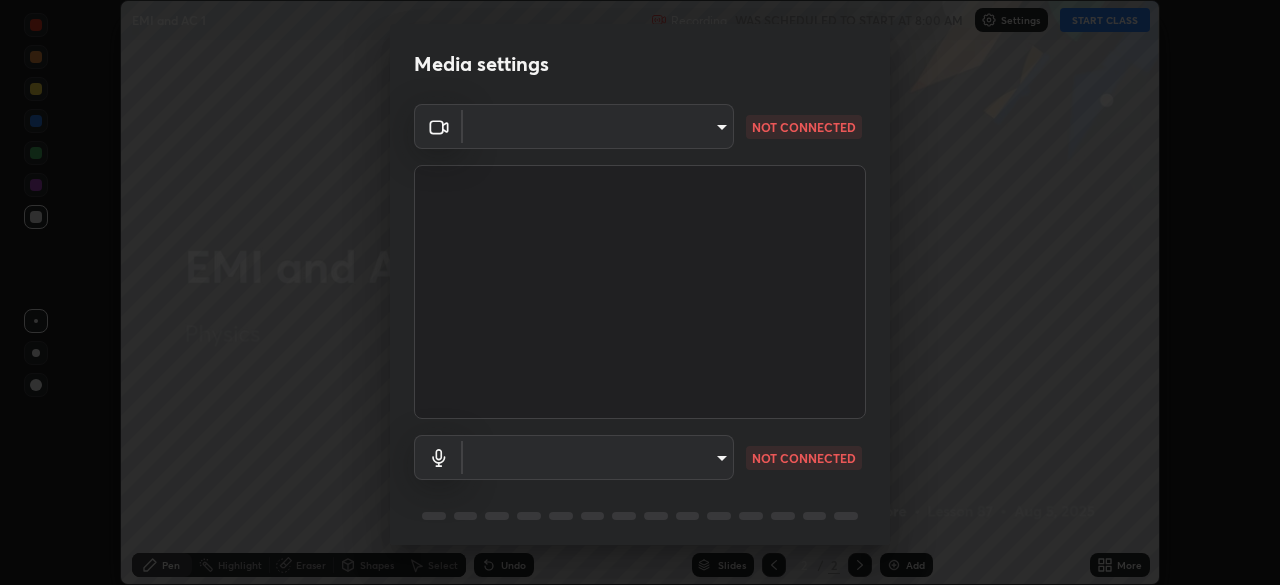 type on "[HASH]" 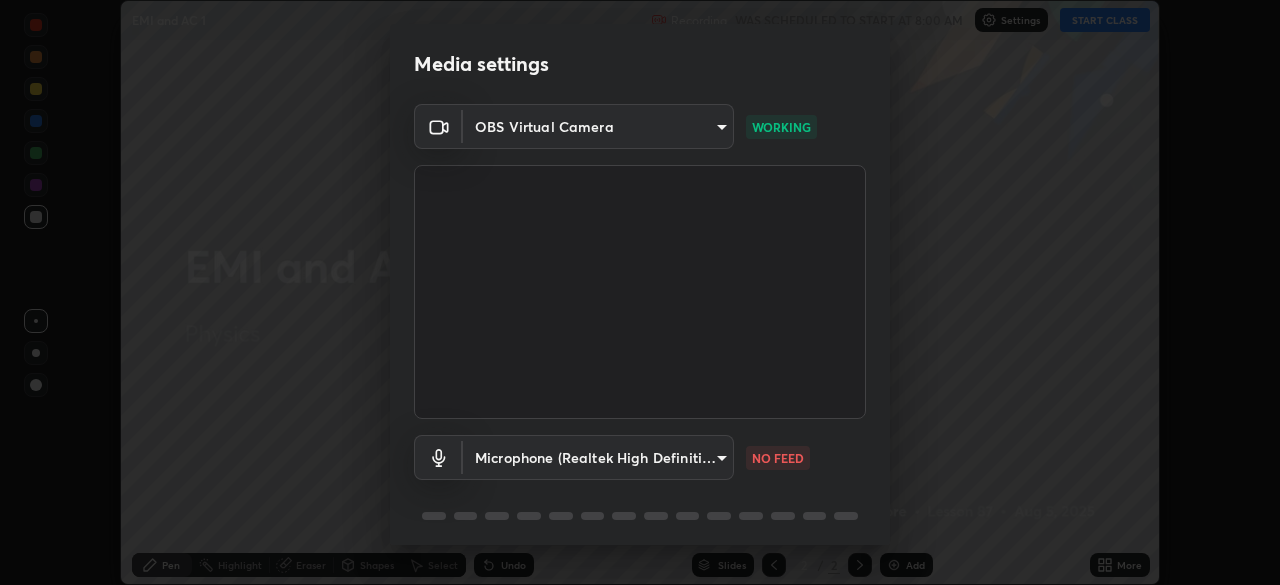 click on "Erase all EMI and AC 1 Recording WAS SCHEDULED TO START AT 8:00 AM Settings START CLASS Setting up your live class EMI and AC 1 • L87 of Physics [FIRST] [LAST] Pen Highlight Eraser Shapes Select Undo Slides 2 / 2 Add More No doubts shared Encourage your learners to ask a doubt for better clarity Report an issue Reason for reporting Buffering Chat not working Audio - Video sync issue Educator video quality low ​ Attach an image Report Media settings OBS Virtual Camera [HASH] WORKING Microphone (Realtek High Definition Audio) [HASH] NO FEED 1 / 5 Next" at bounding box center (640, 292) 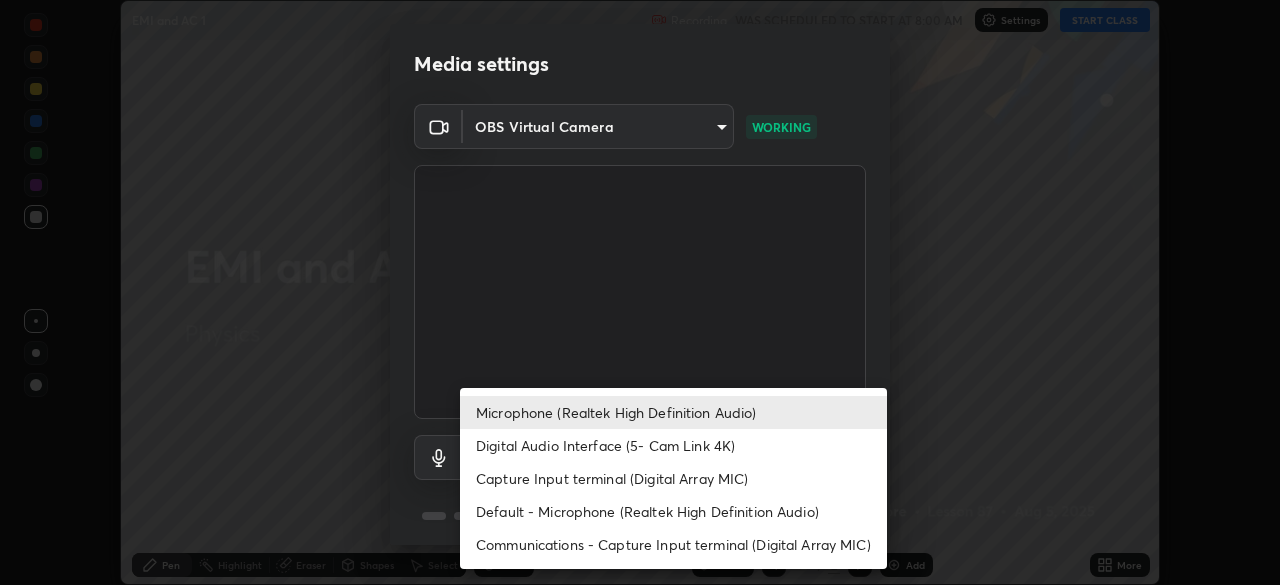 click on "Capture Input terminal (Digital Array MIC)" at bounding box center (673, 478) 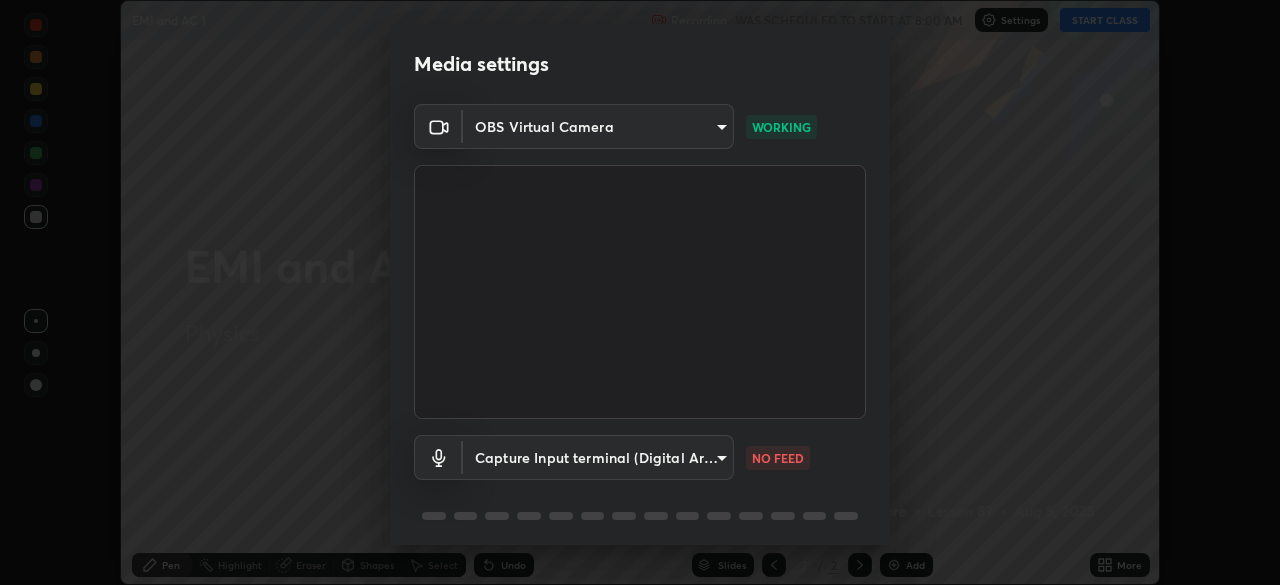 click on "Erase all EMI and AC 1 Recording WAS SCHEDULED TO START AT 8:00 AM Settings START CLASS Setting up your live class EMI and AC 1 • L87 of Physics [FIRST] [LAST] Pen Highlight Eraser Shapes Select Undo Slides 2 / 2 Add More No doubts shared Encourage your learners to ask a doubt for better clarity Report an issue Reason for reporting Buffering Chat not working Audio - Video sync issue Educator video quality low ​ Attach an image Report Media settings OBS Virtual Camera [HASH] WORKING Capture Input terminal (Digital Array MIC) [HASH] NO FEED 1 / 5 Next" at bounding box center (640, 292) 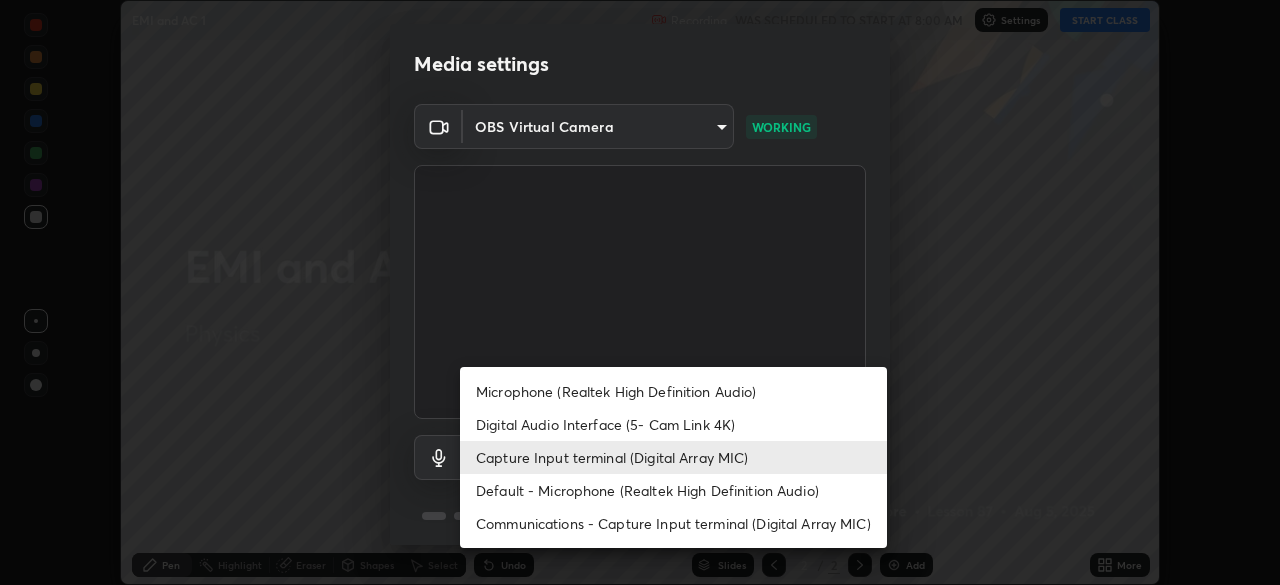 click on "Microphone (Realtek High Definition Audio)" at bounding box center (673, 391) 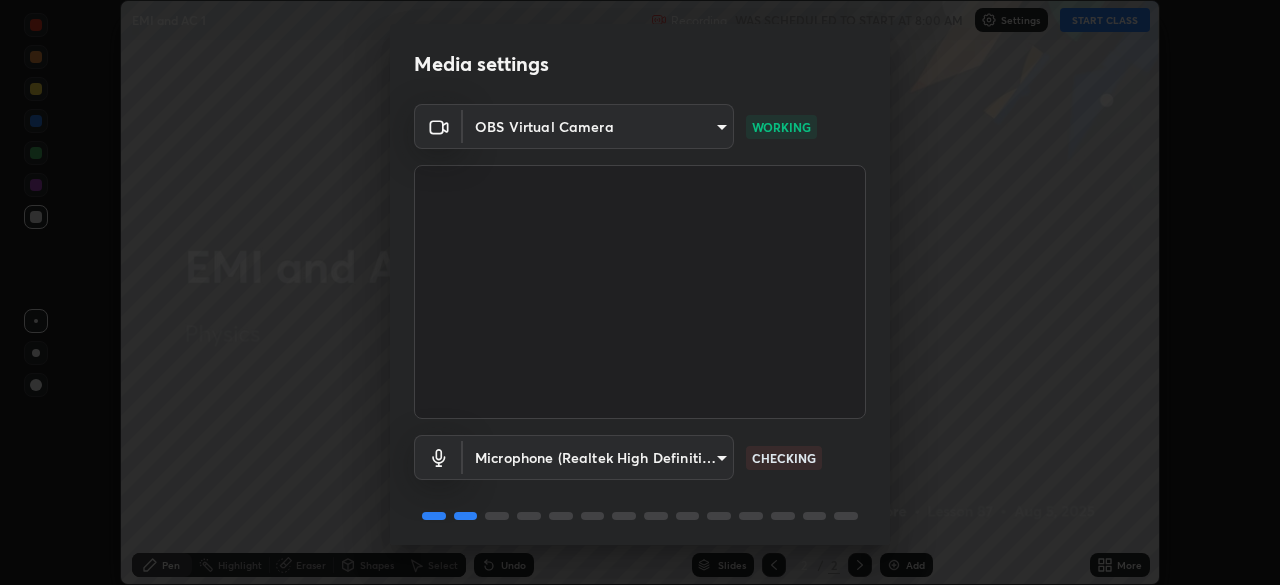scroll, scrollTop: 71, scrollLeft: 0, axis: vertical 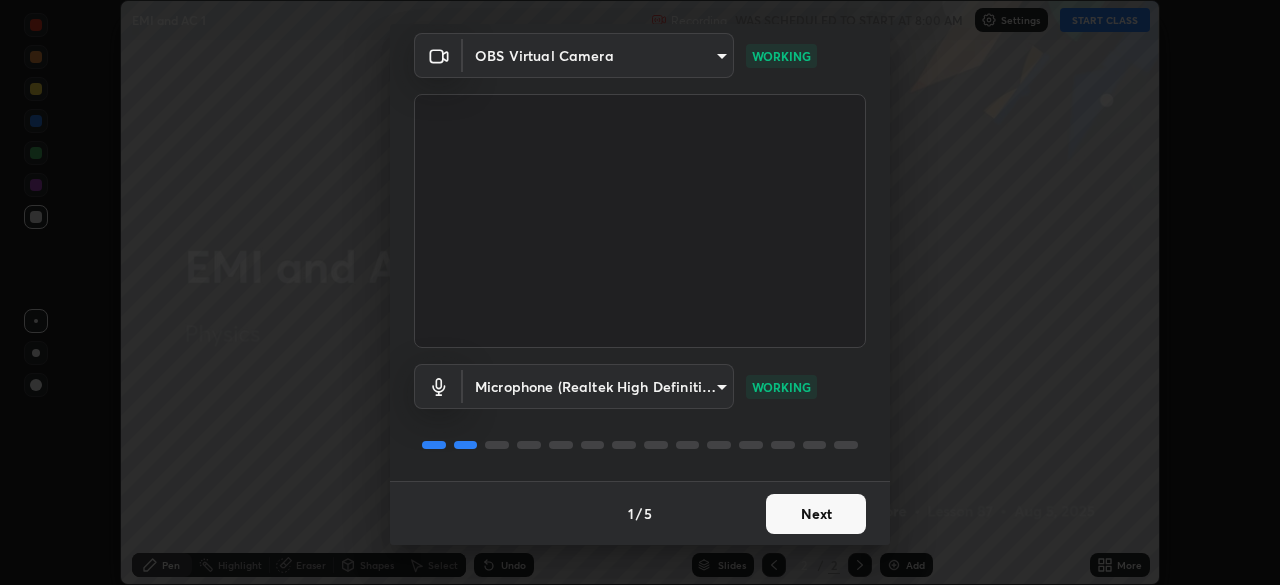 click on "Next" at bounding box center [816, 514] 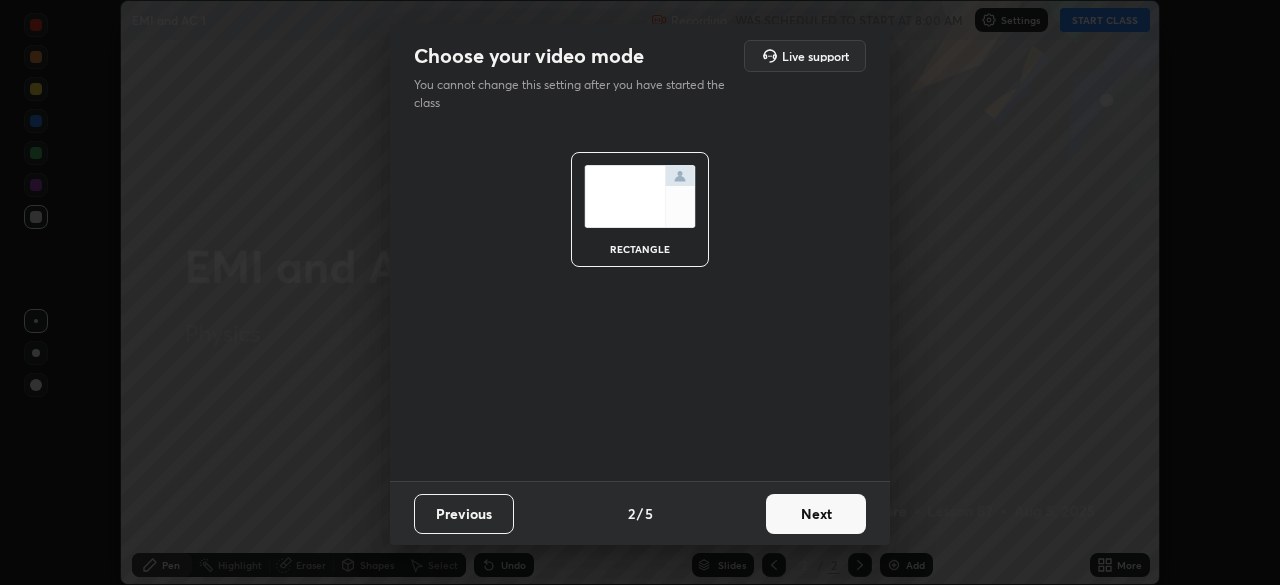 click on "Next" at bounding box center (816, 514) 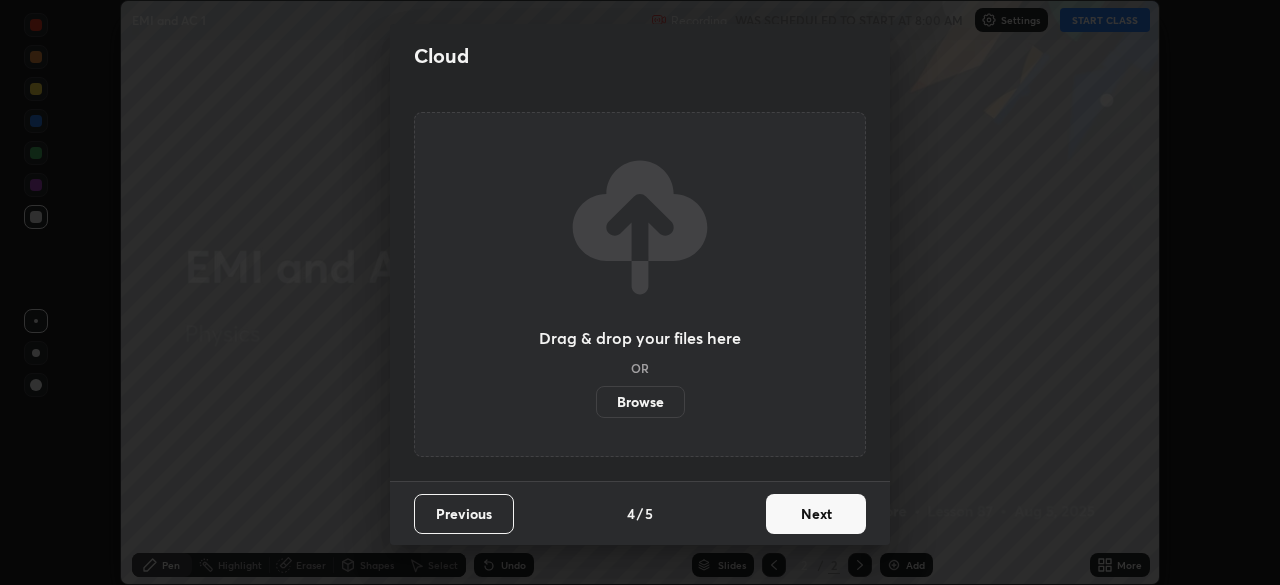 click on "Next" at bounding box center (816, 514) 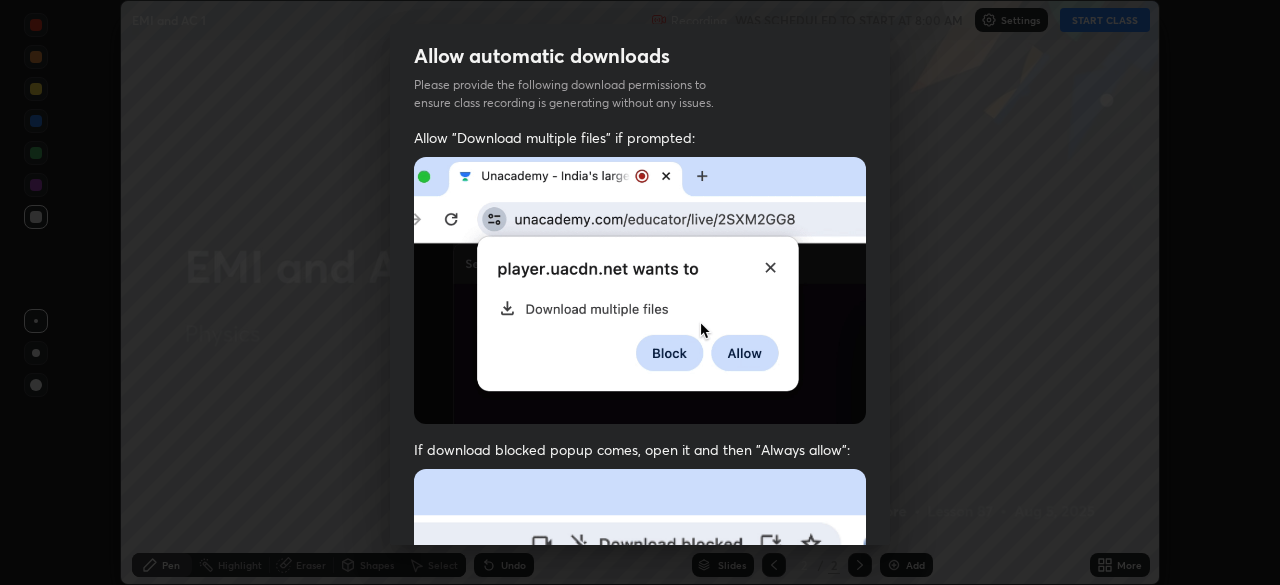 click on "Previous 5 / 5 Done" at bounding box center (640, 1002) 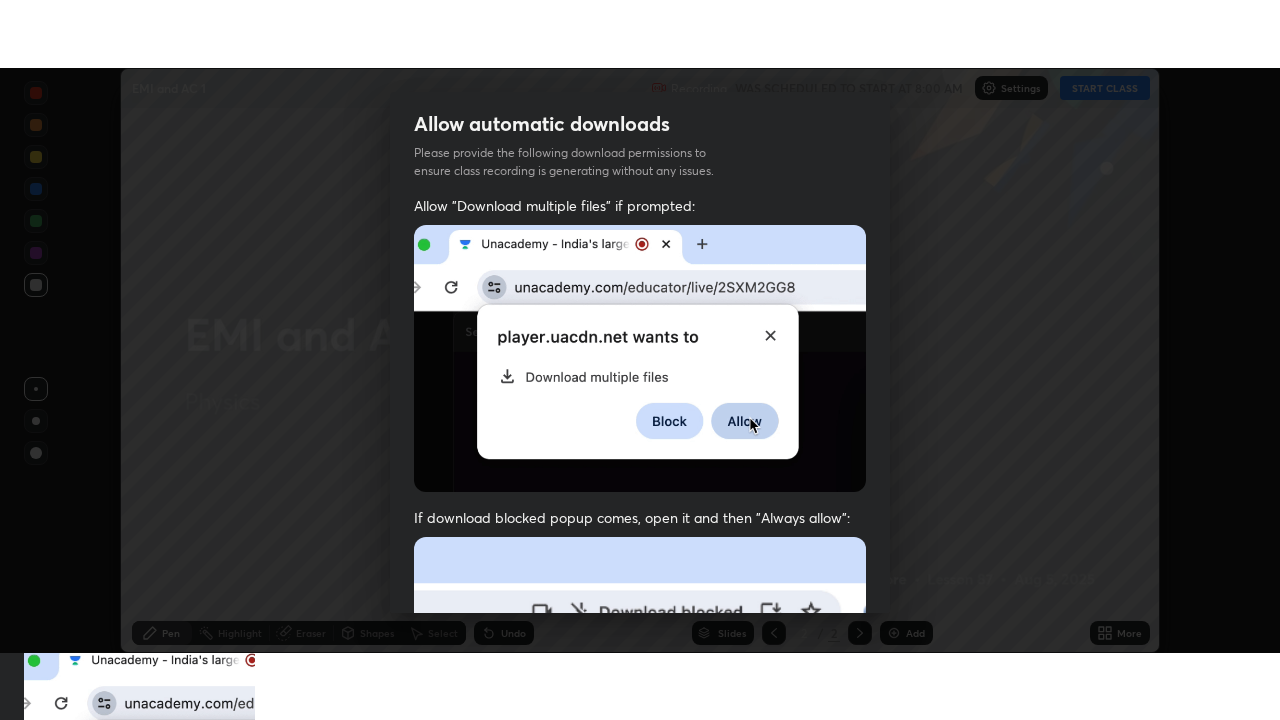 scroll, scrollTop: 479, scrollLeft: 0, axis: vertical 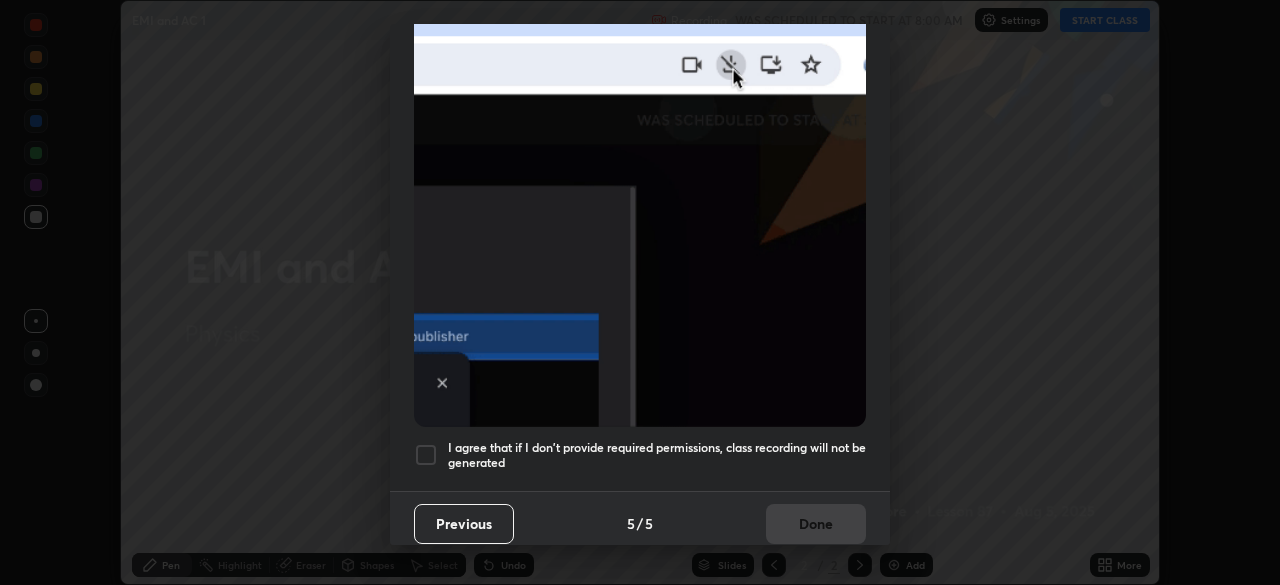 click on "I agree that if I don't provide required permissions, class recording will not be generated" at bounding box center (657, 455) 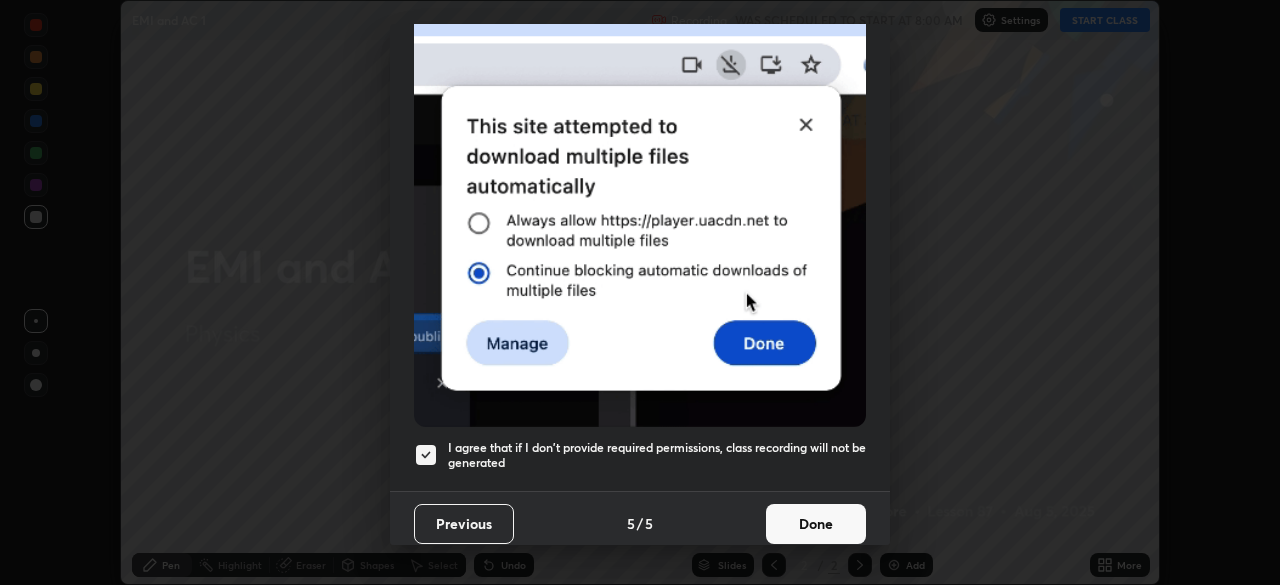 click on "Done" at bounding box center [816, 524] 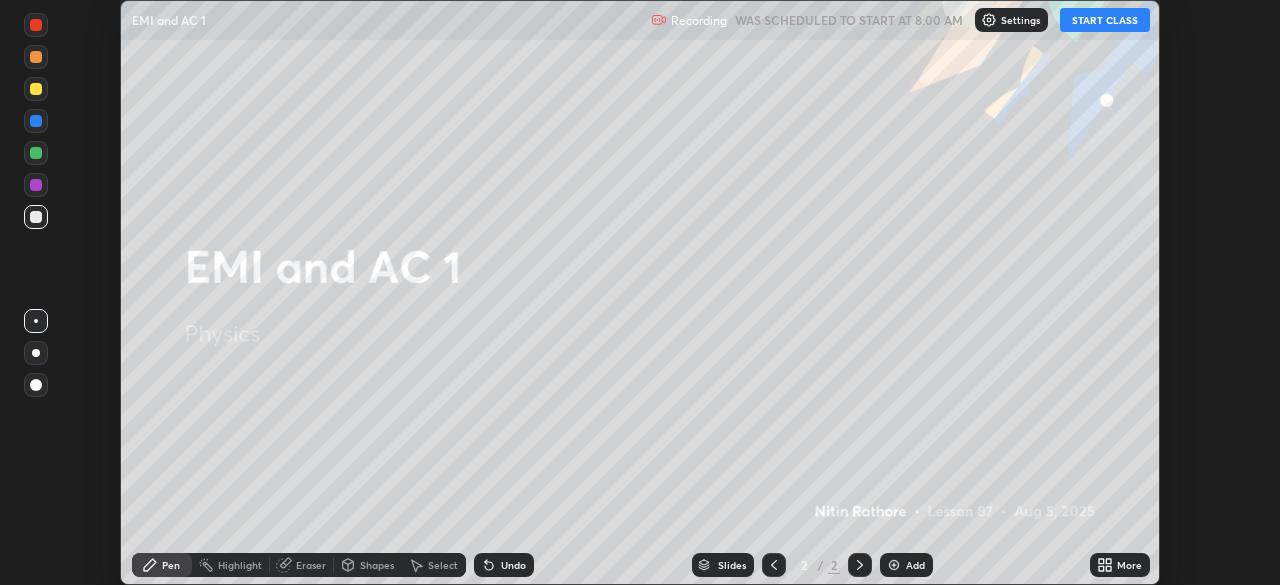 click 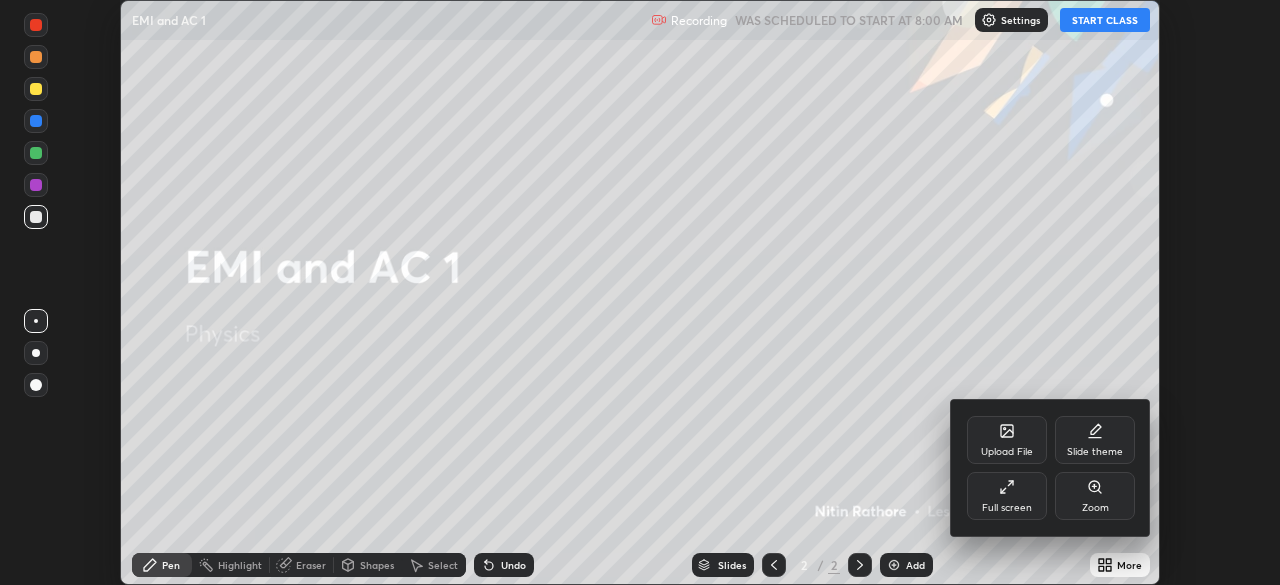click on "Full screen" at bounding box center (1007, 496) 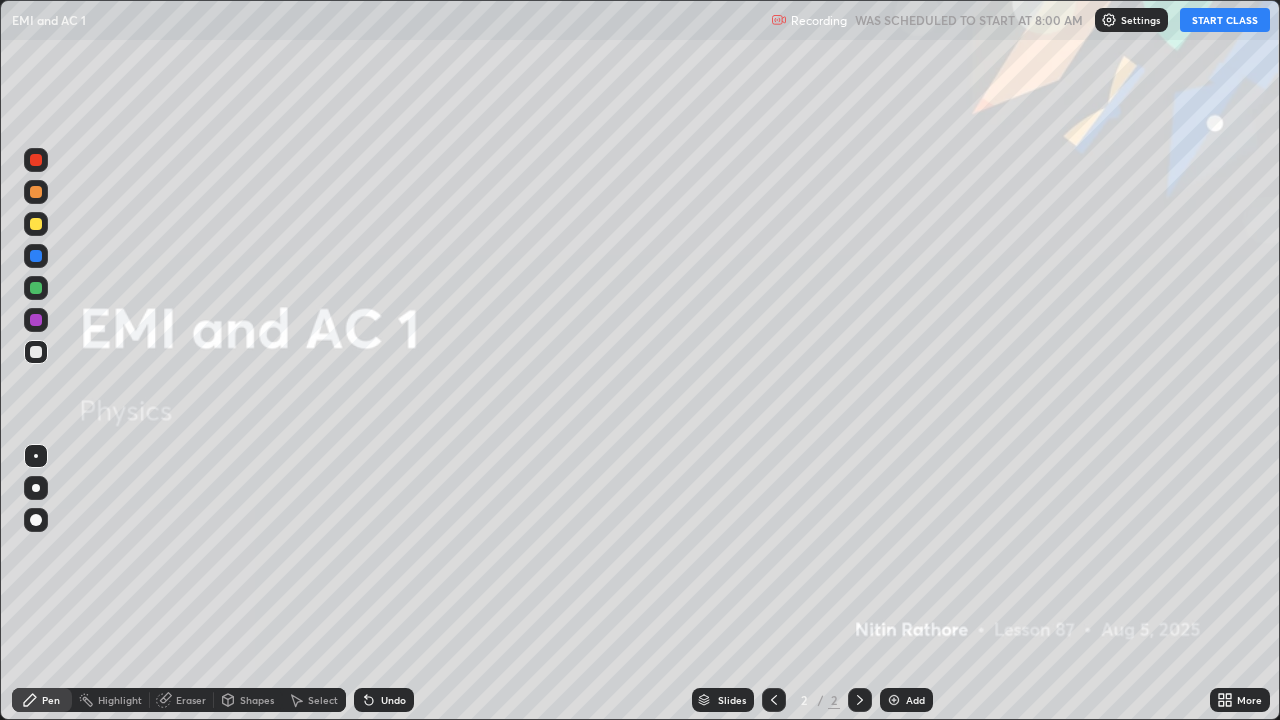scroll, scrollTop: 99280, scrollLeft: 98720, axis: both 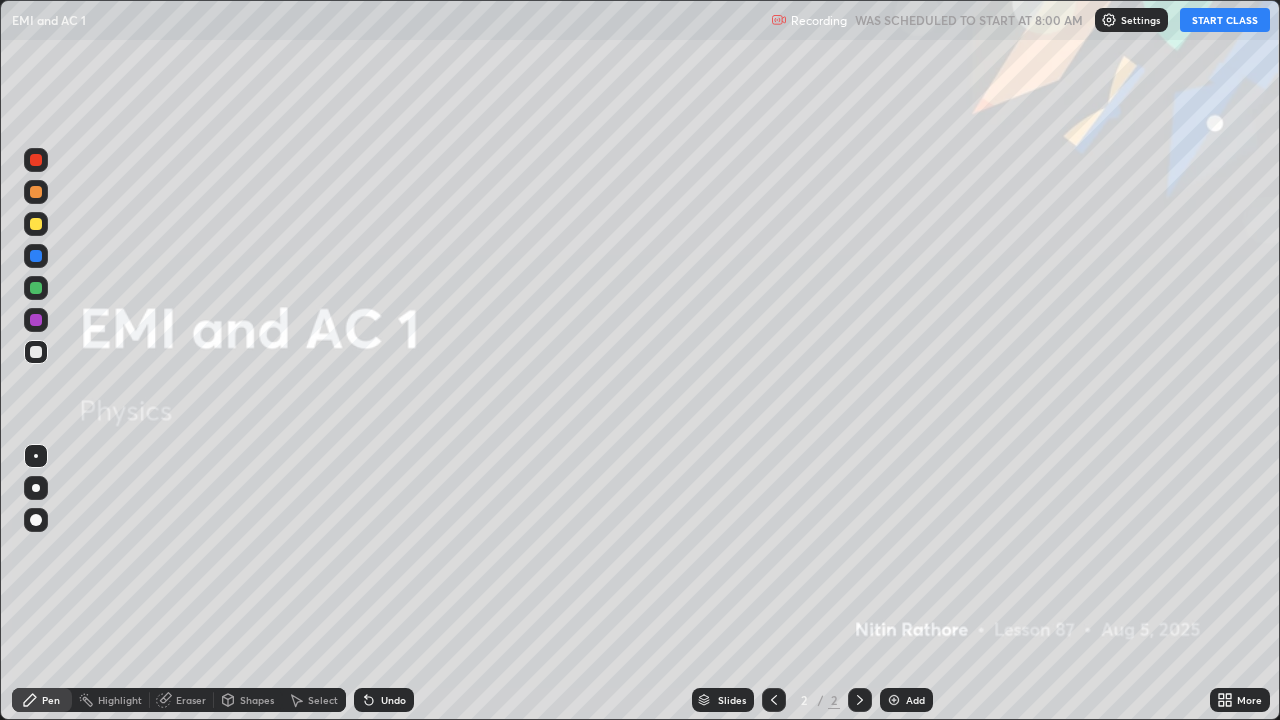 click on "START CLASS" at bounding box center (1225, 20) 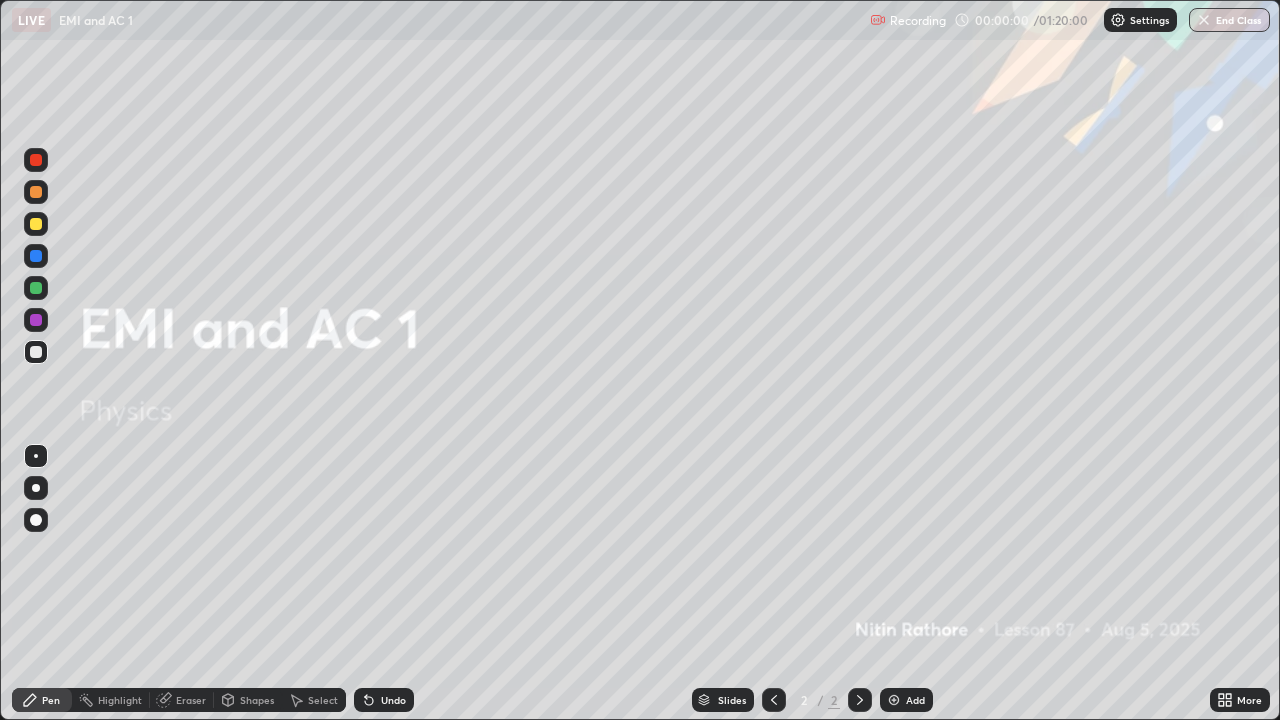 click on "Add" at bounding box center (906, 700) 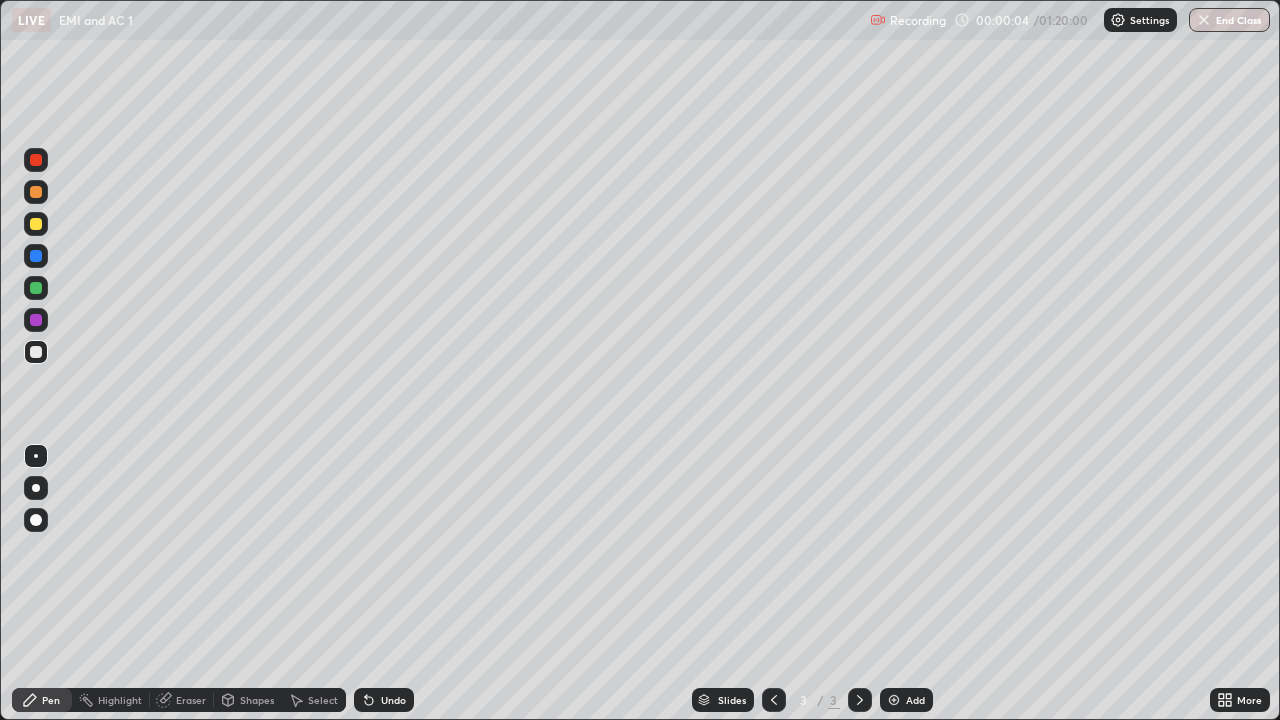 click at bounding box center (36, 488) 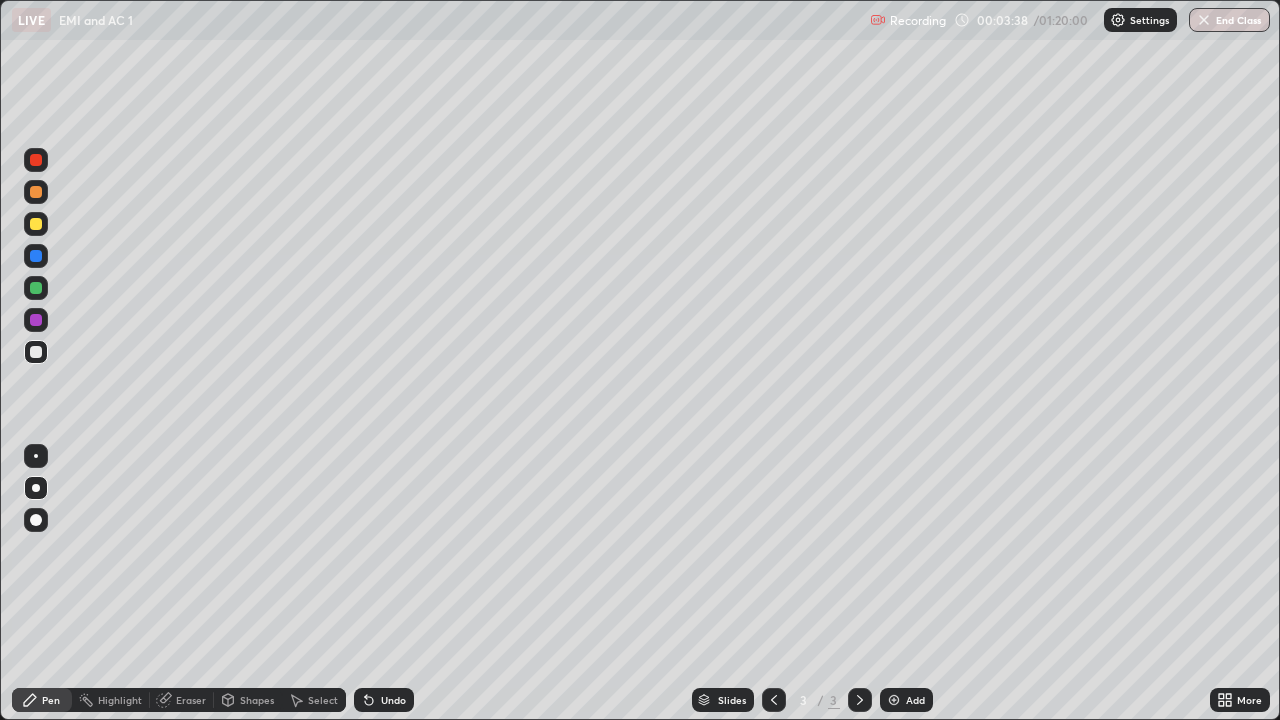click on "Eraser" at bounding box center (191, 700) 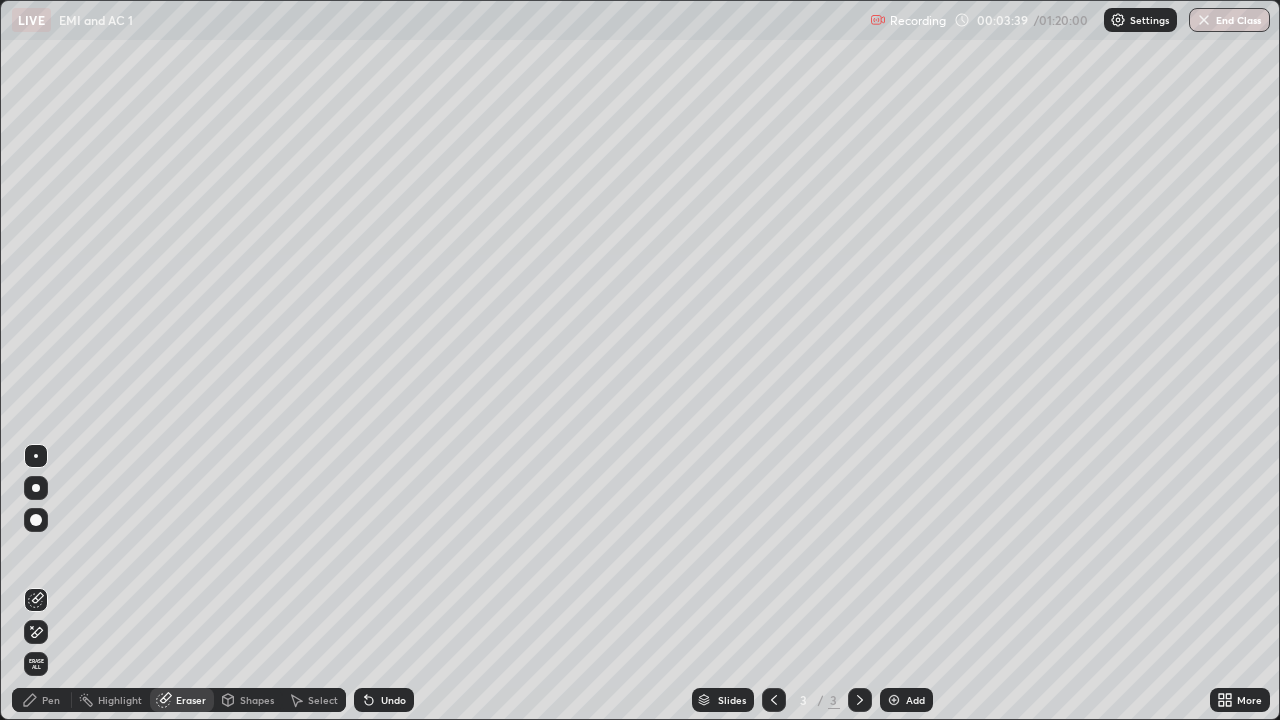 click on "Pen" at bounding box center [51, 700] 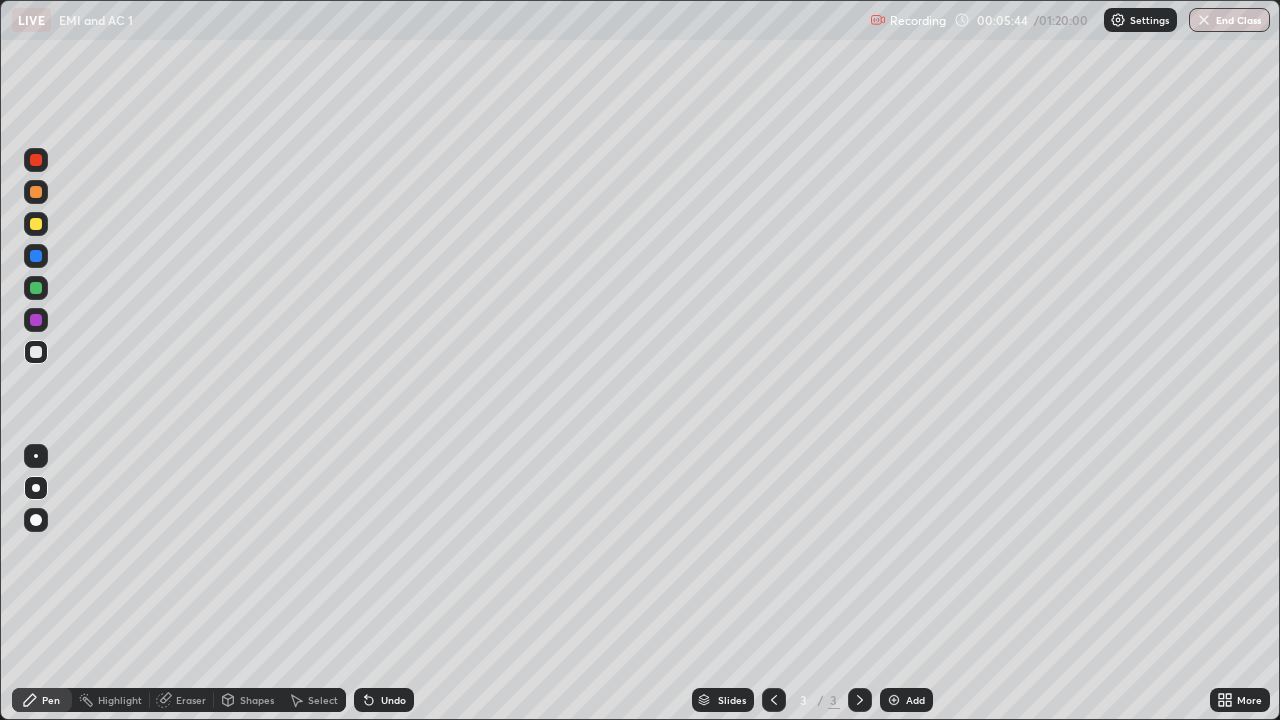 click on "Add" at bounding box center (915, 700) 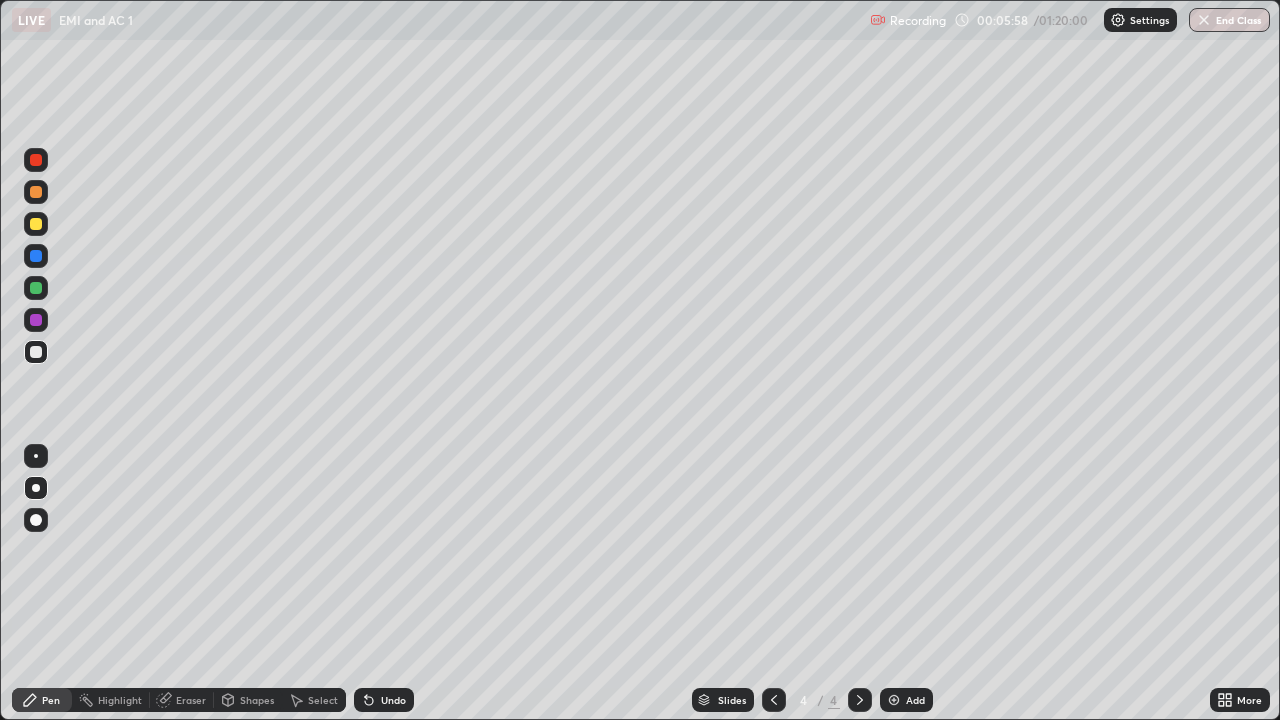 click on "Shapes" at bounding box center [257, 700] 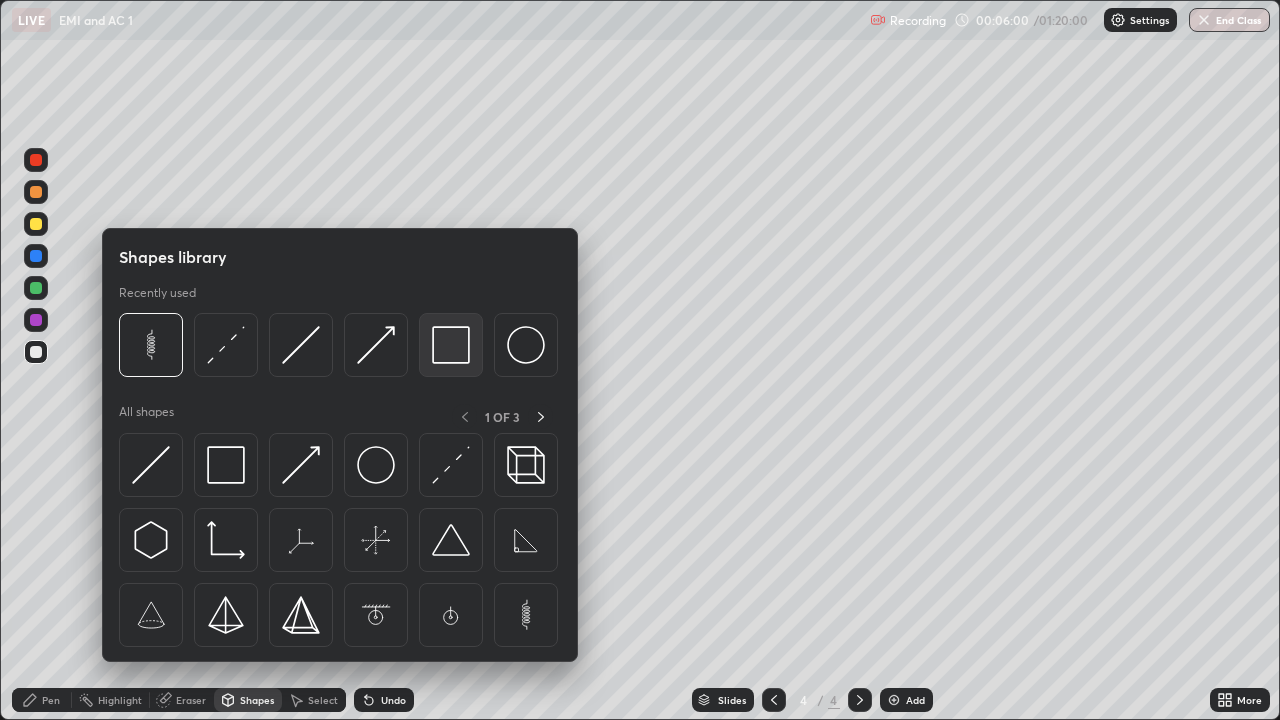 click at bounding box center (451, 345) 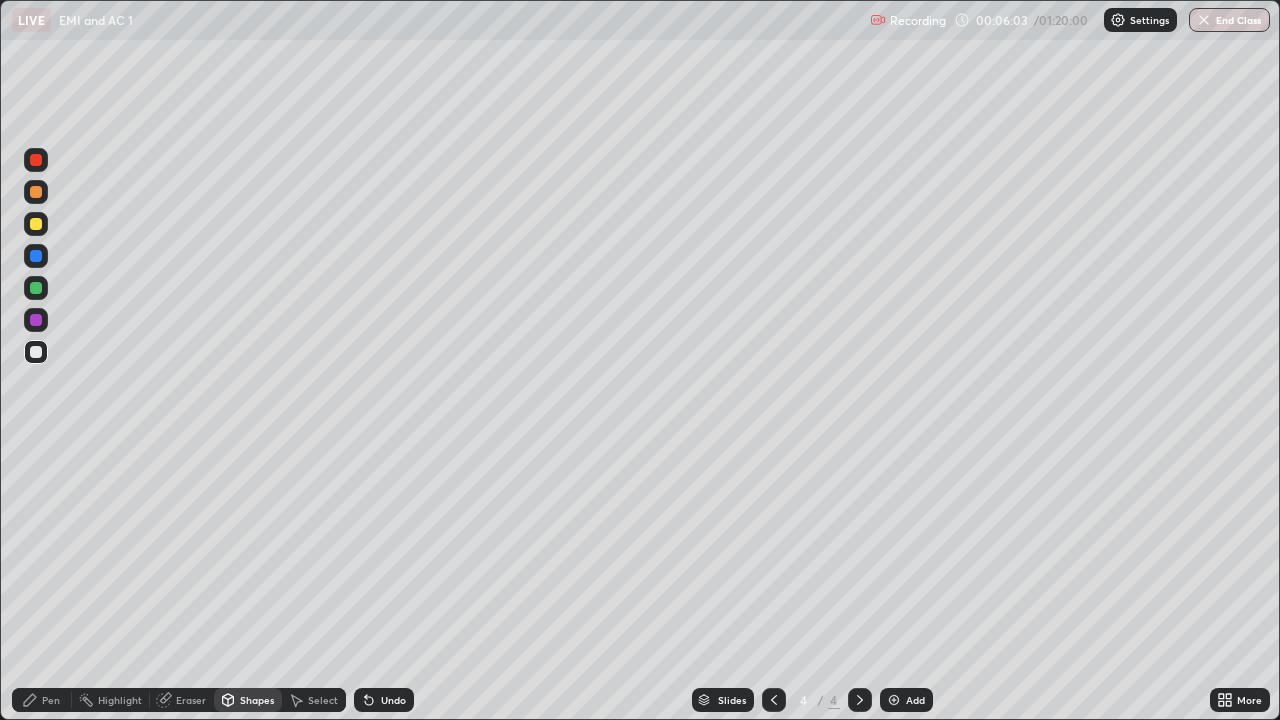 click on "Shapes" at bounding box center [257, 700] 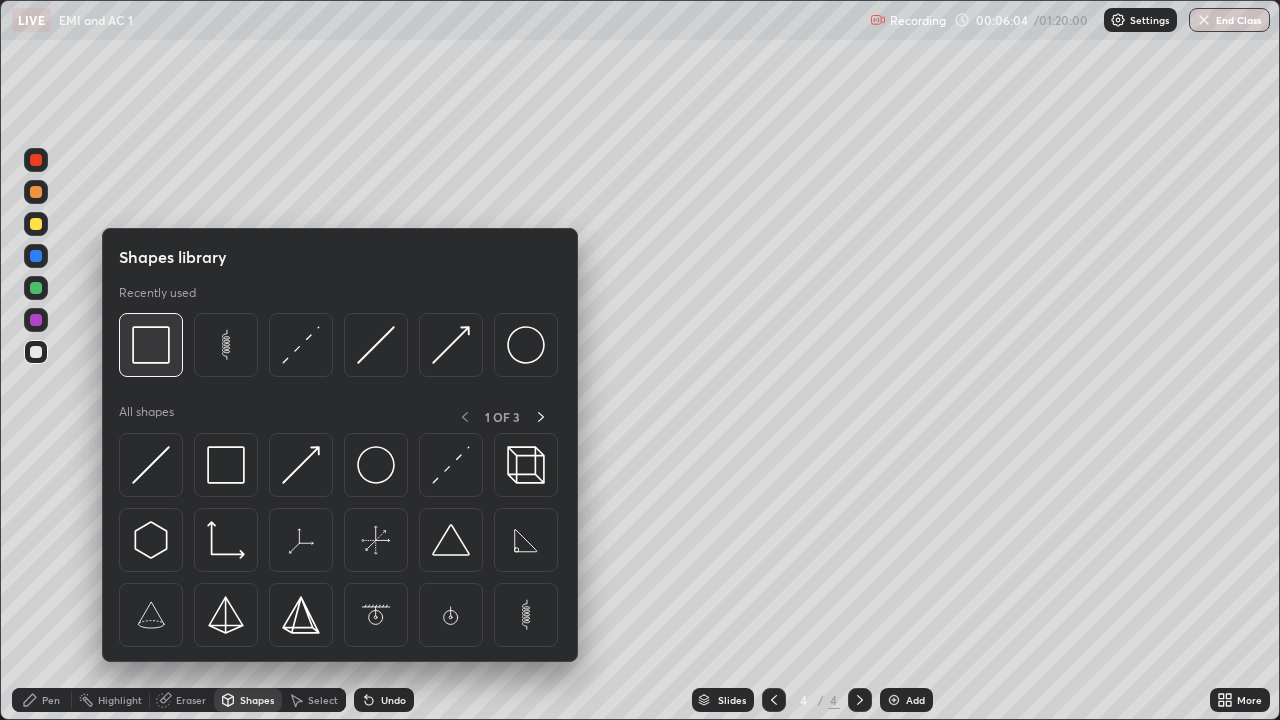 click at bounding box center (151, 345) 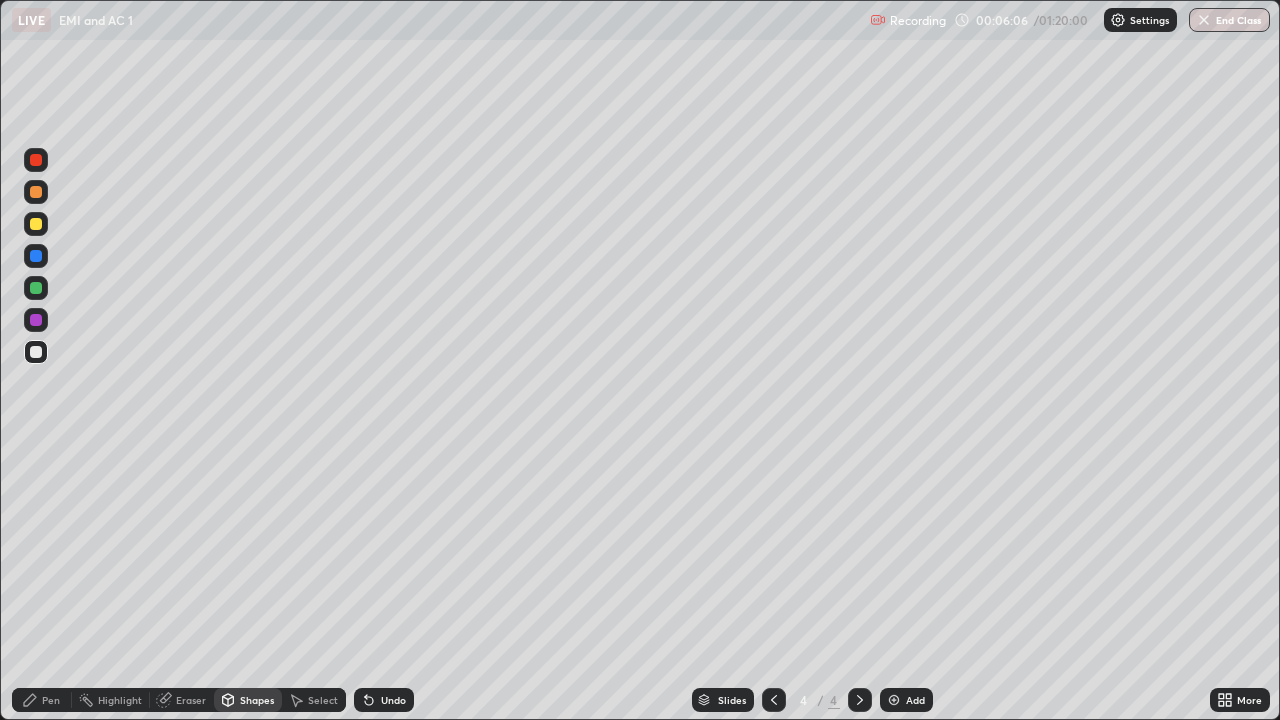 click on "Eraser" at bounding box center [191, 700] 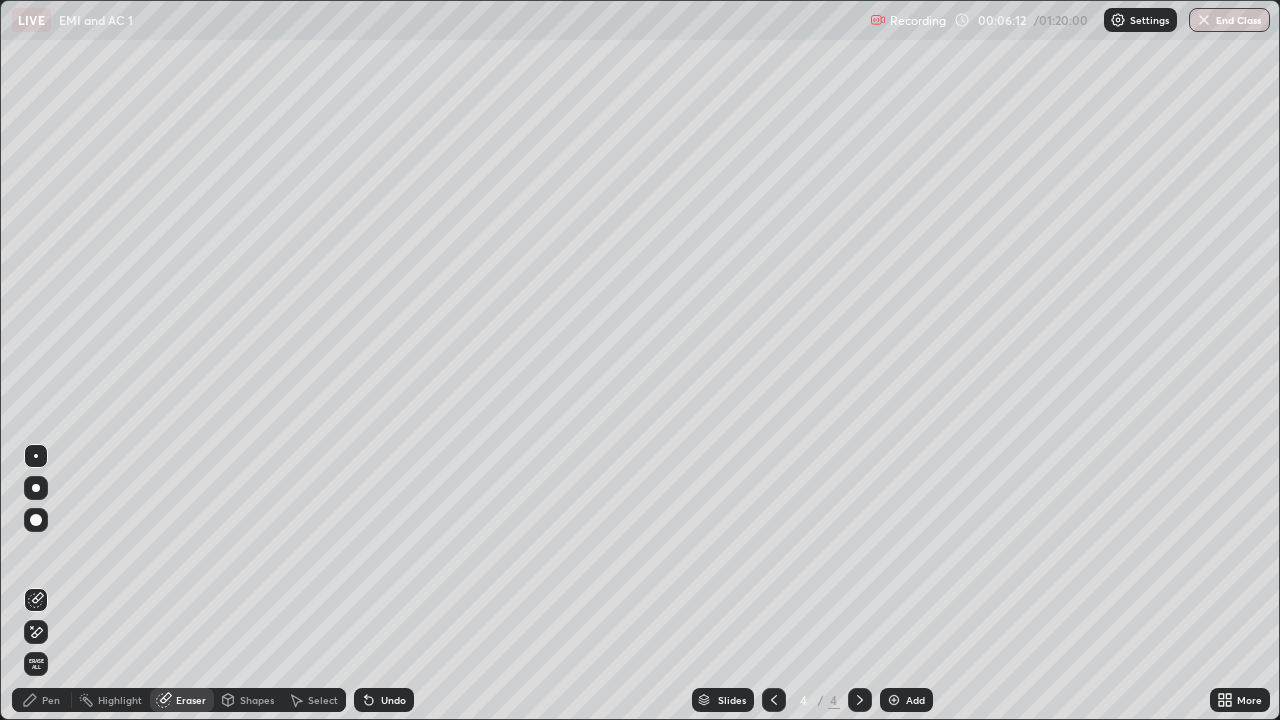 click on "Shapes" at bounding box center [257, 700] 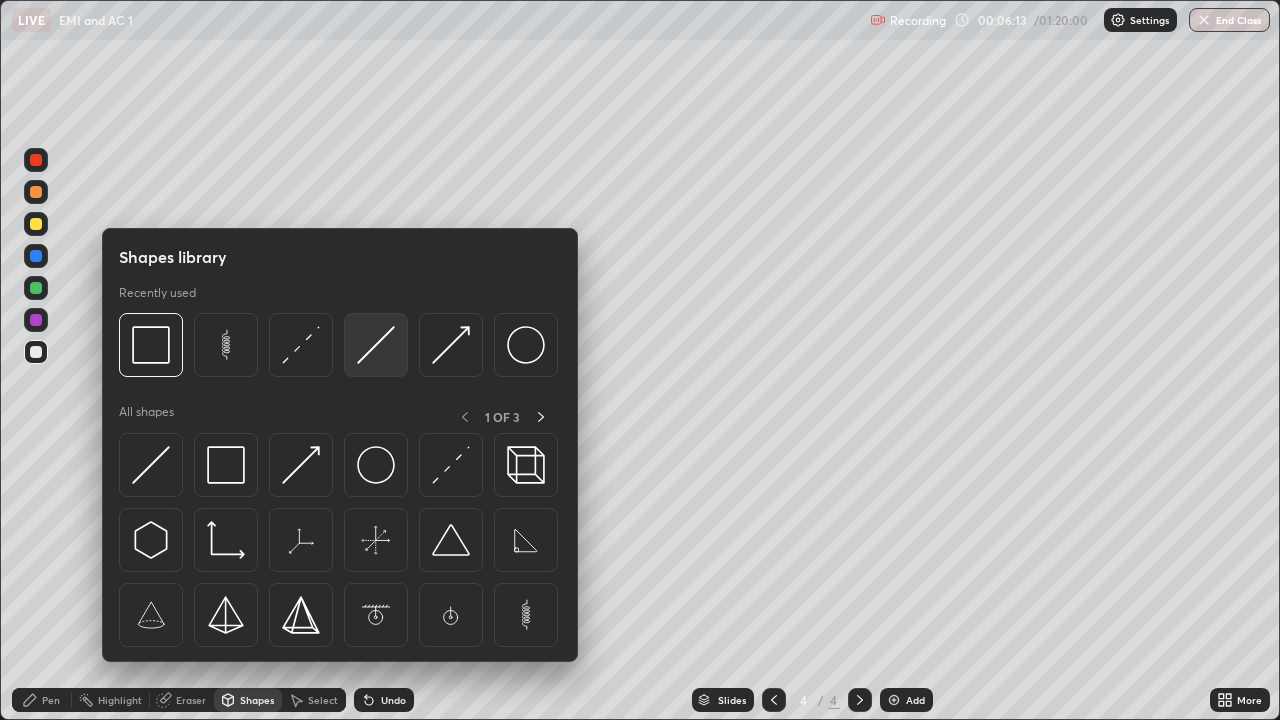 click at bounding box center (376, 345) 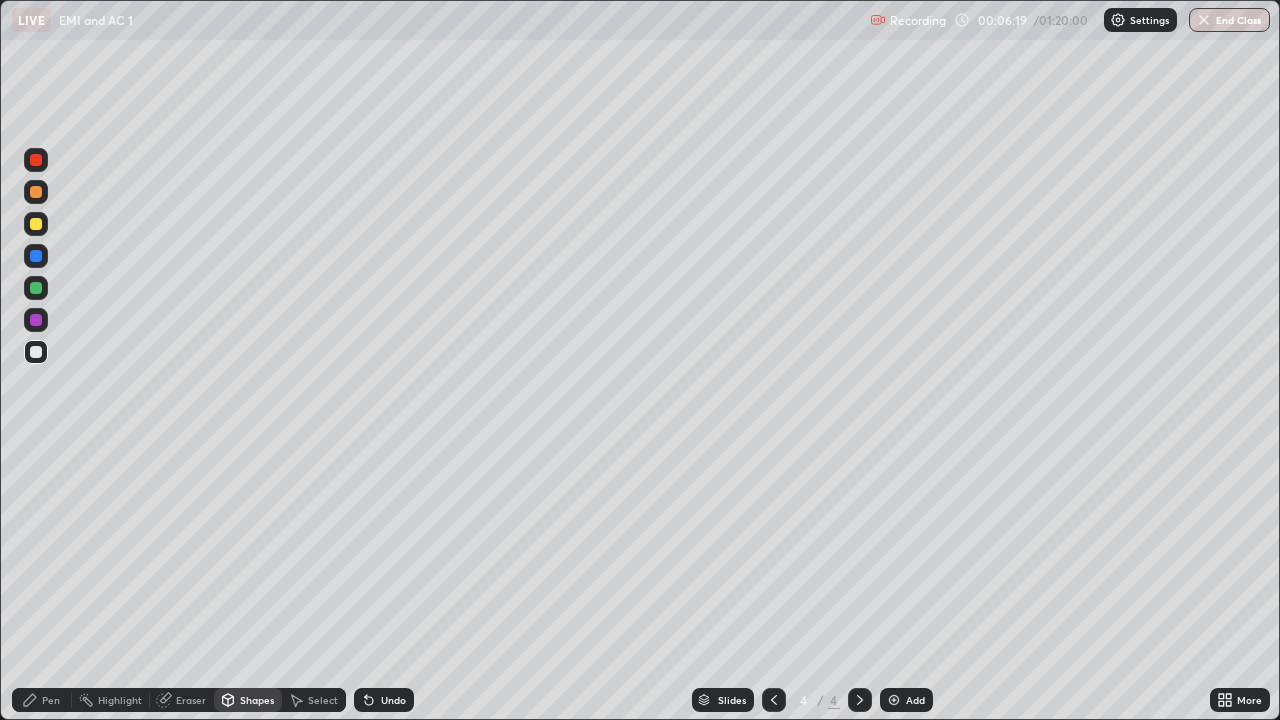 click on "Pen" at bounding box center [42, 700] 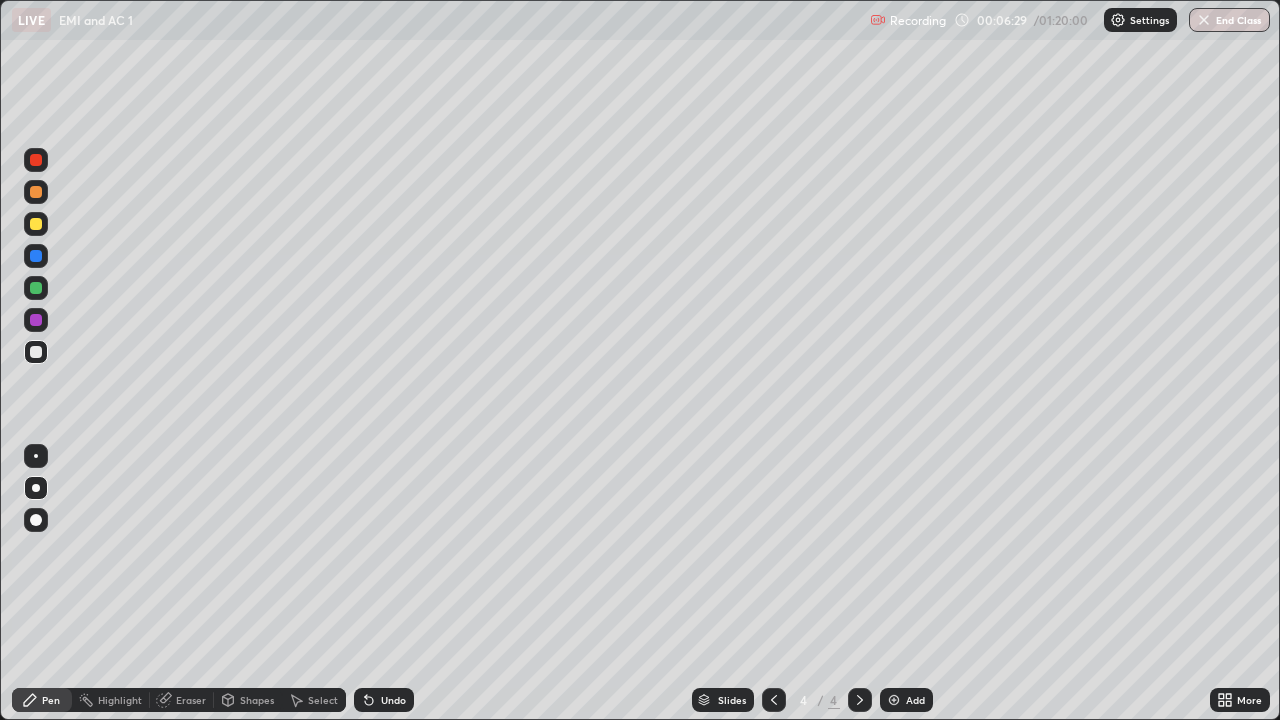 click 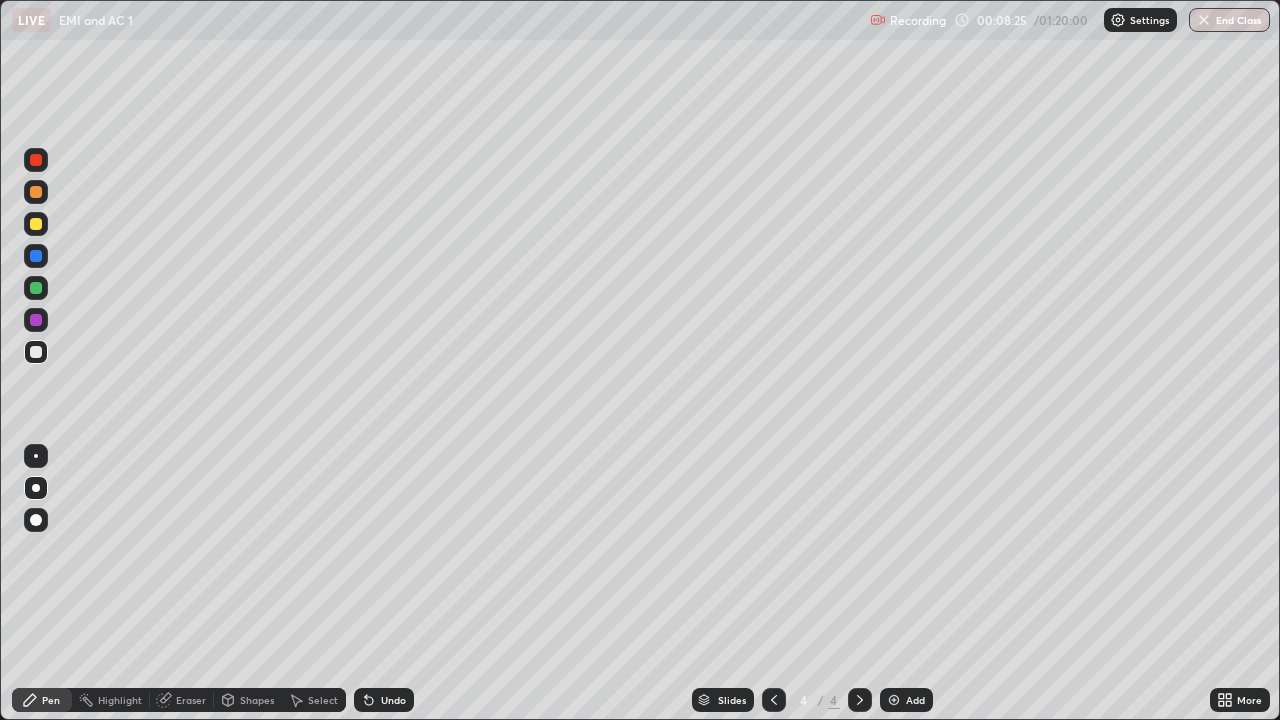 click on "Select" at bounding box center [323, 700] 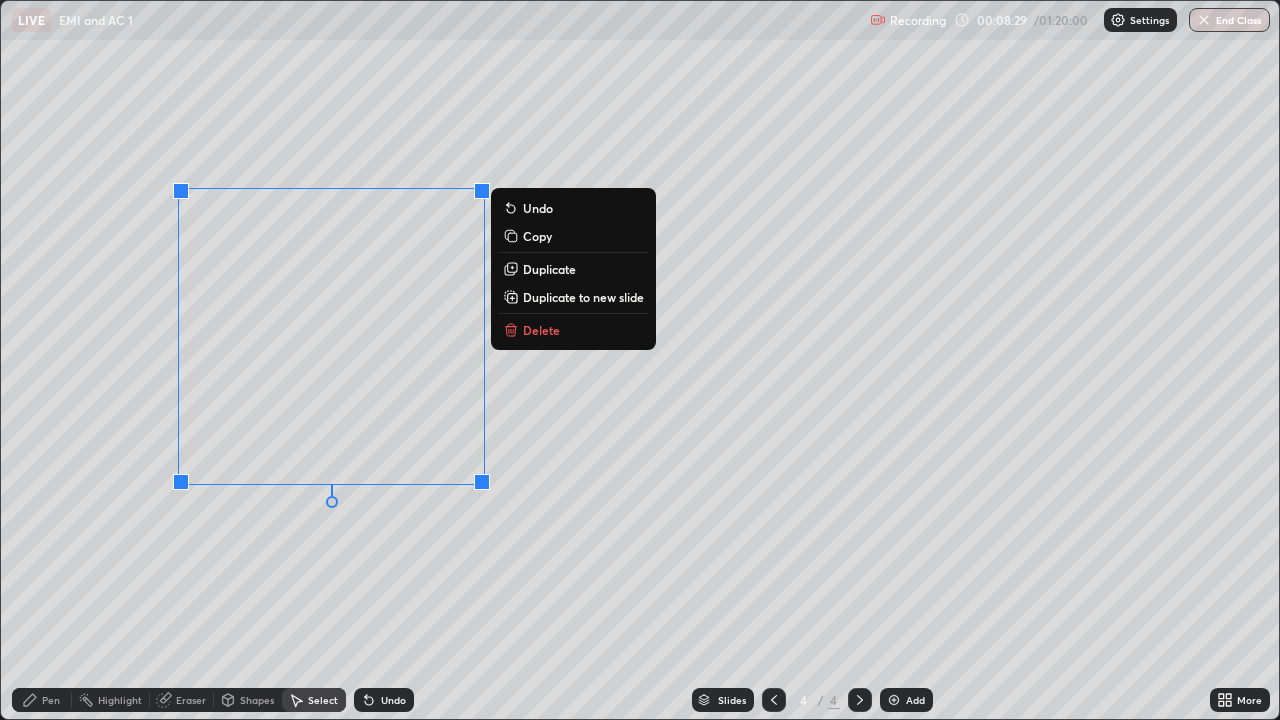 click 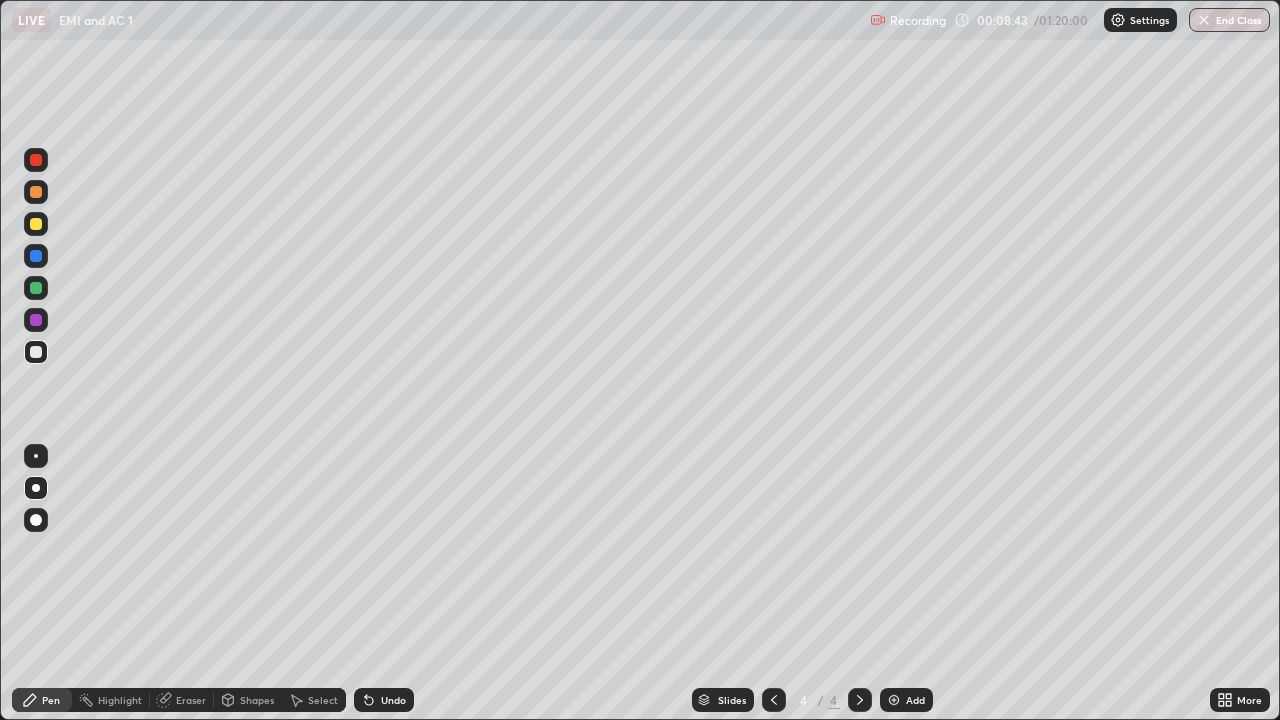 click on "Shapes" at bounding box center [257, 700] 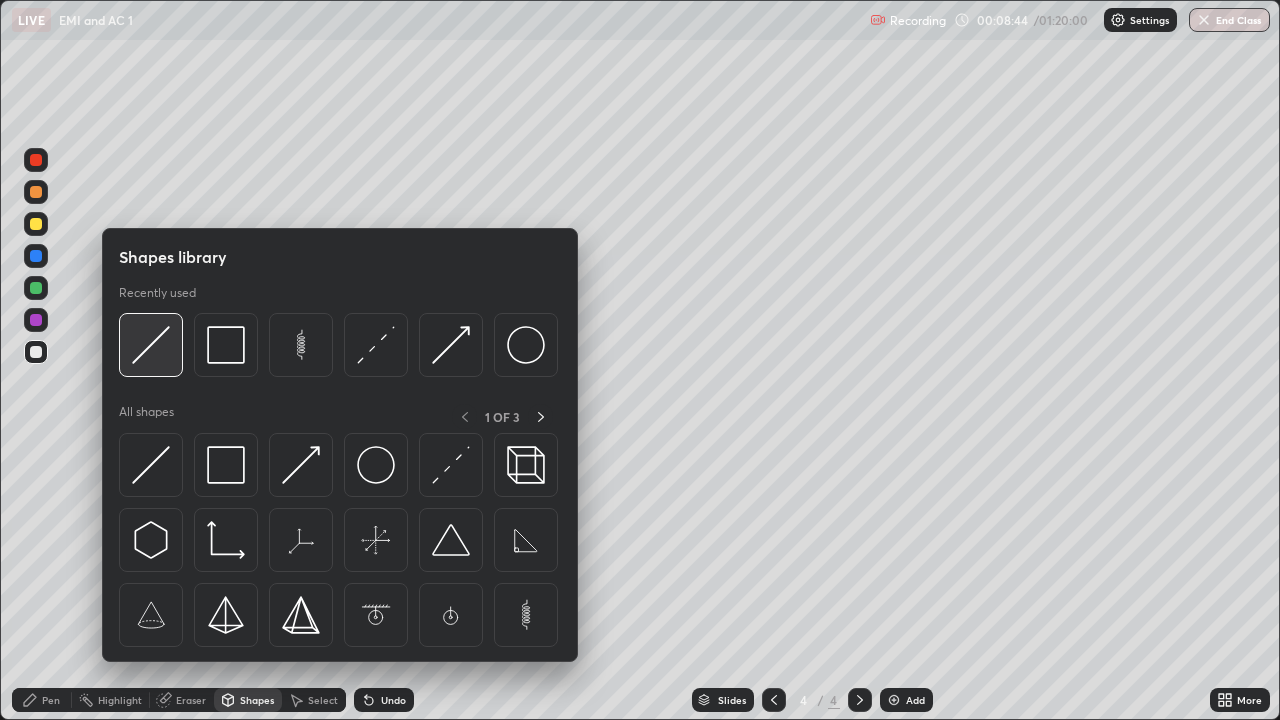 click at bounding box center [151, 345] 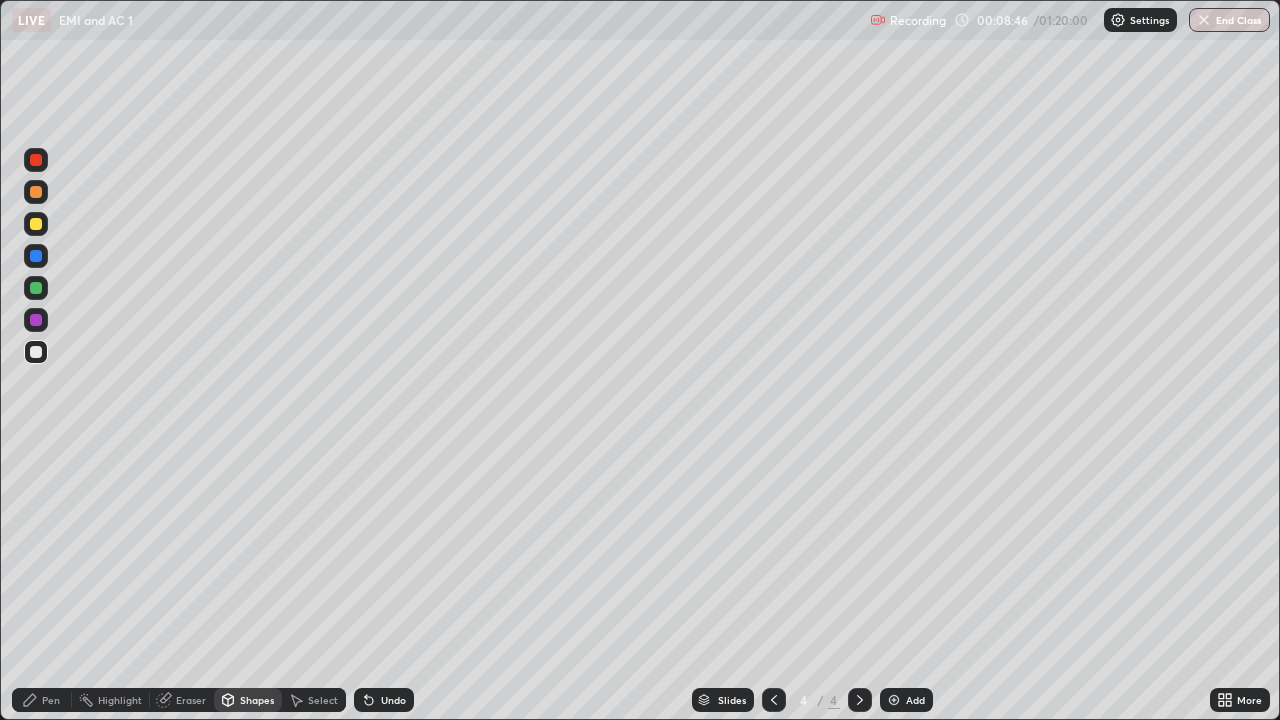 click 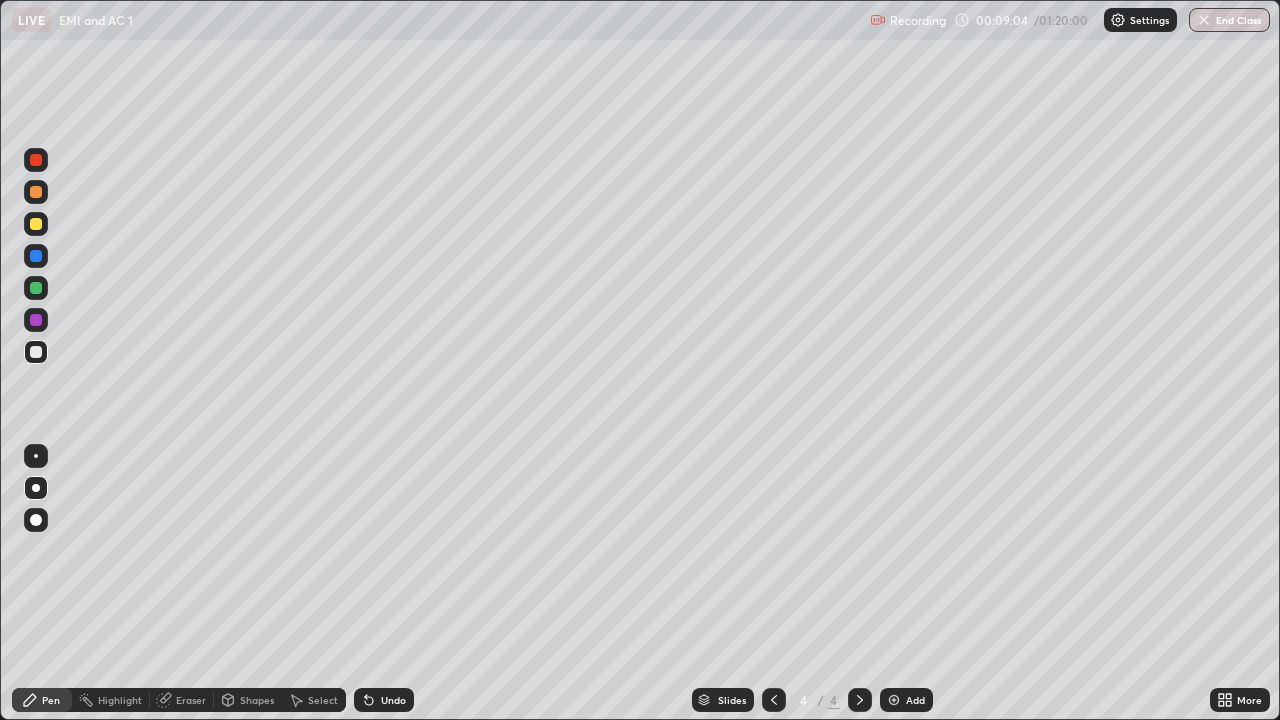 click at bounding box center [36, 224] 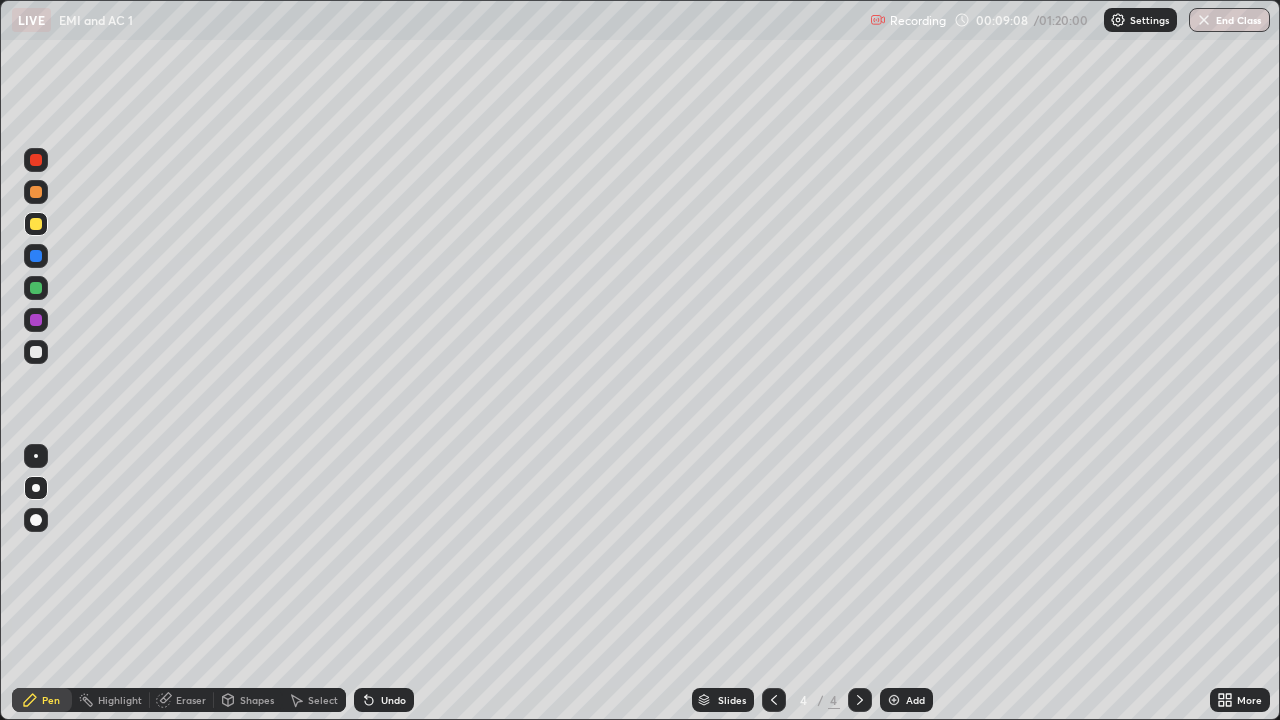 click on "Undo" at bounding box center [393, 700] 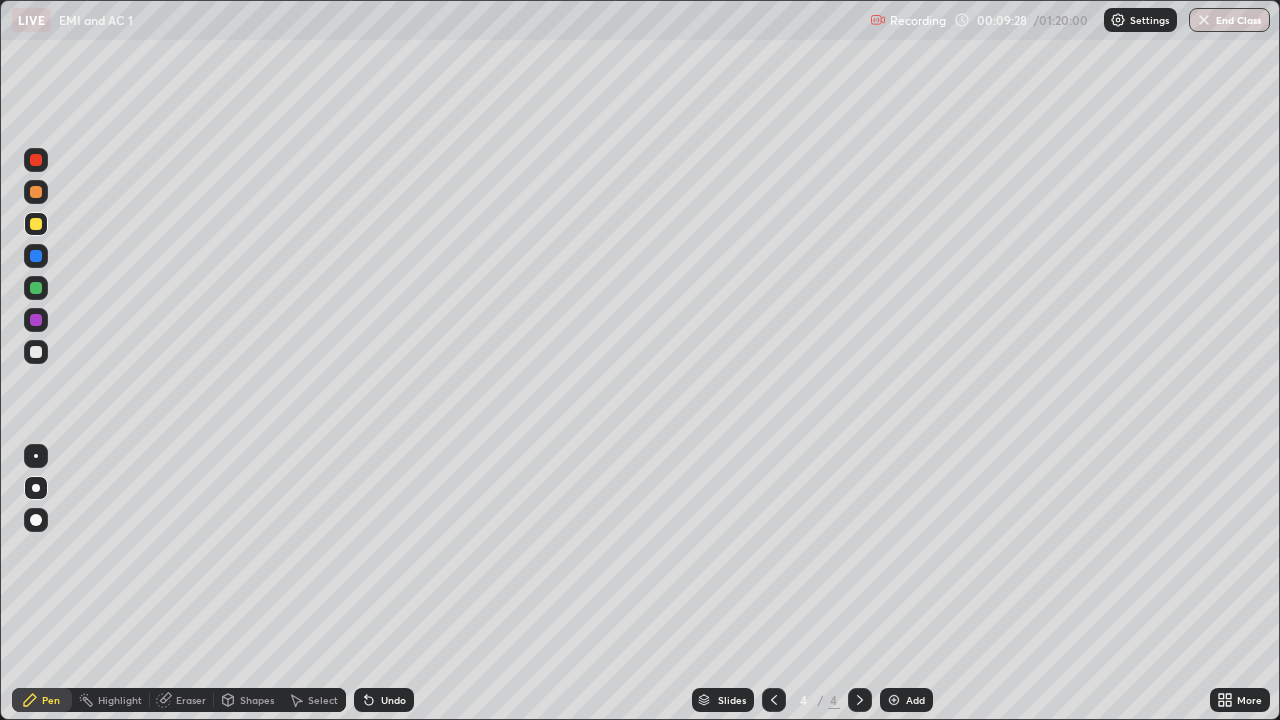 click at bounding box center [36, 352] 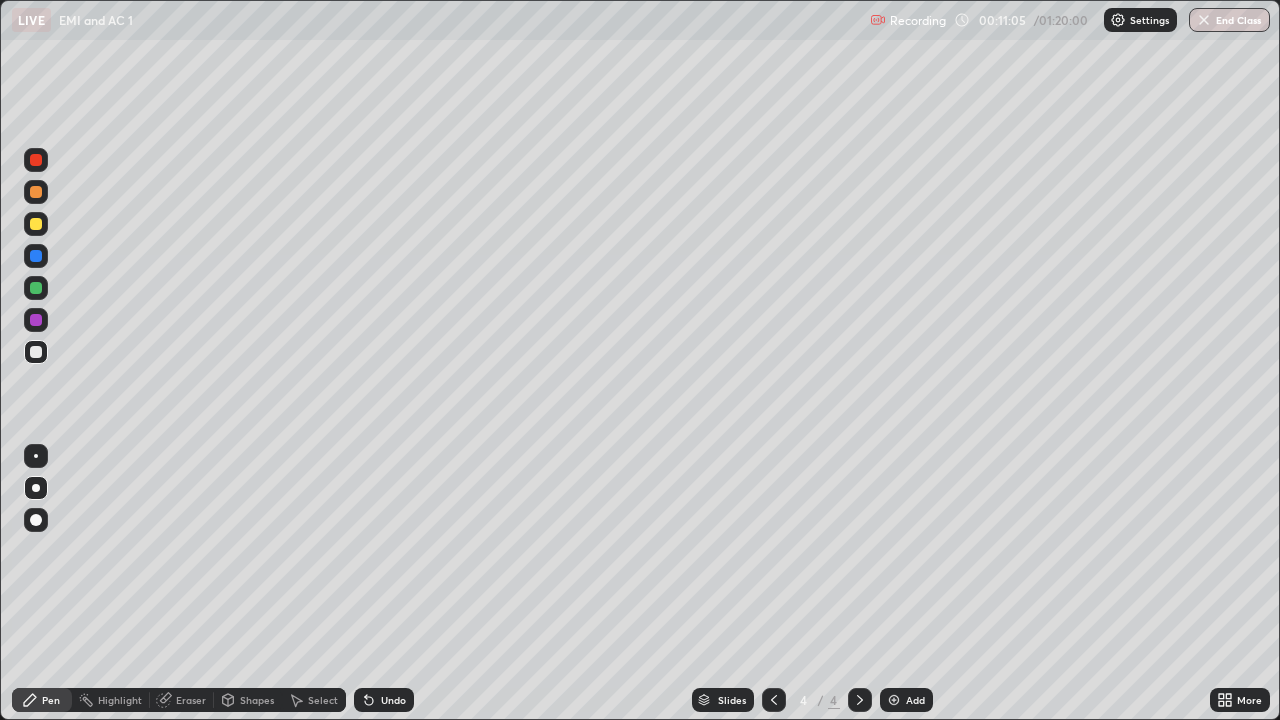 click on "Undo" at bounding box center (393, 700) 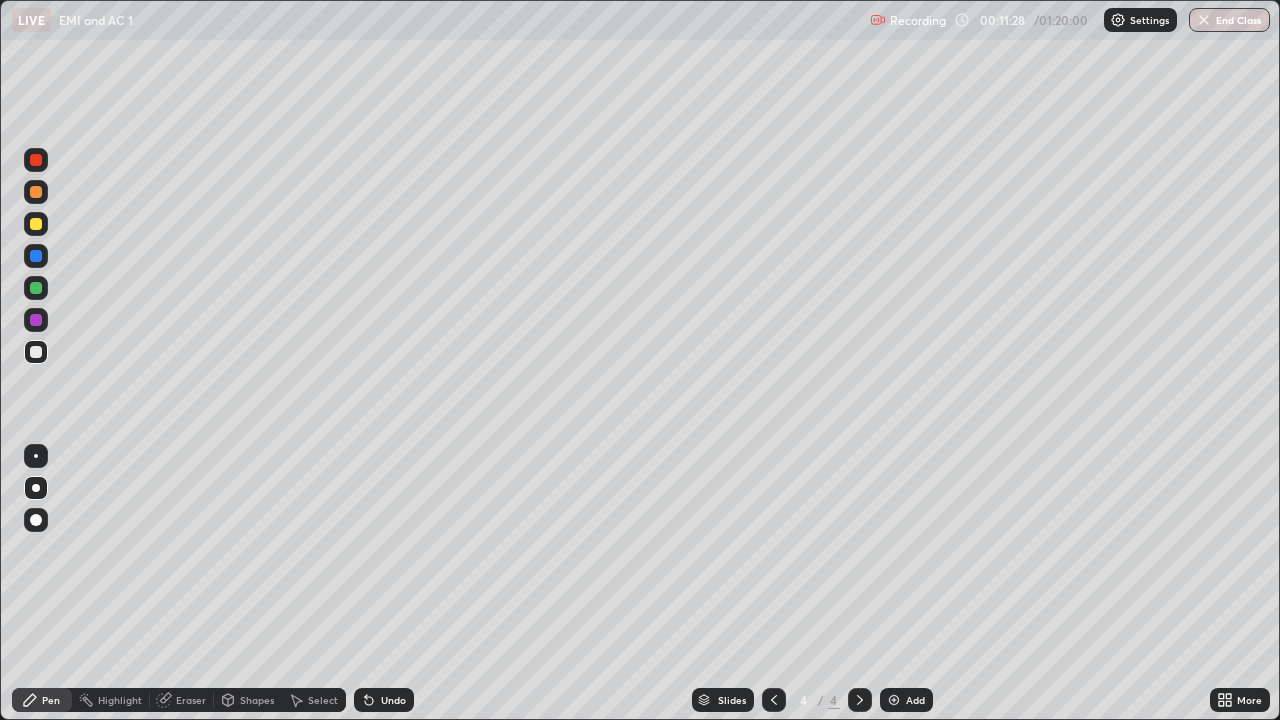 click on "Shapes" at bounding box center [248, 700] 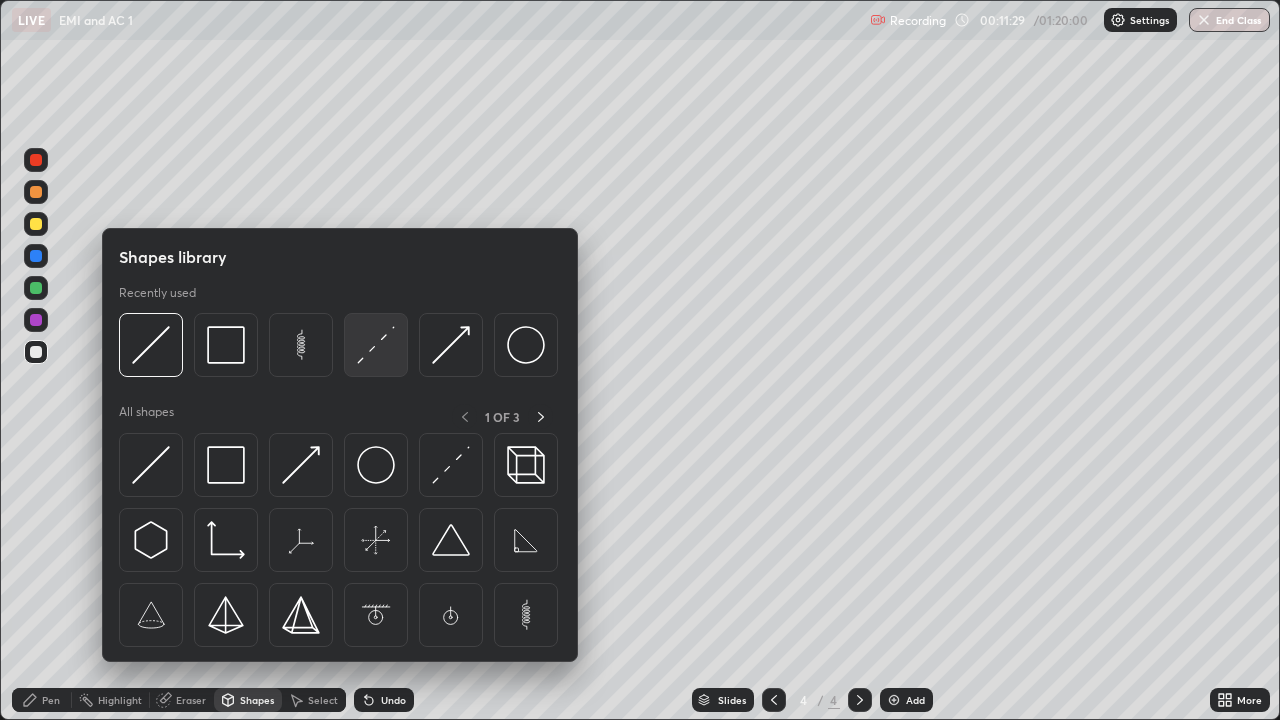 click at bounding box center (376, 345) 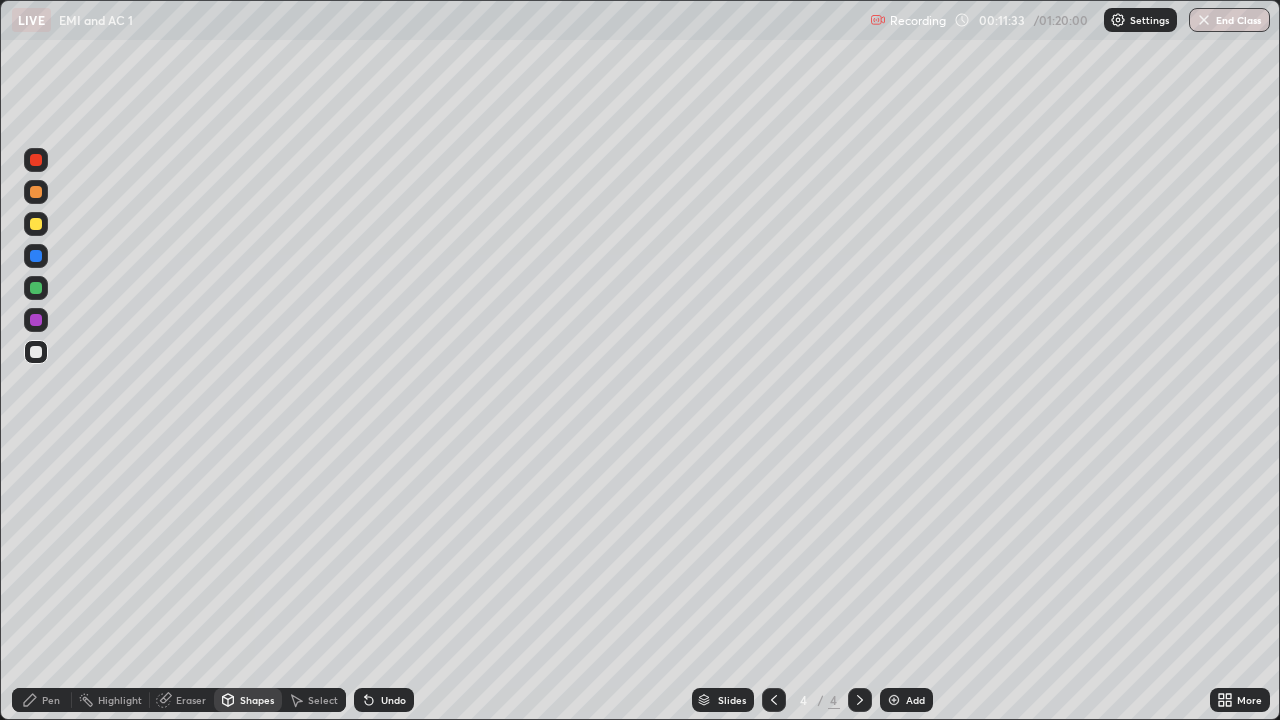 click on "Pen" at bounding box center [42, 700] 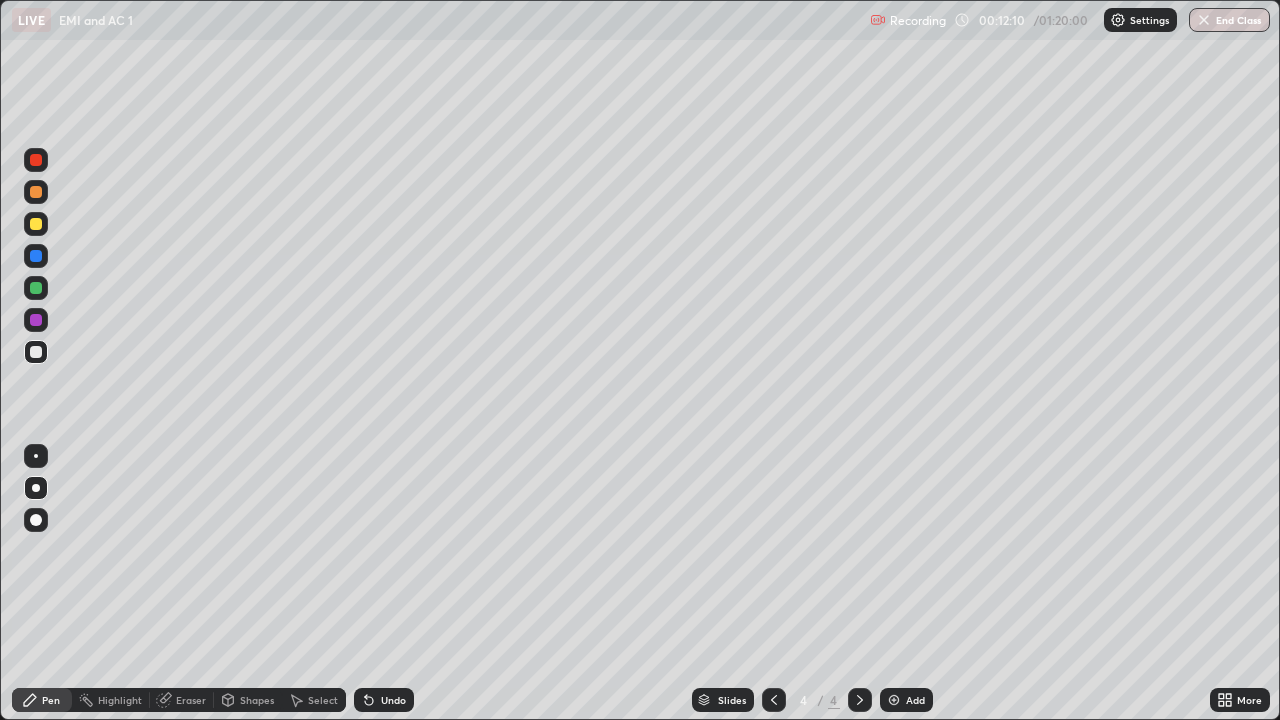 click on "Undo" at bounding box center (393, 700) 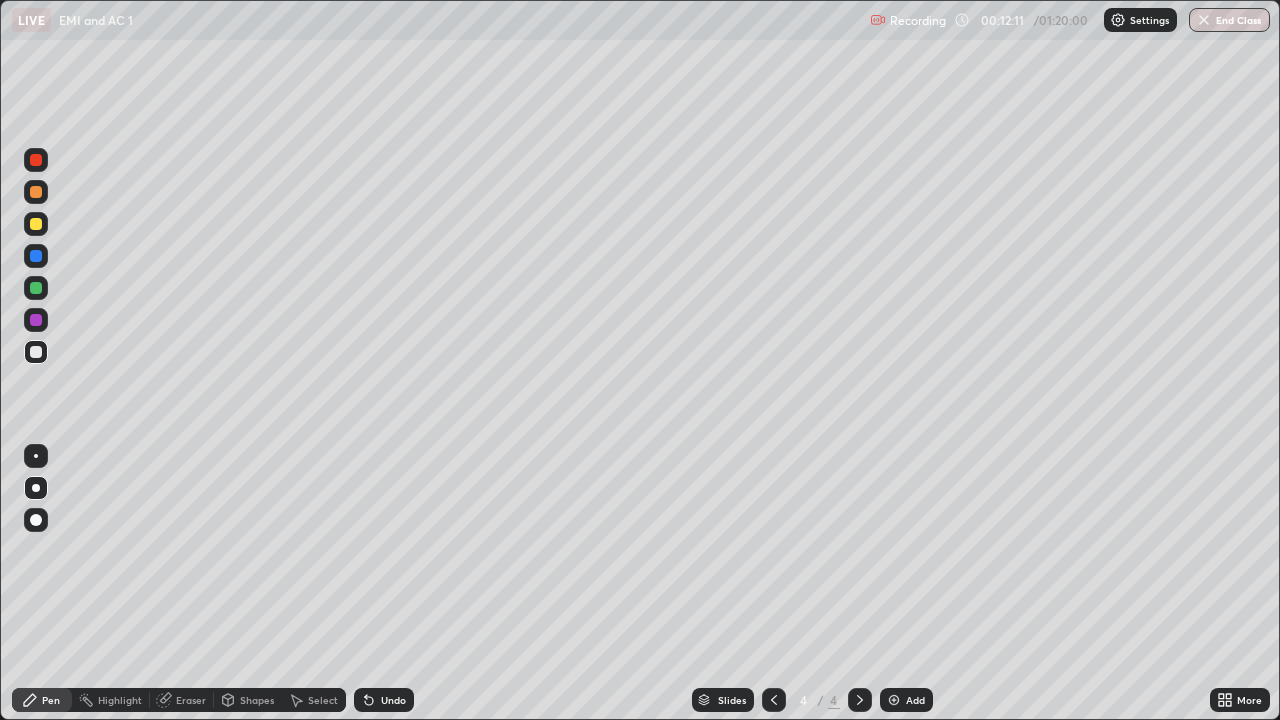 click on "Undo" at bounding box center (384, 700) 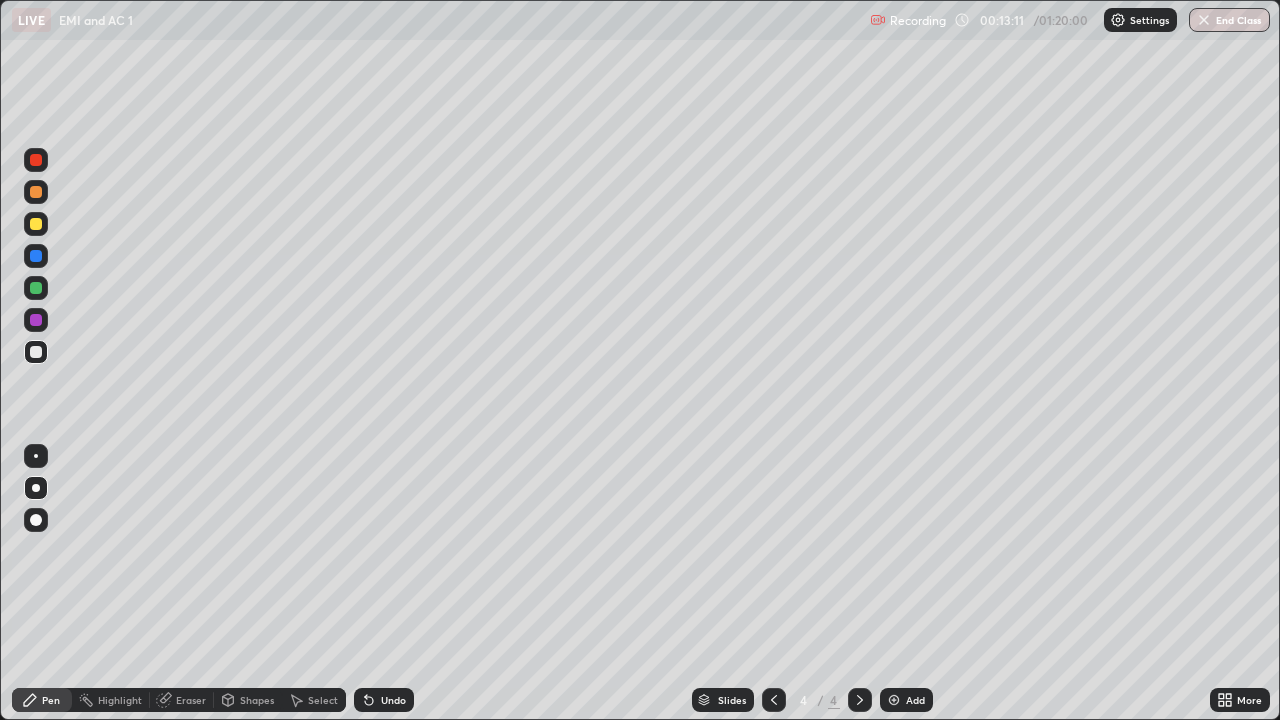 click at bounding box center [36, 224] 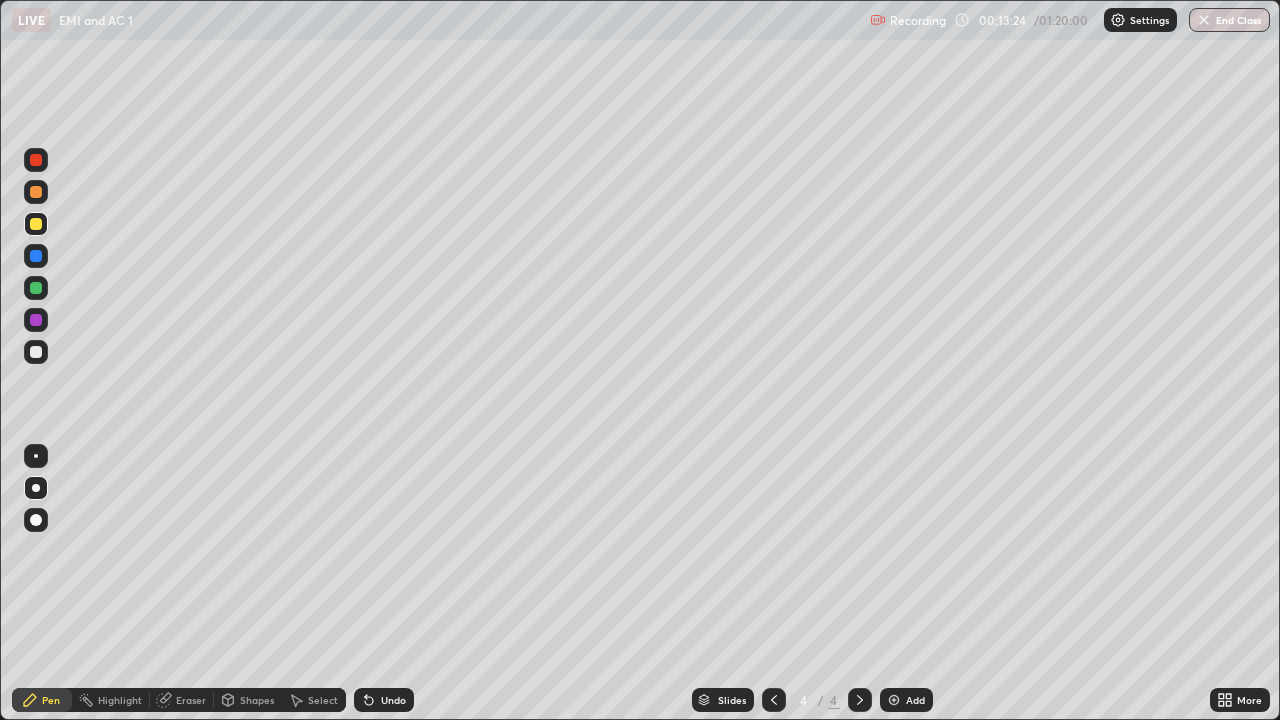 click on "Shapes" at bounding box center [248, 700] 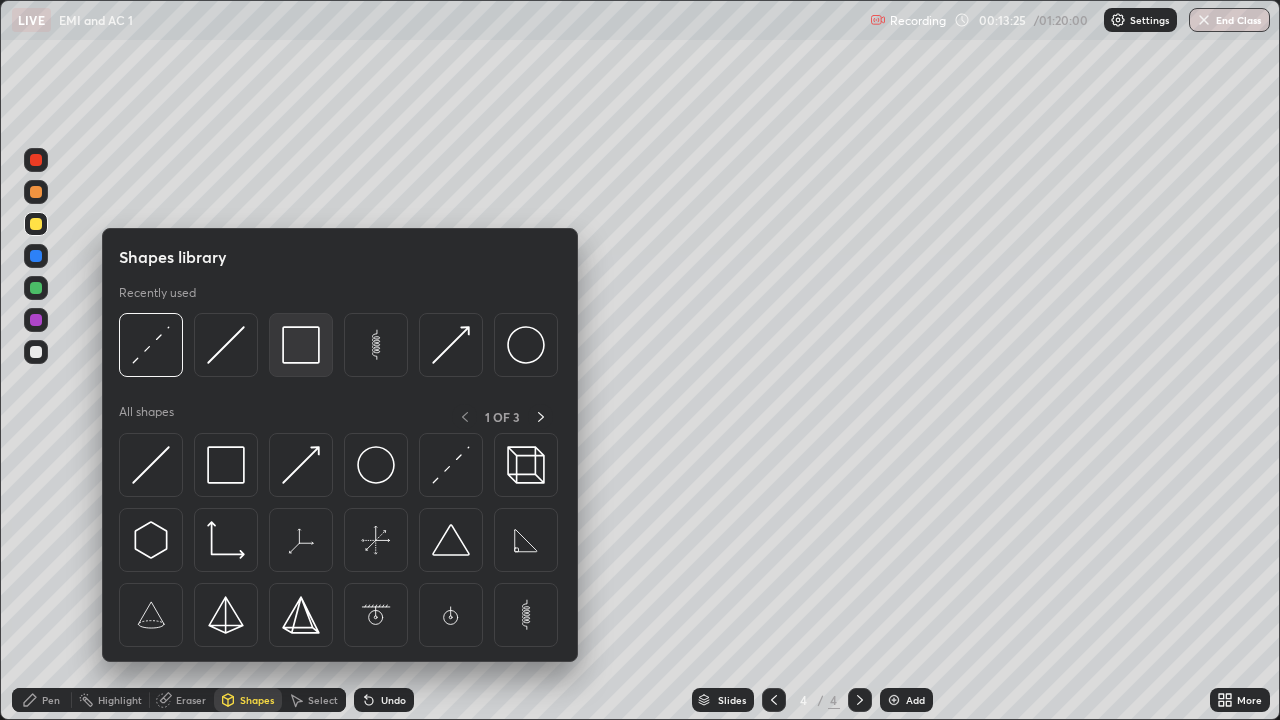 click at bounding box center [301, 345] 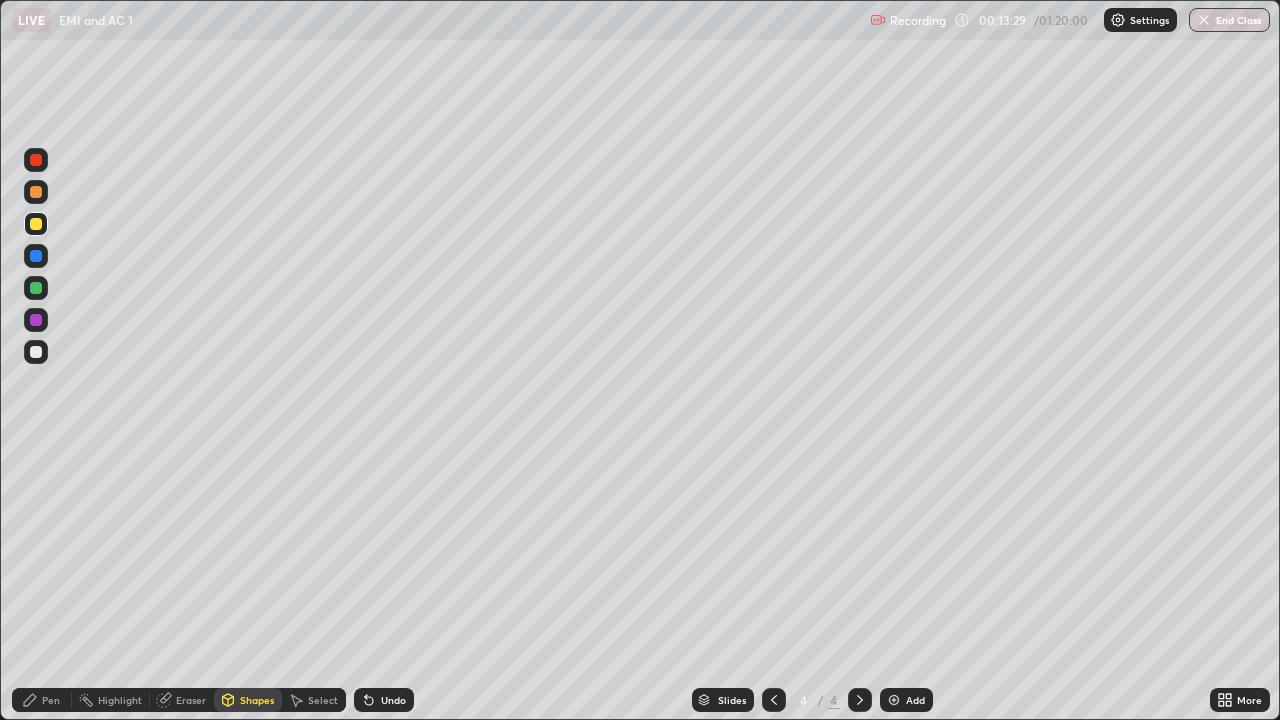 click on "Pen" at bounding box center (51, 700) 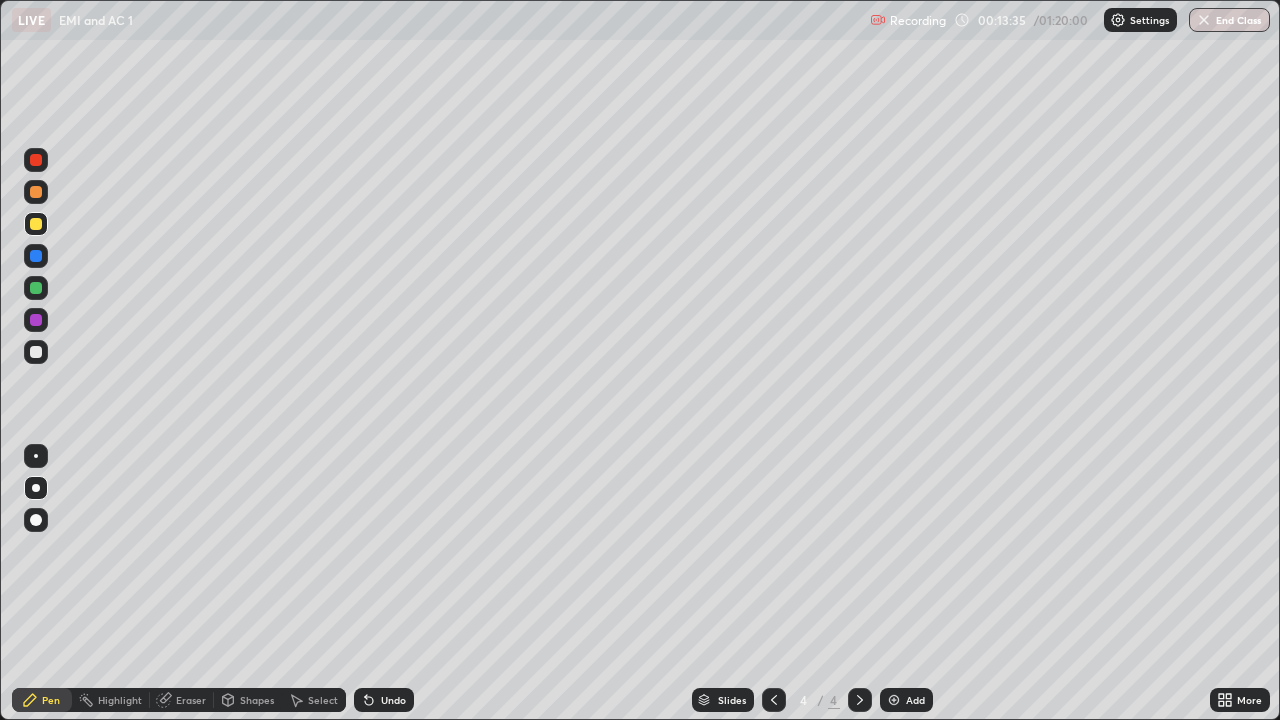 click on "Pen" at bounding box center [51, 700] 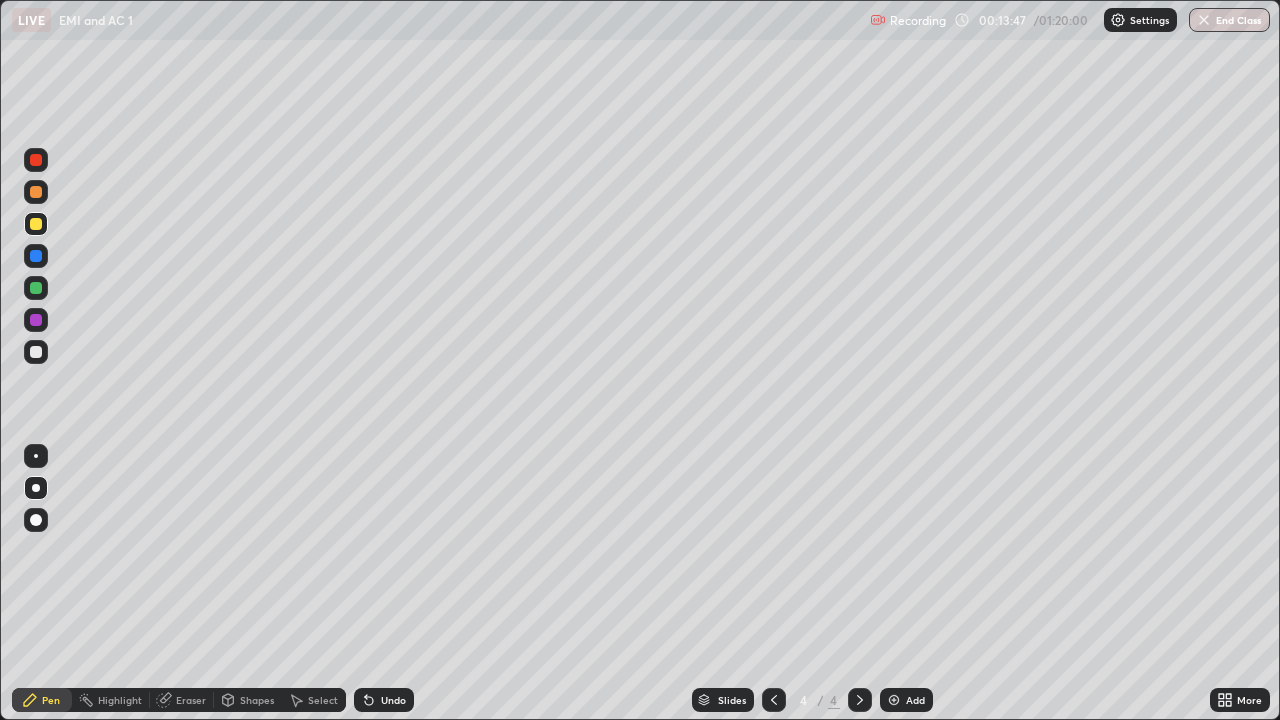click on "Add" at bounding box center [906, 700] 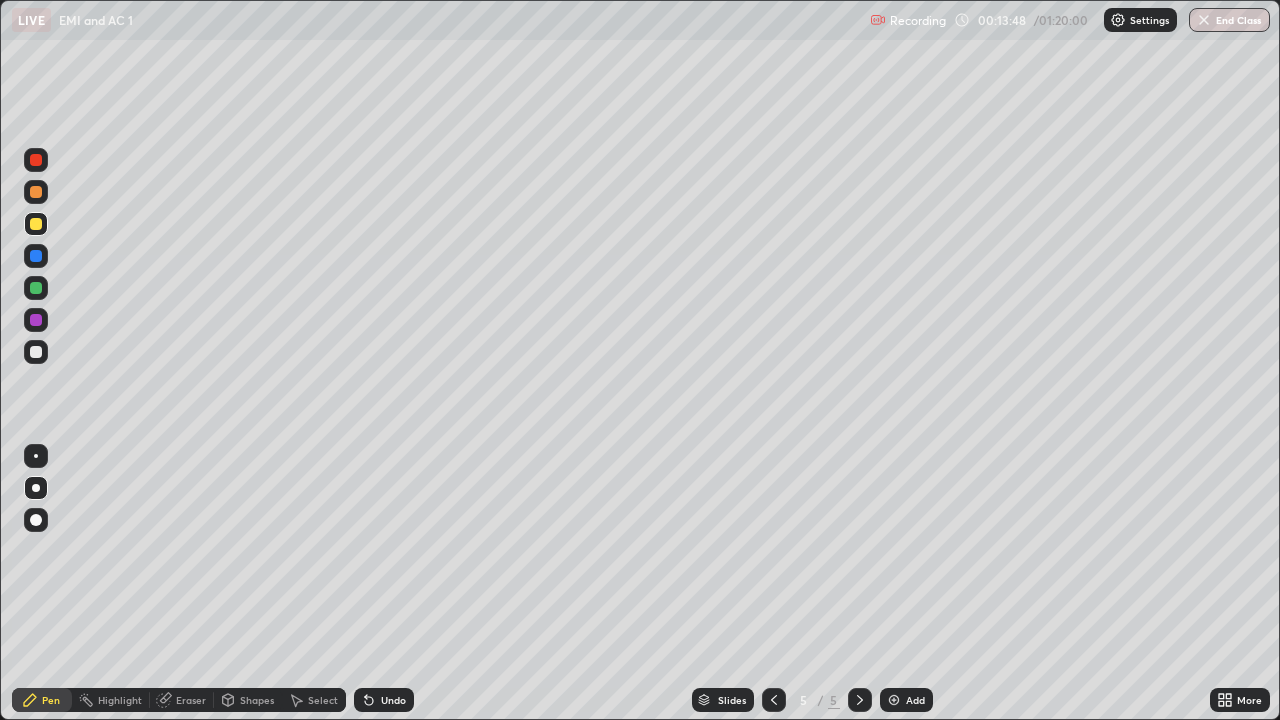 click on "Shapes" at bounding box center (257, 700) 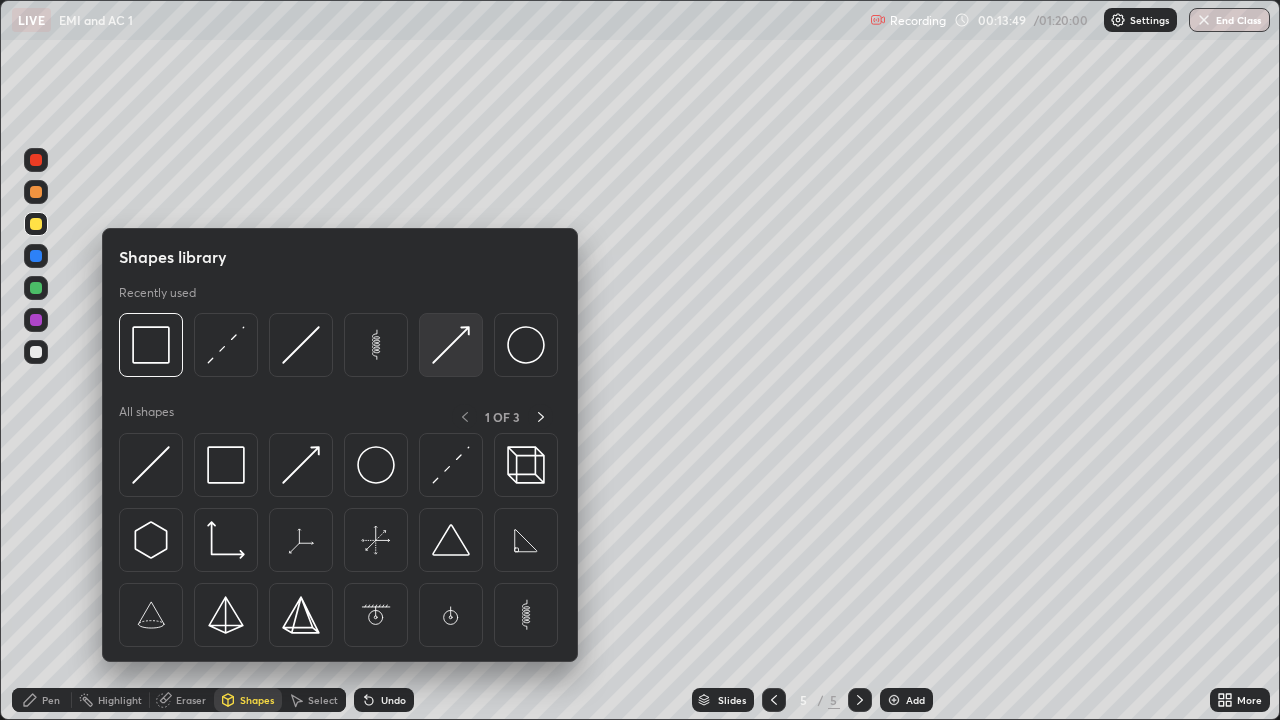 click at bounding box center [451, 345] 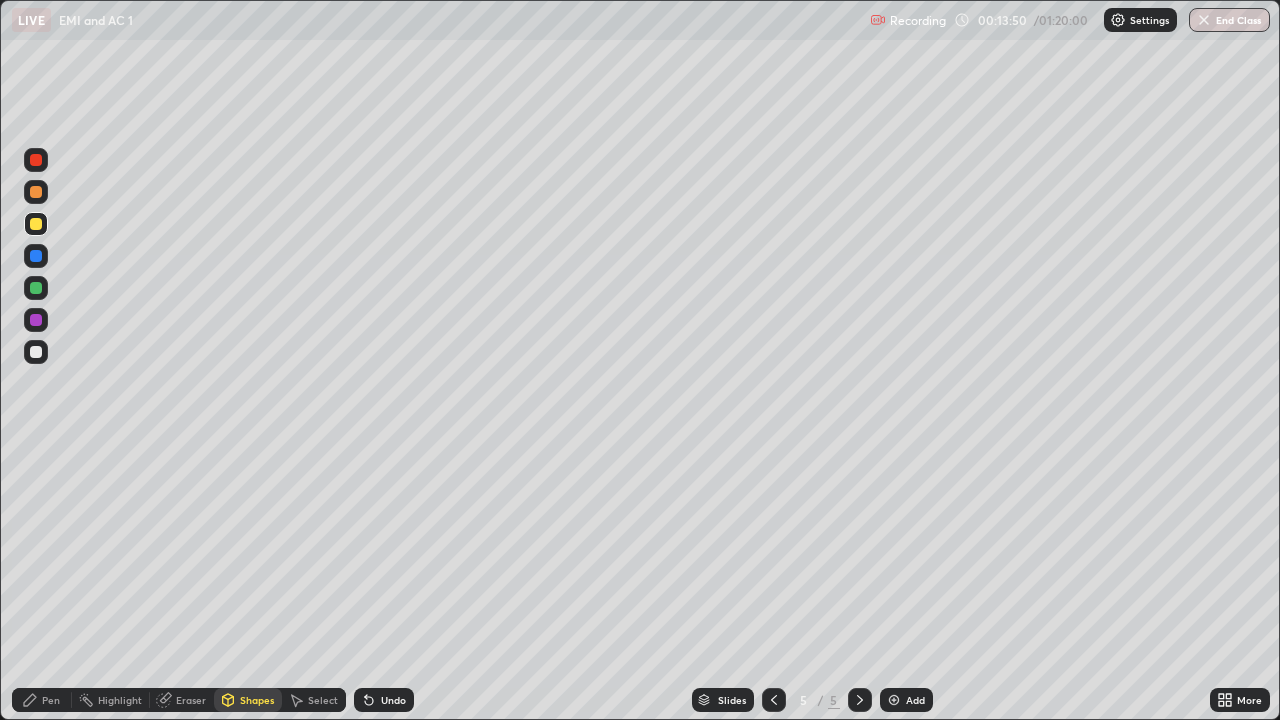 click at bounding box center [36, 352] 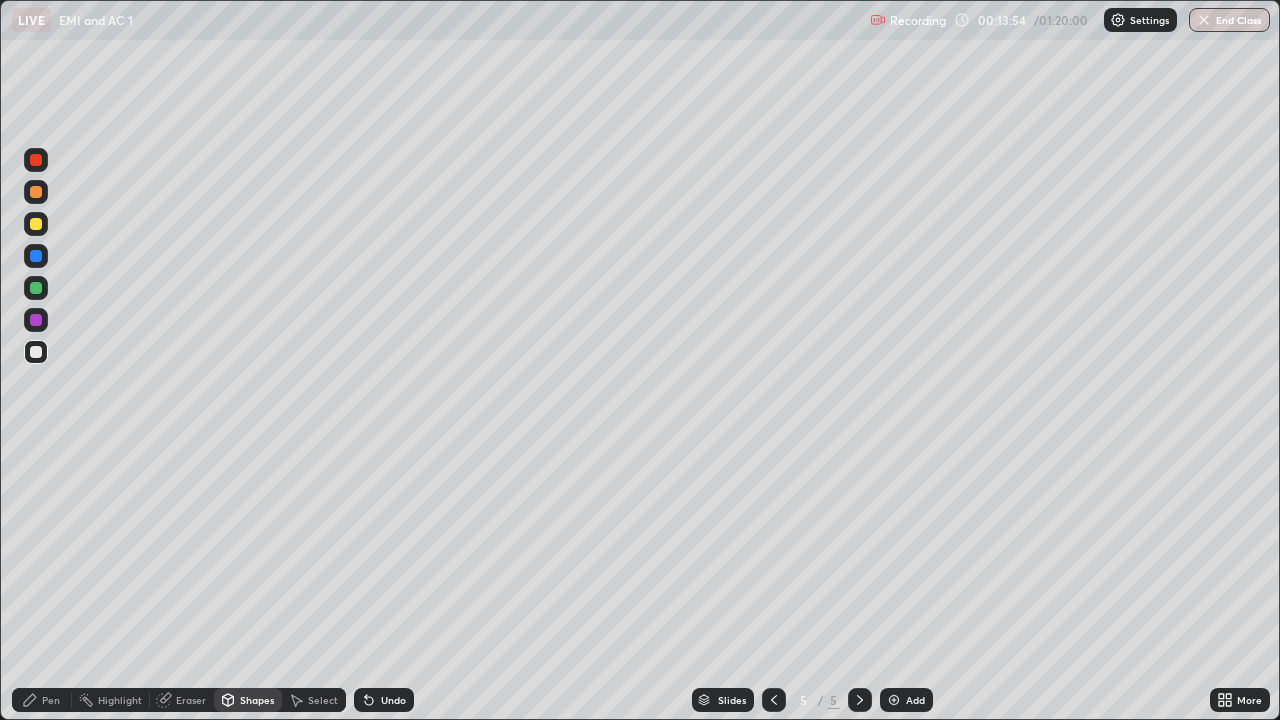 click on "Pen" at bounding box center (42, 700) 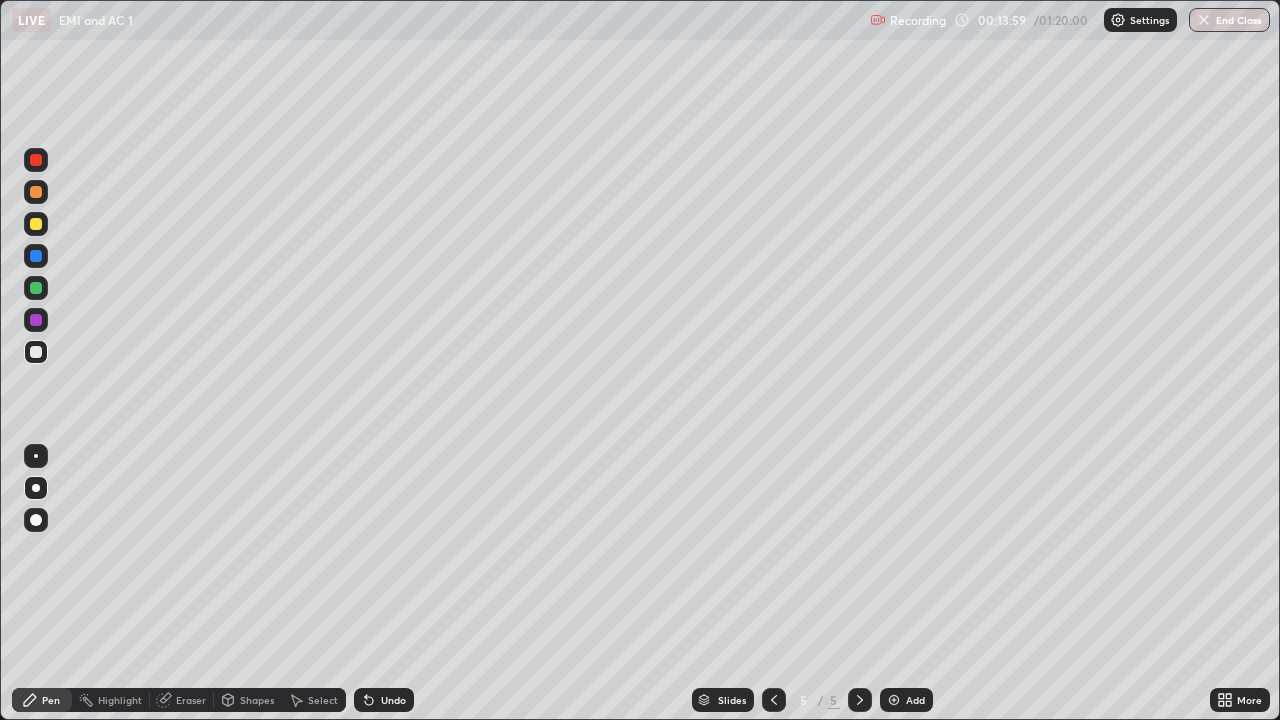 click at bounding box center [36, 224] 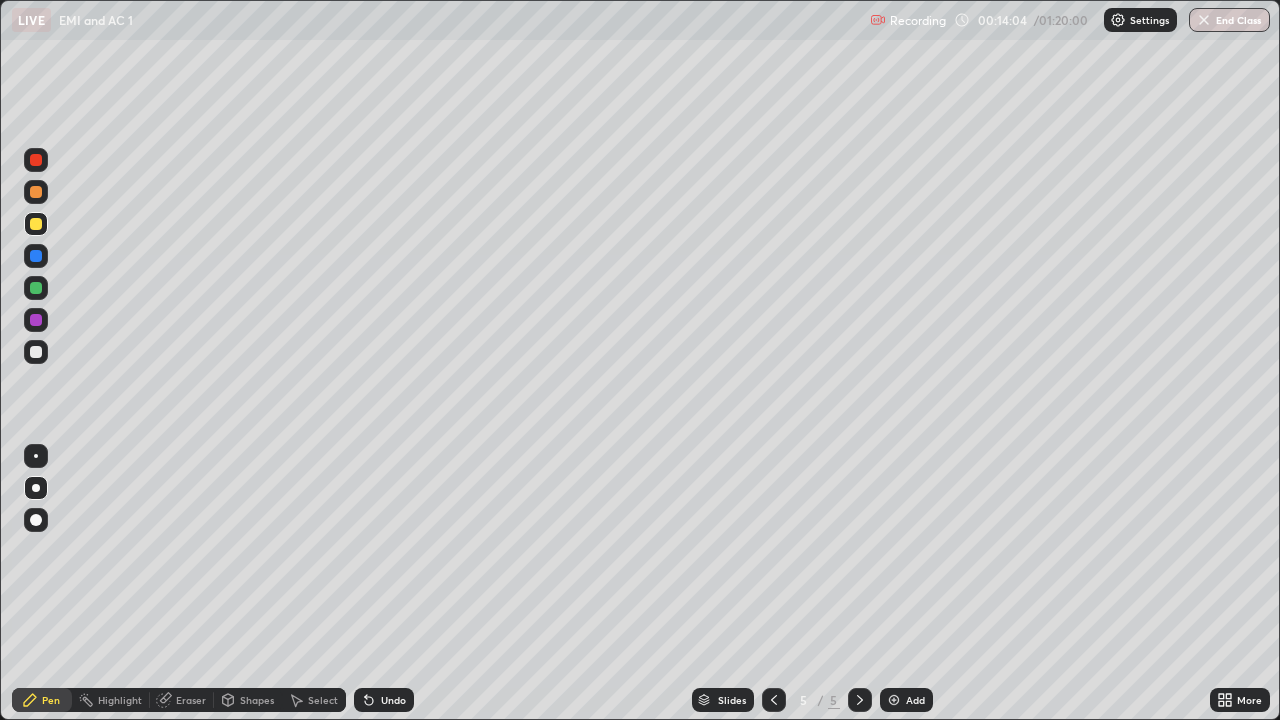 click on "Undo" at bounding box center (393, 700) 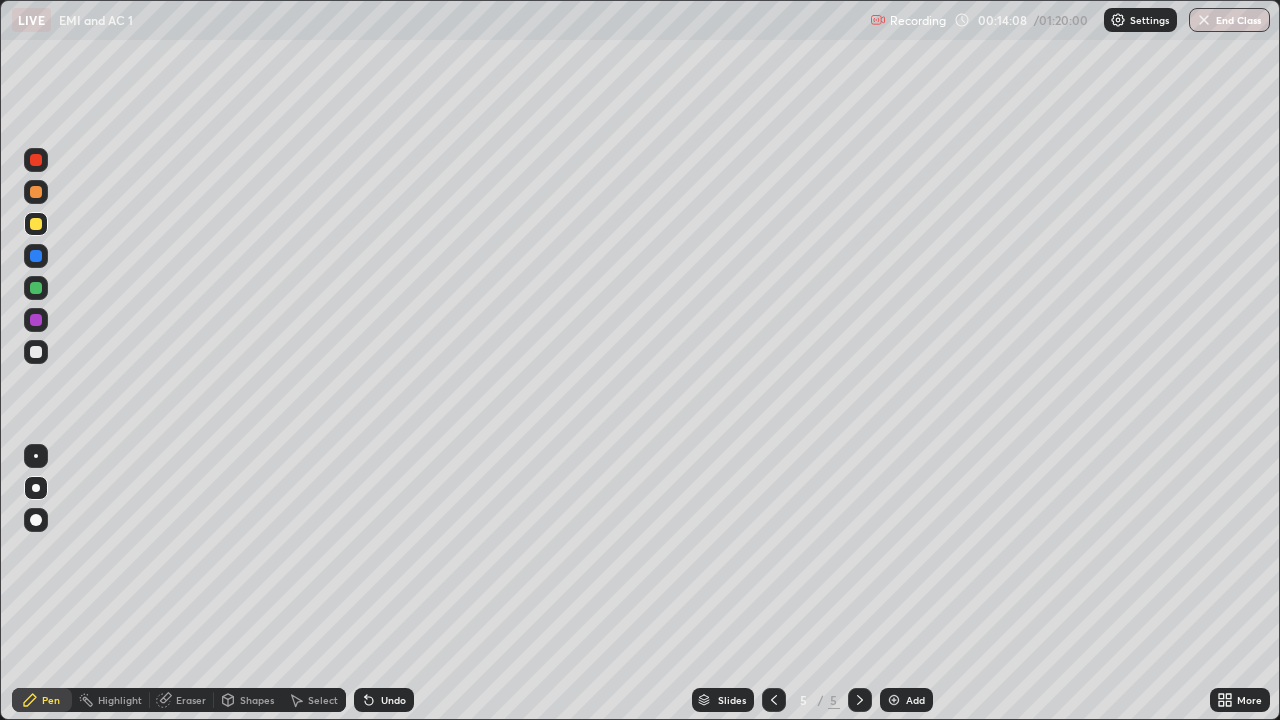 click on "Select" at bounding box center (314, 700) 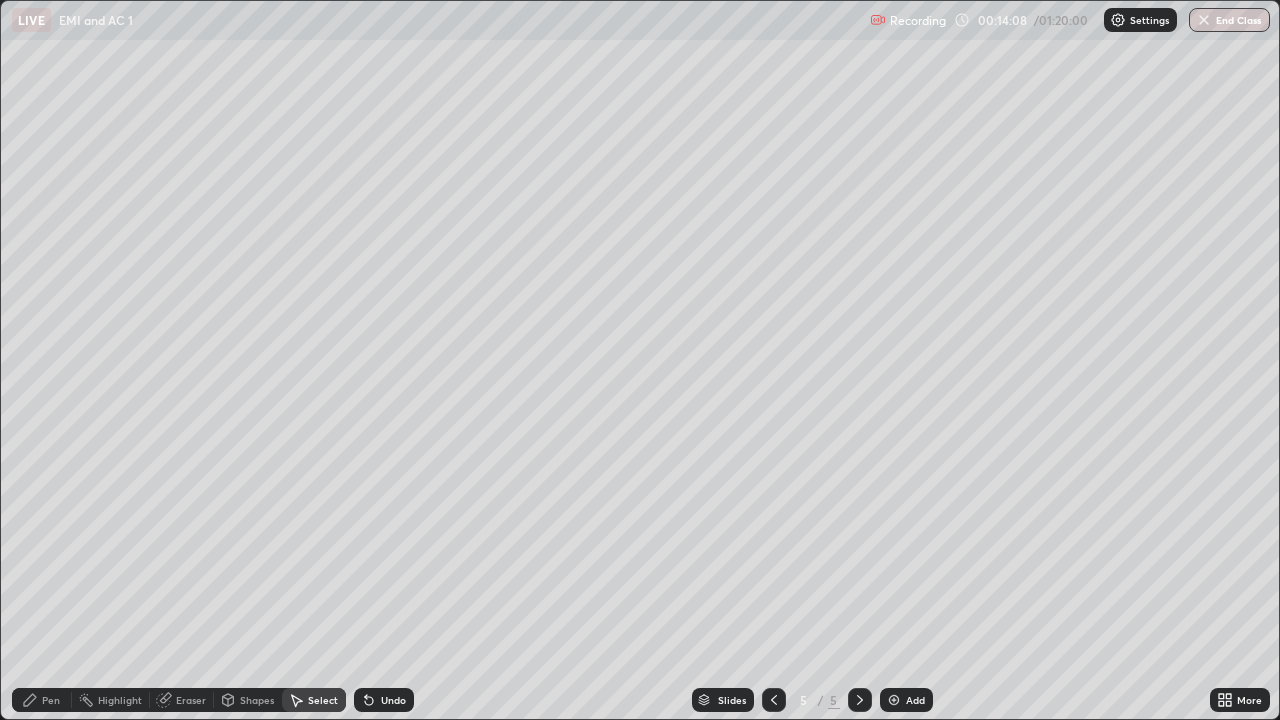 click on "Shapes" at bounding box center (257, 700) 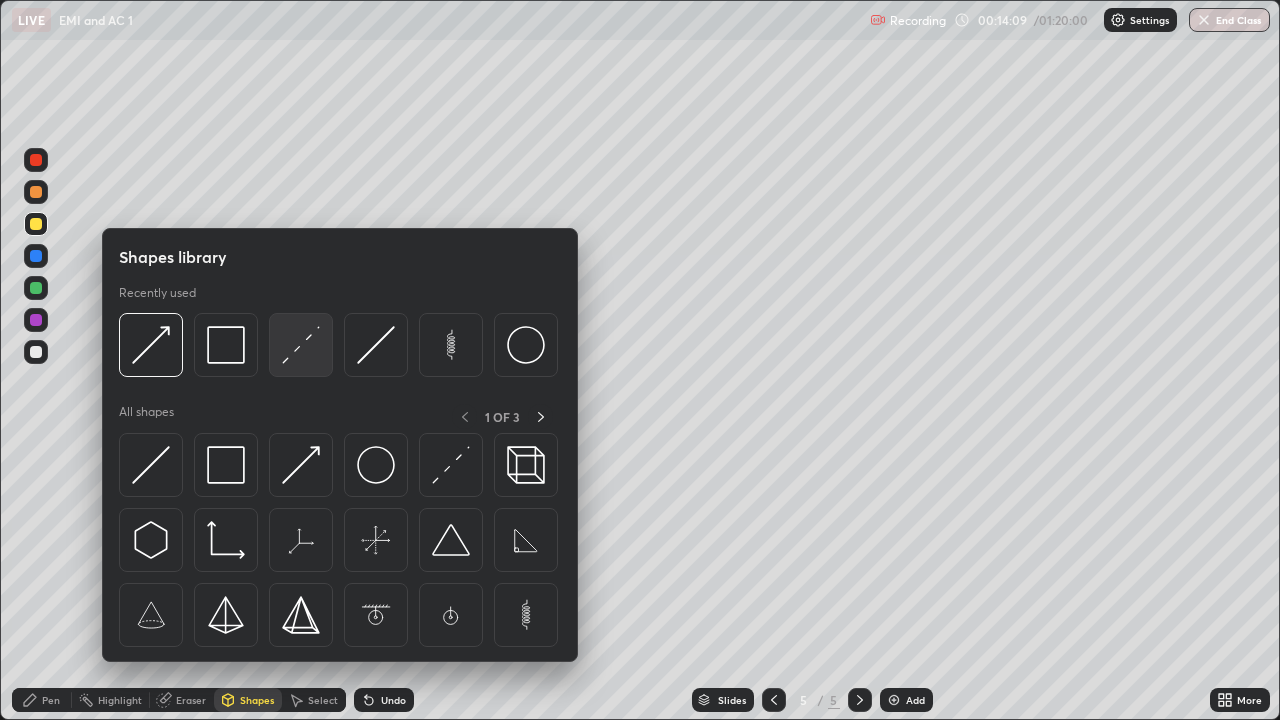click at bounding box center (301, 345) 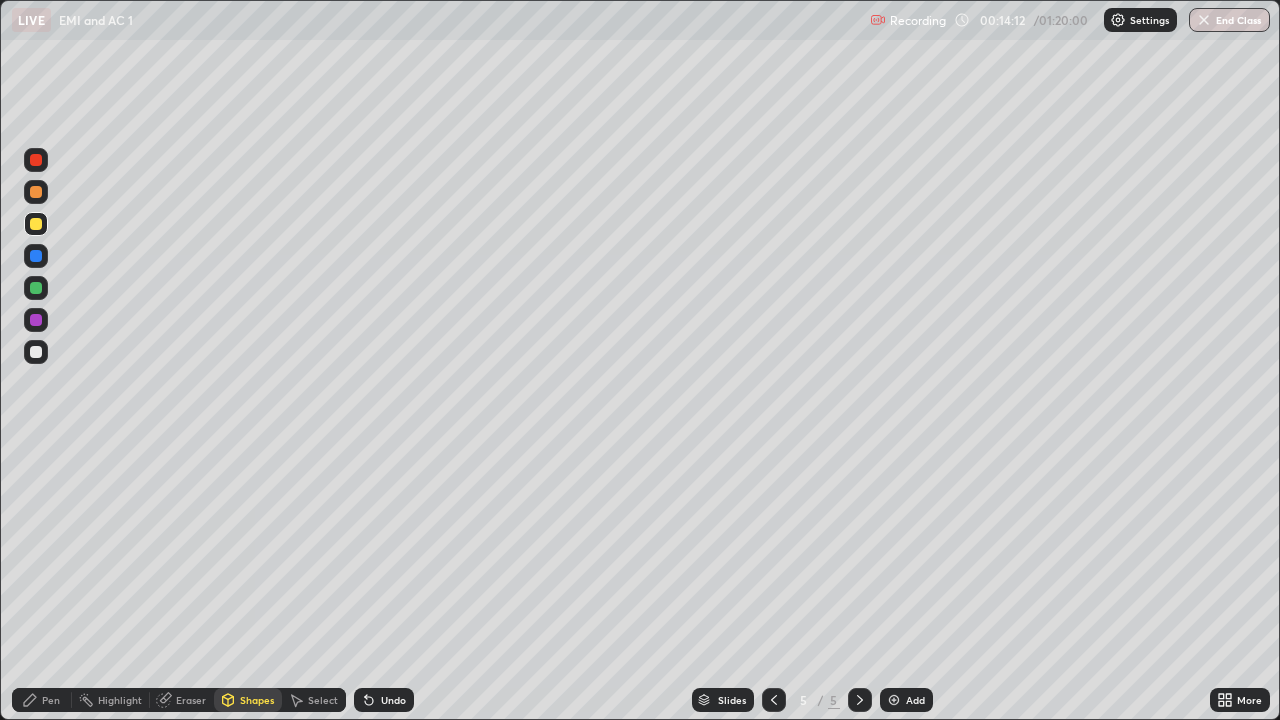 click 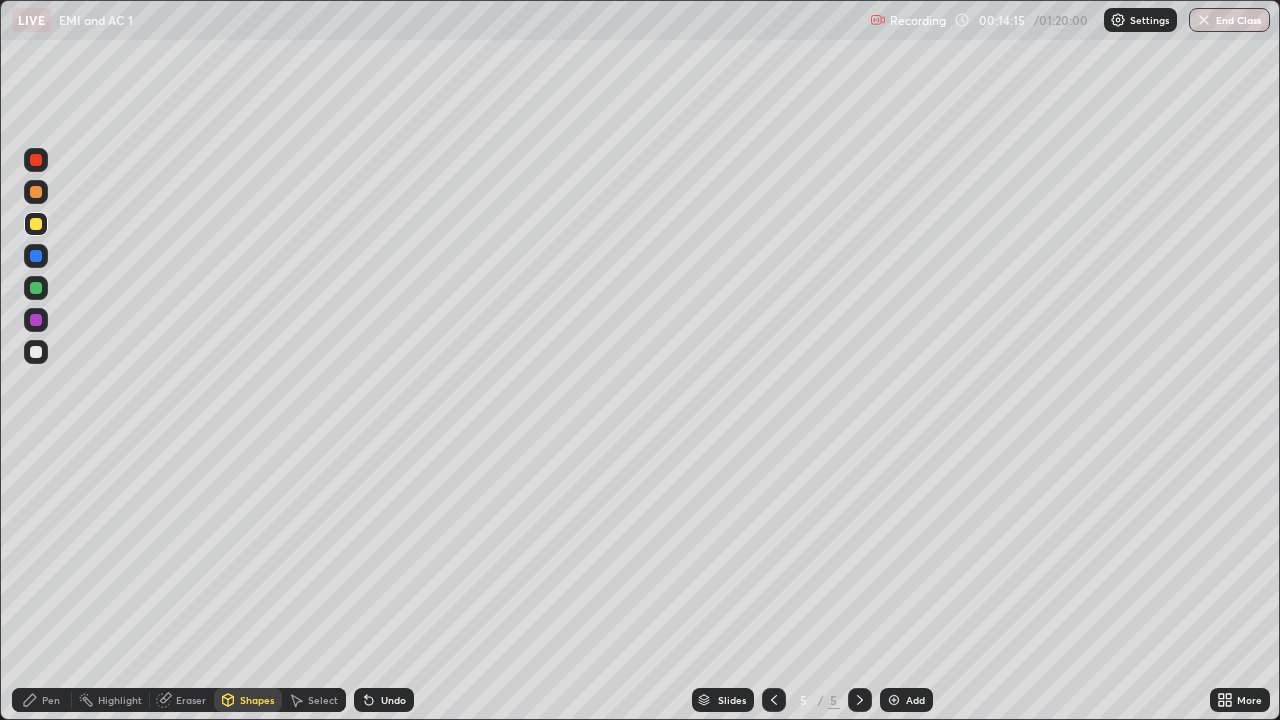click on "Eraser" at bounding box center (182, 700) 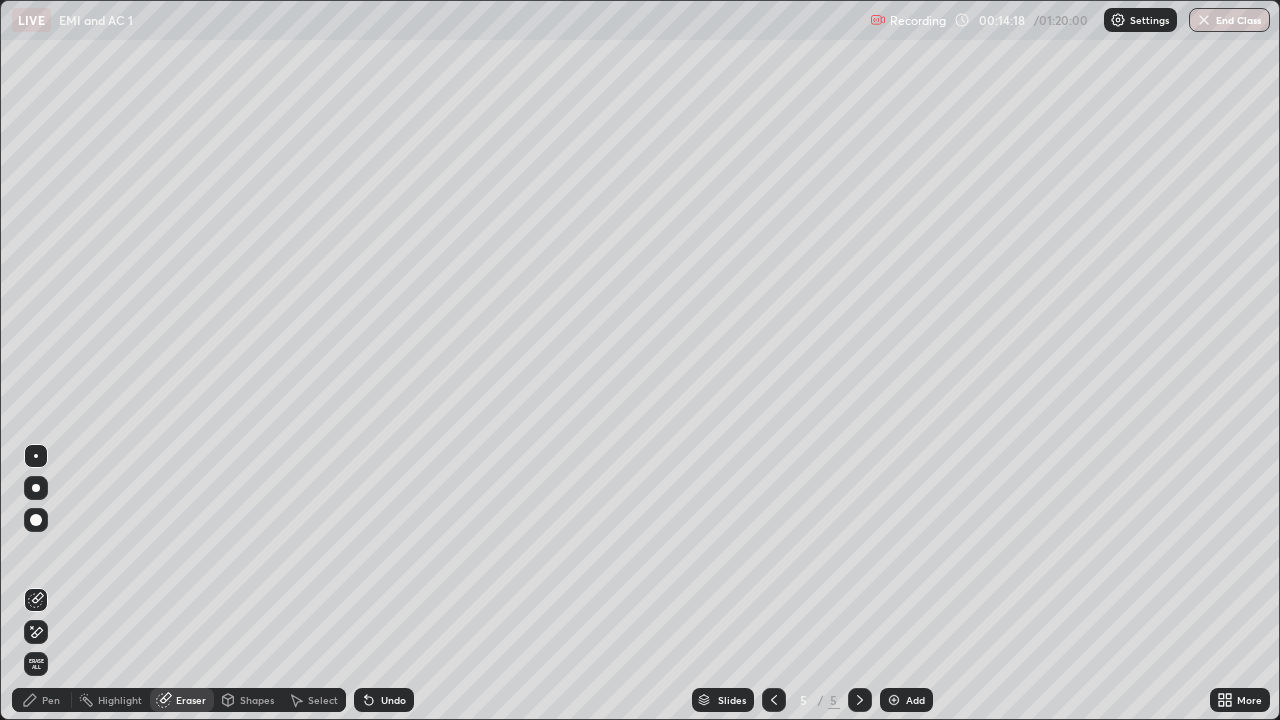 click 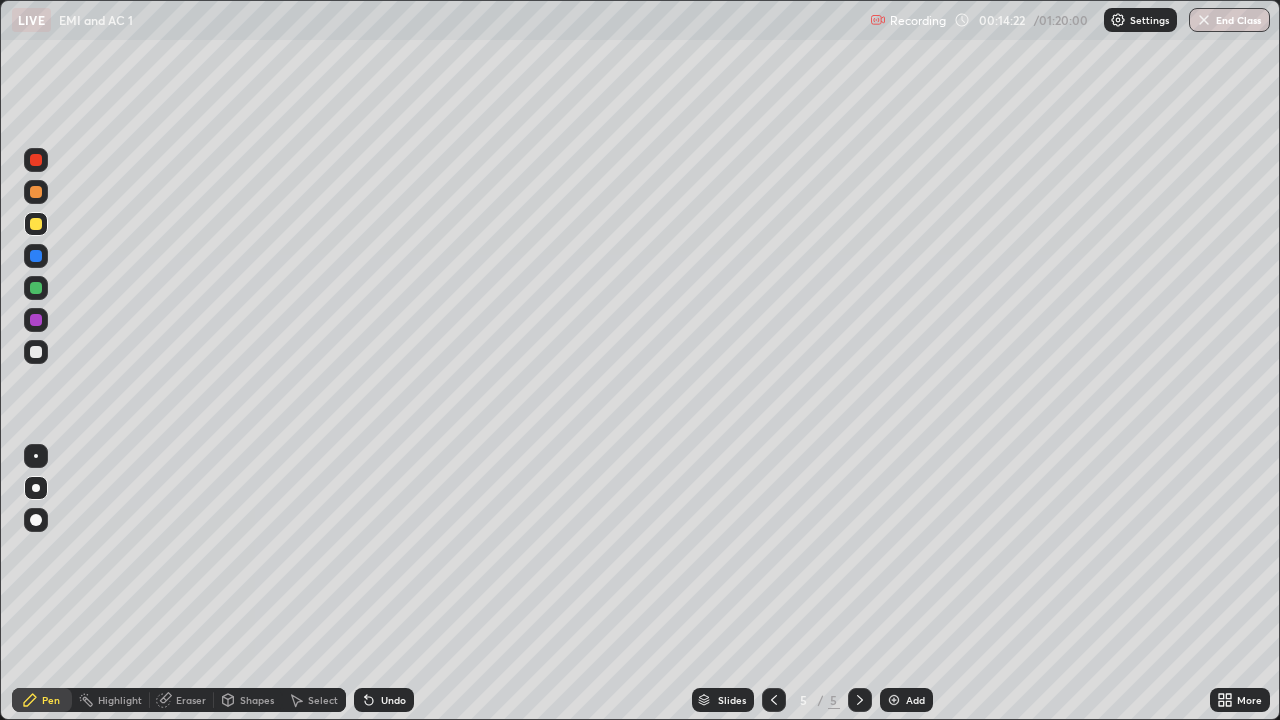 click on "Shapes" at bounding box center (257, 700) 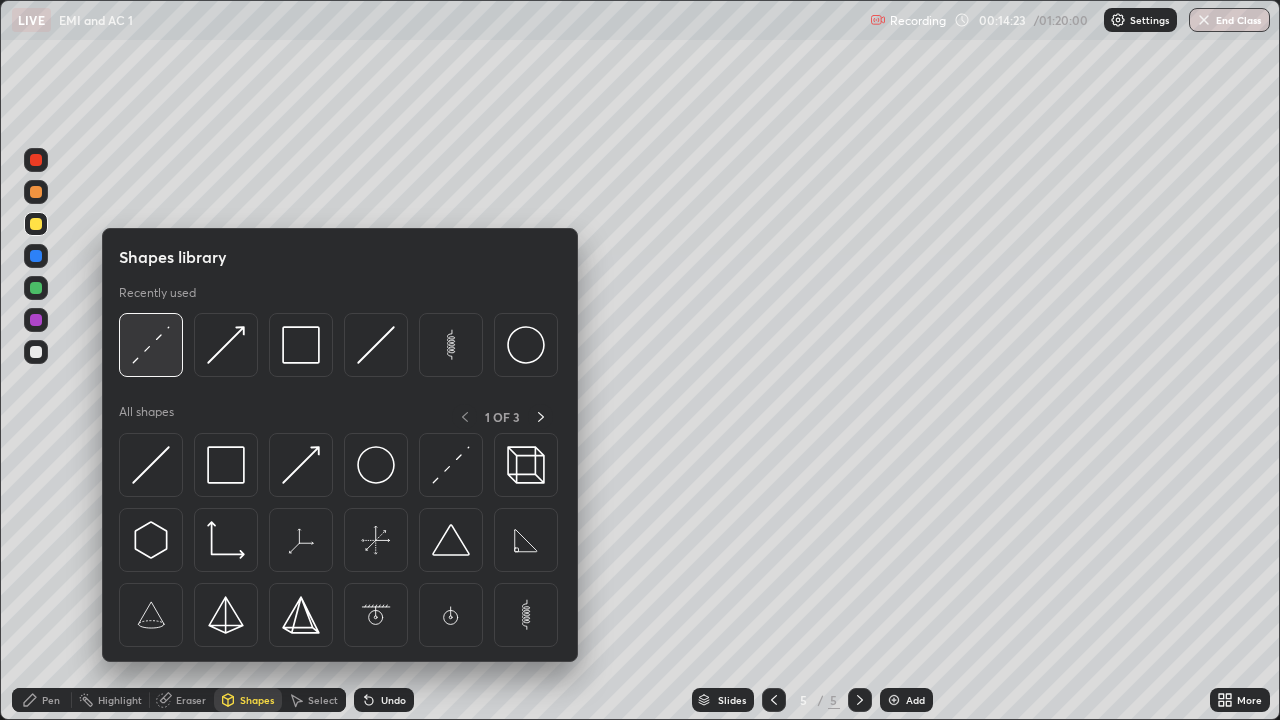 click at bounding box center [151, 345] 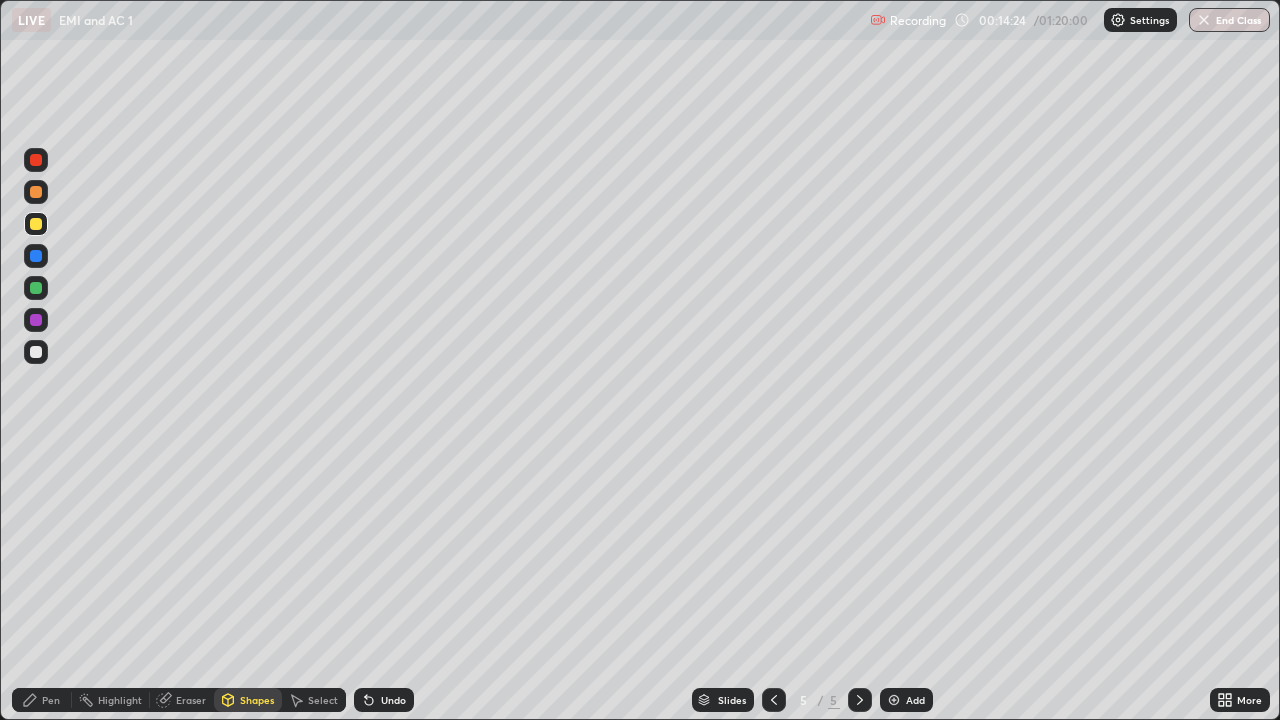 click at bounding box center [36, 288] 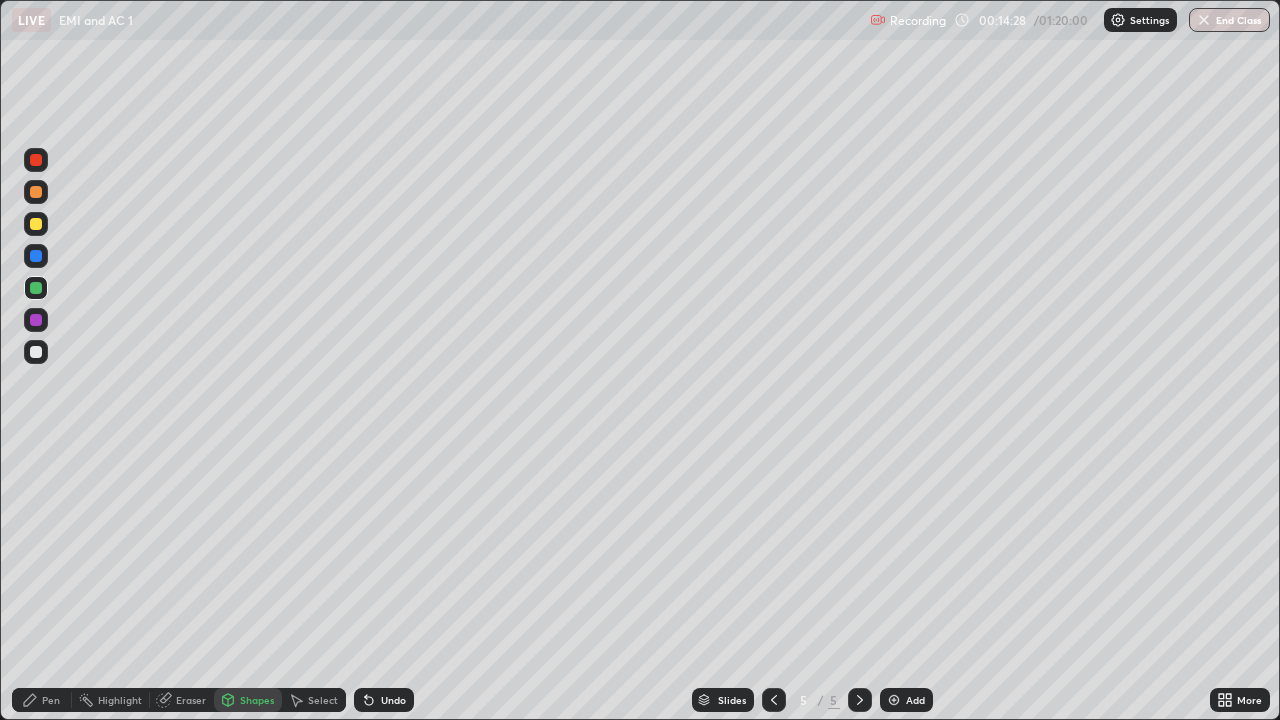click 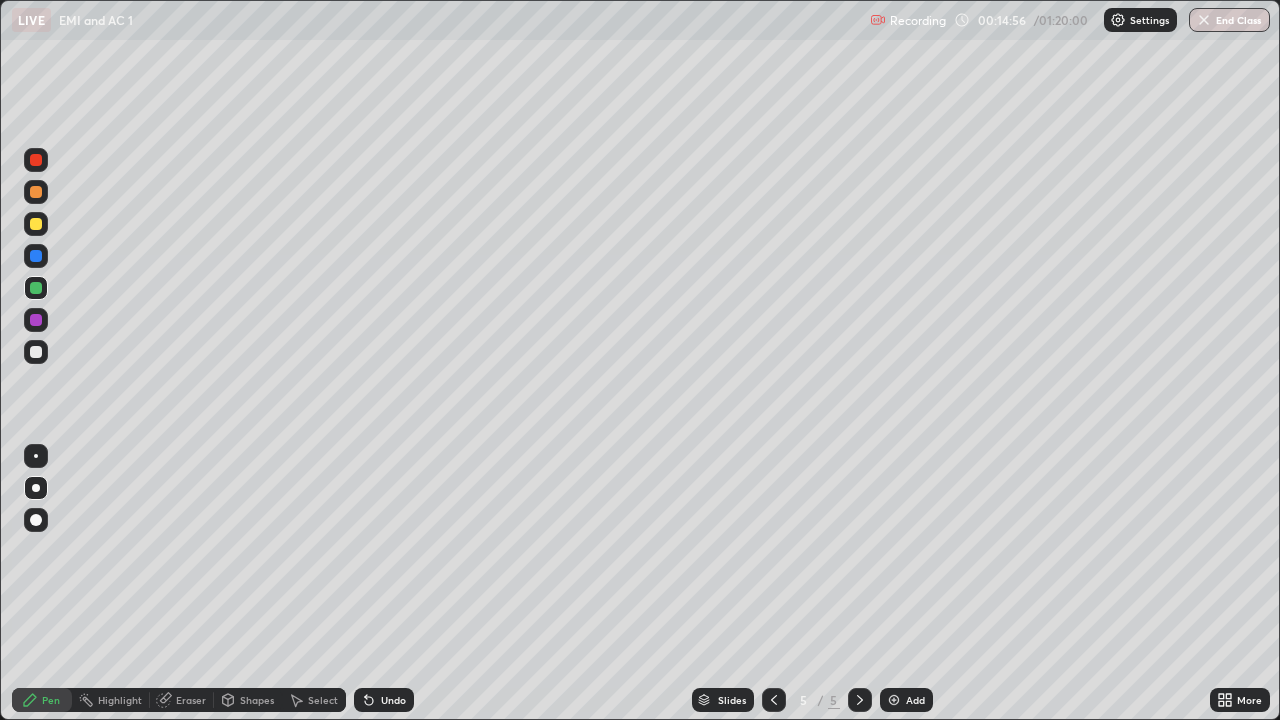 click at bounding box center (36, 352) 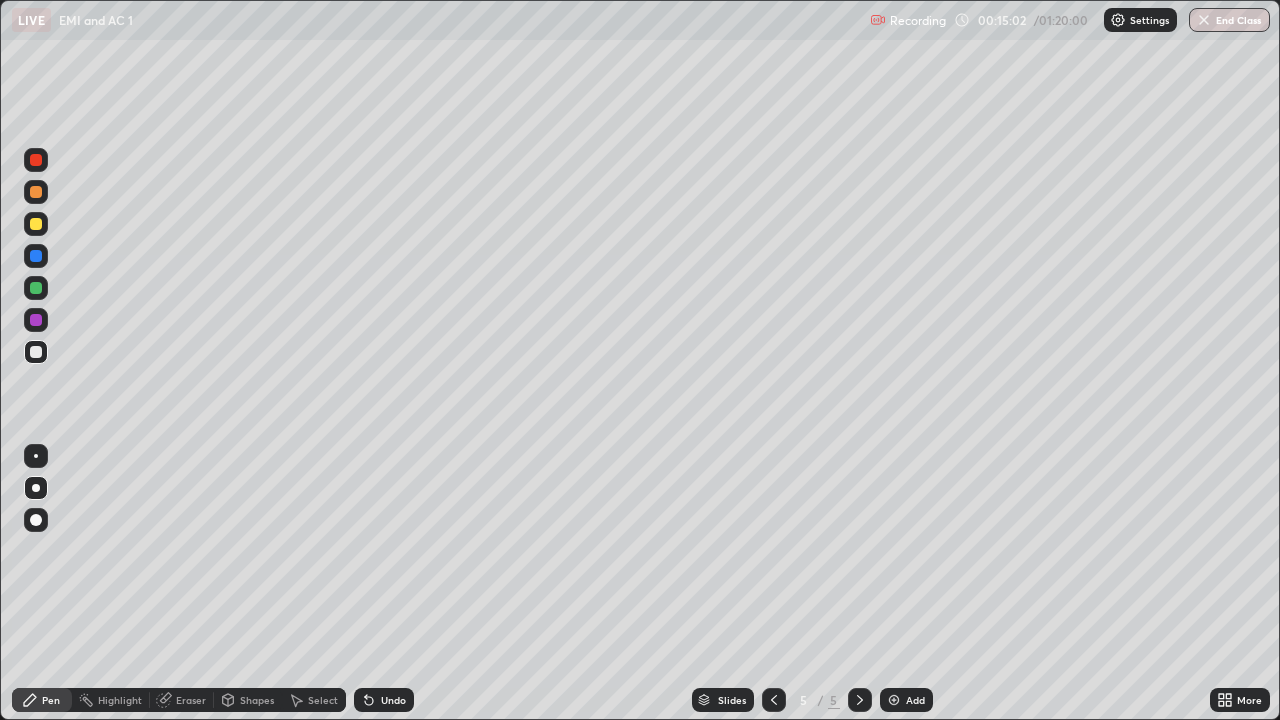 click on "Undo" at bounding box center [393, 700] 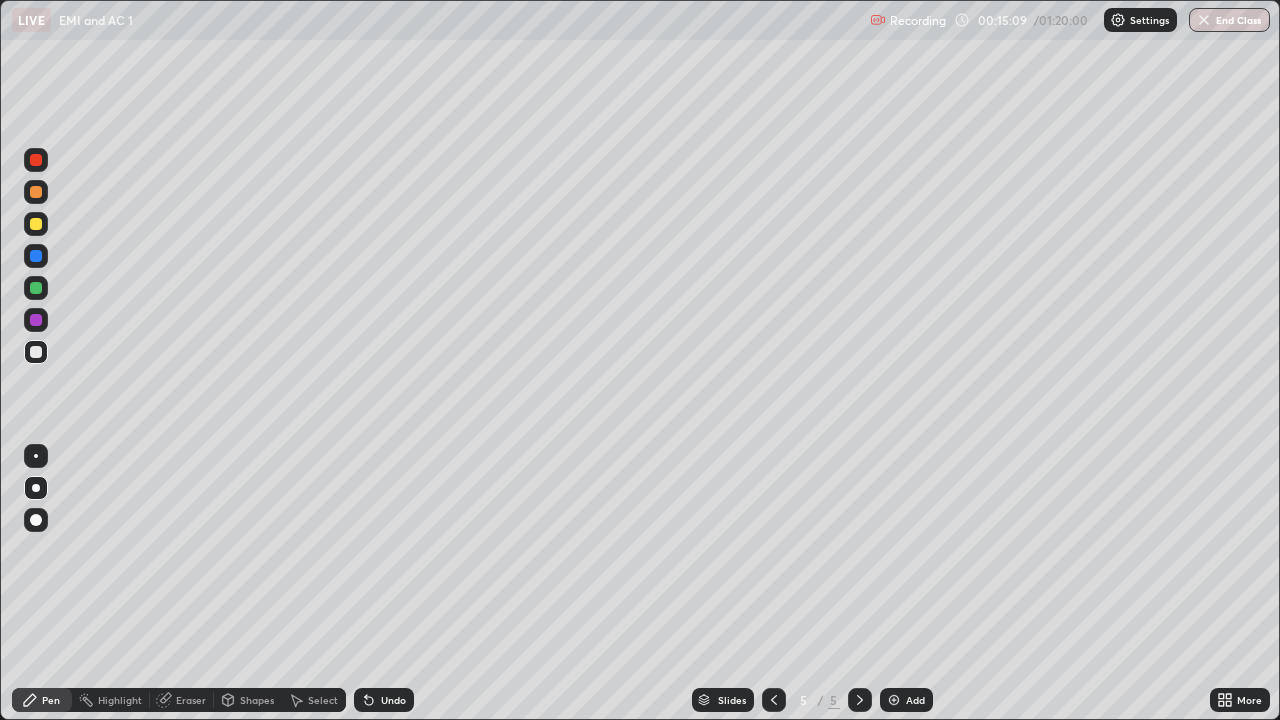 click 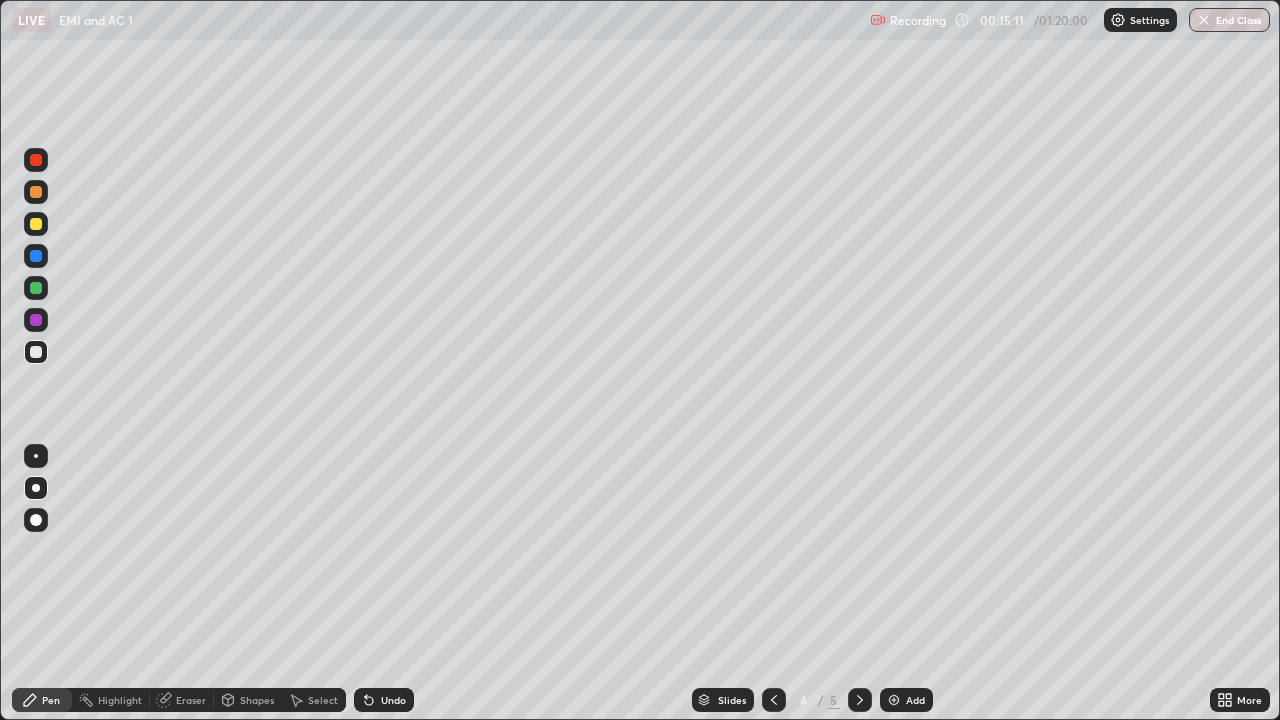 click 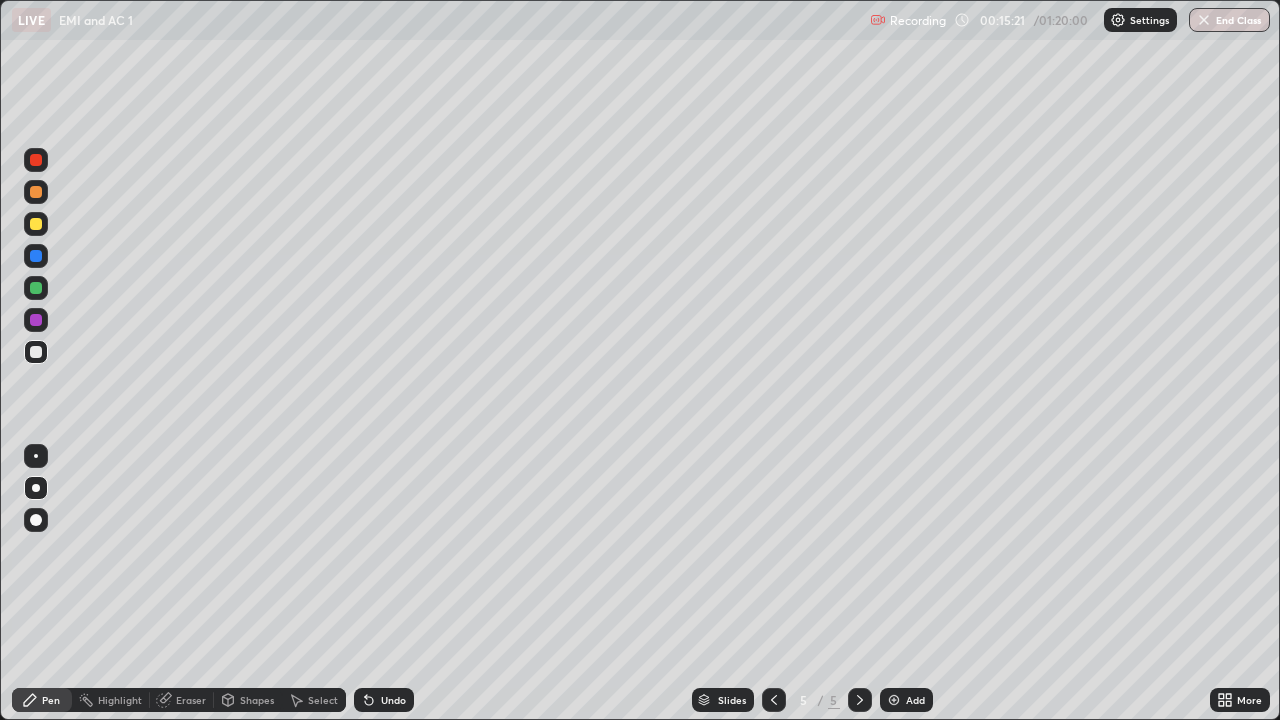 click on "Shapes" at bounding box center (257, 700) 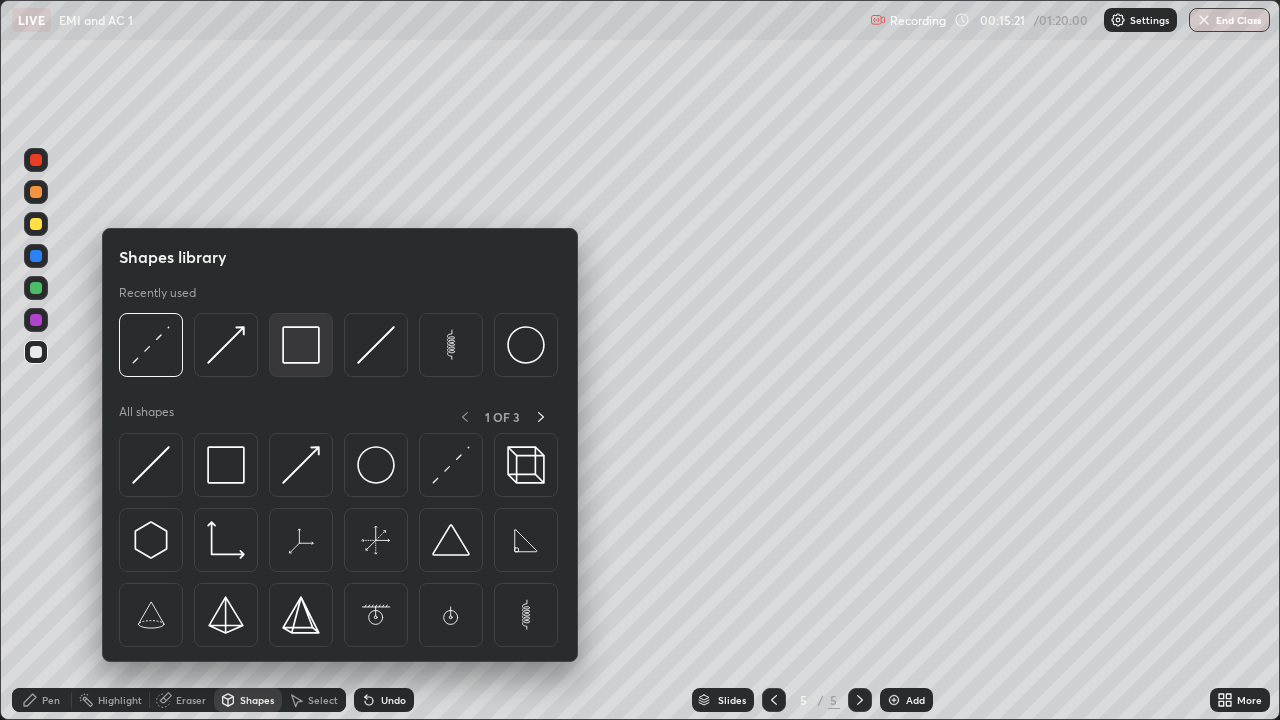 click at bounding box center [301, 345] 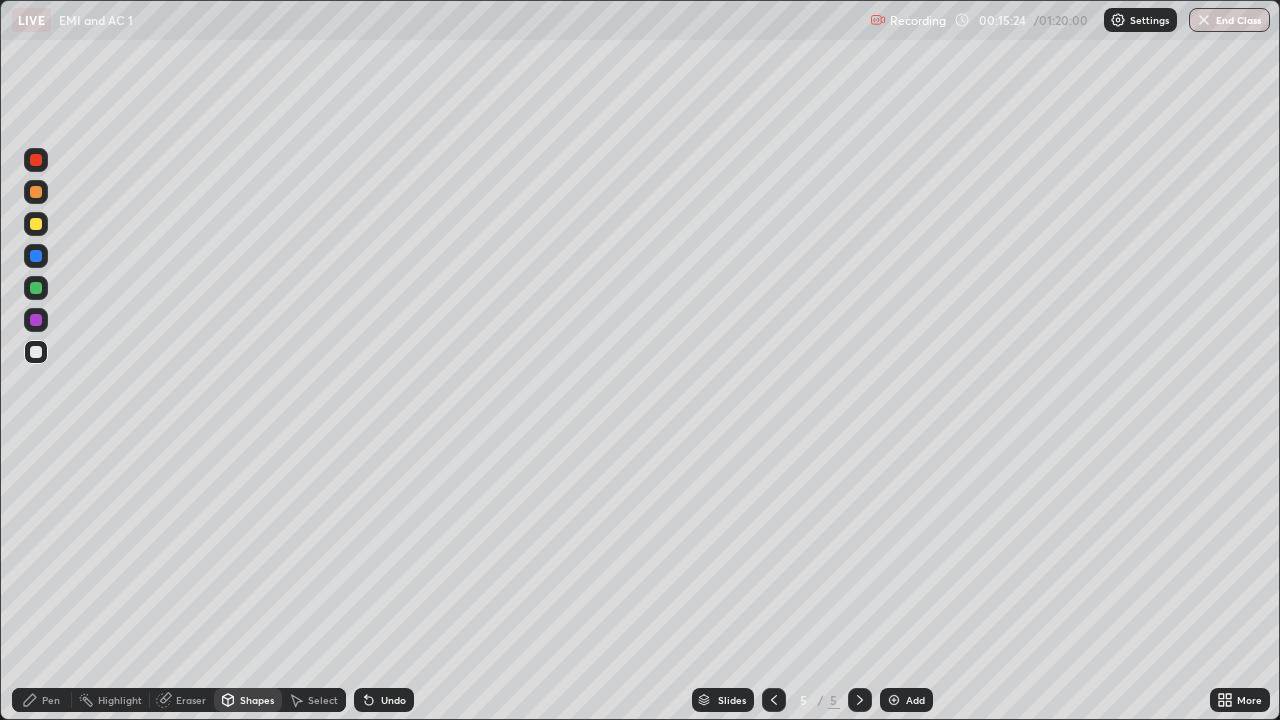 click on "Pen" at bounding box center (51, 700) 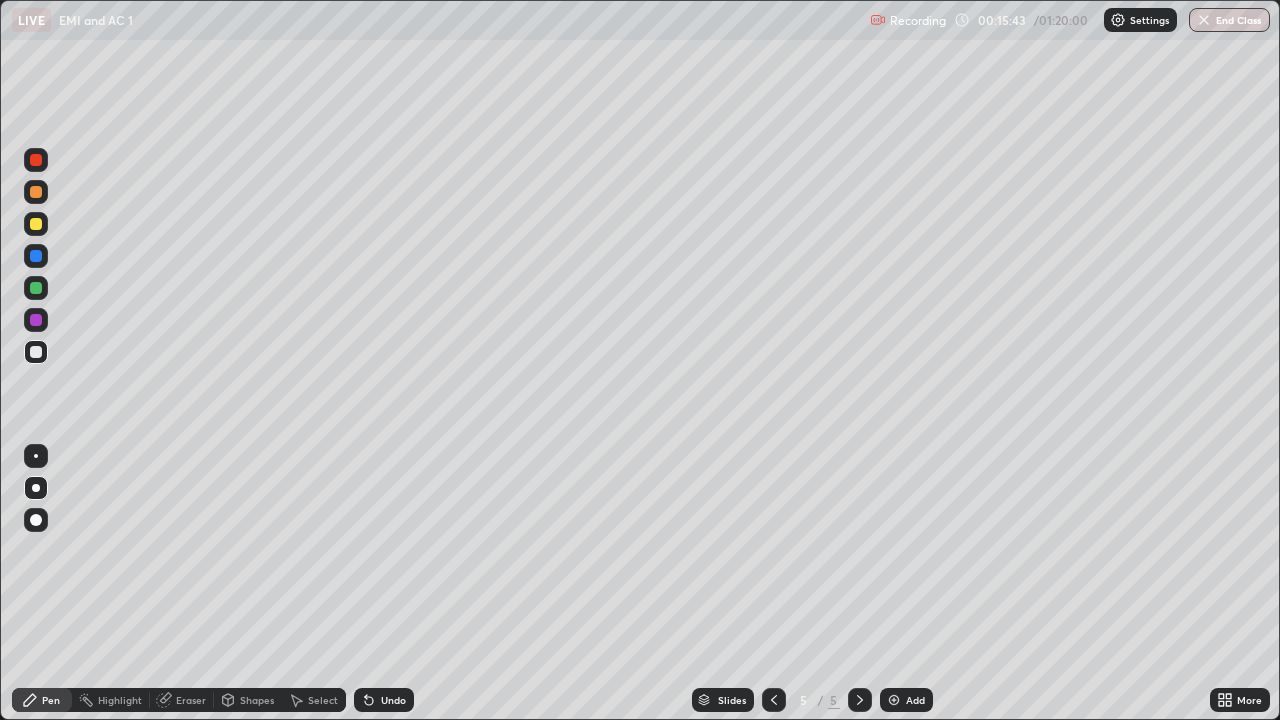 click at bounding box center [774, 700] 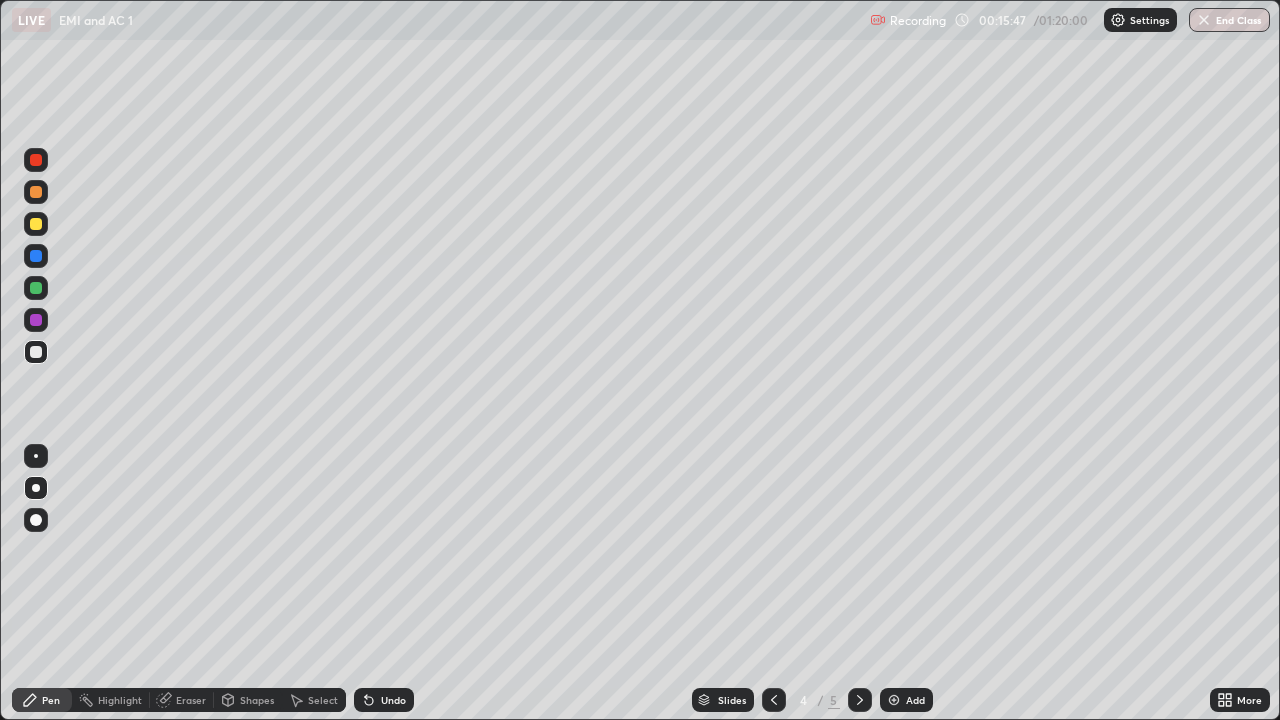 click 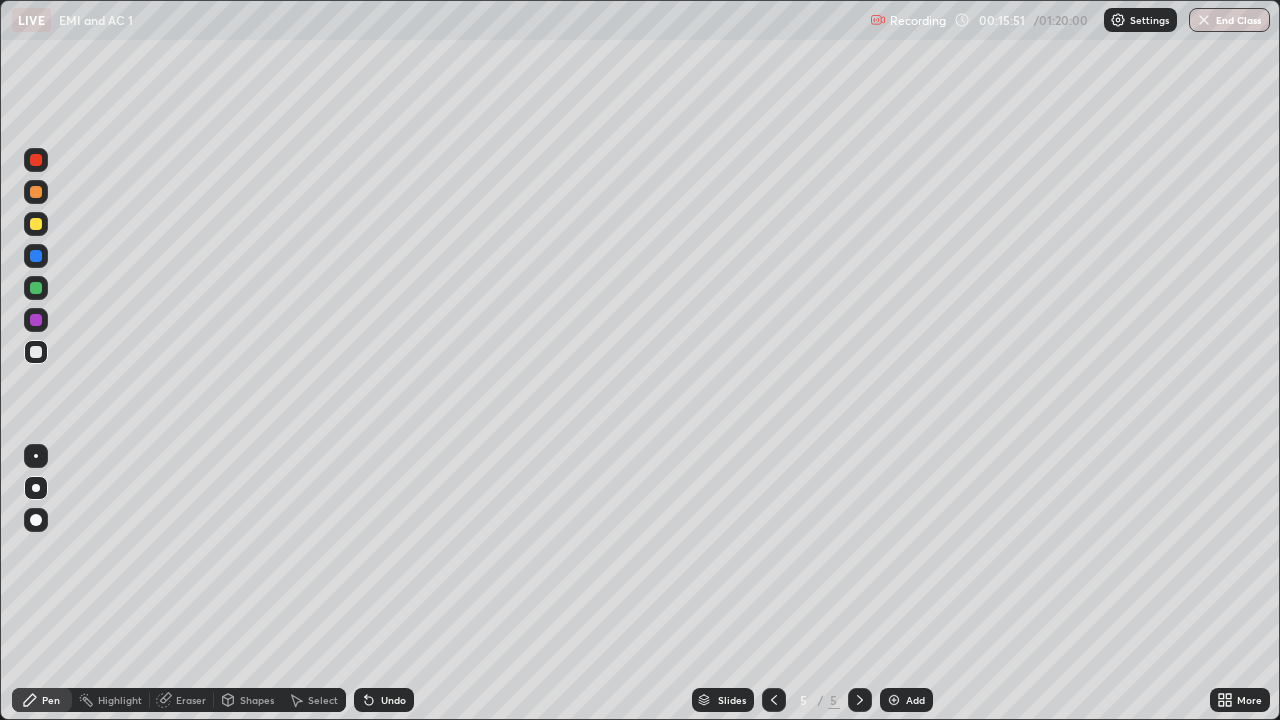 click 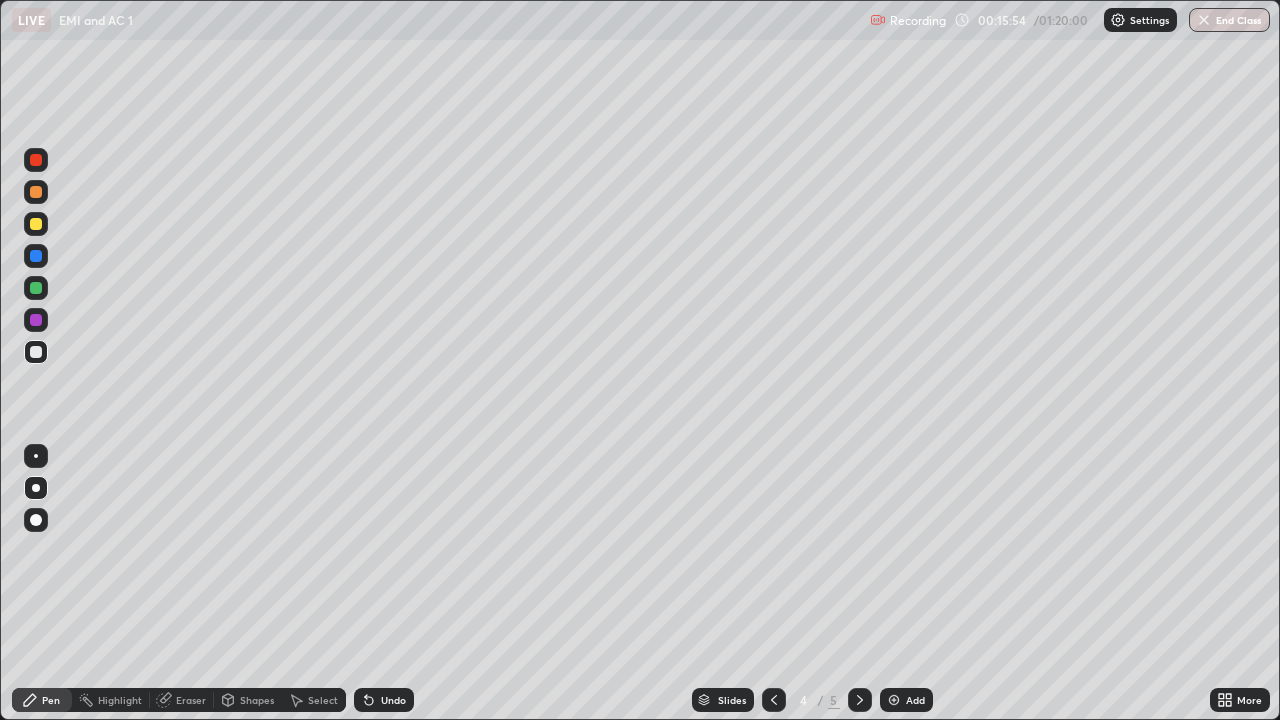 click 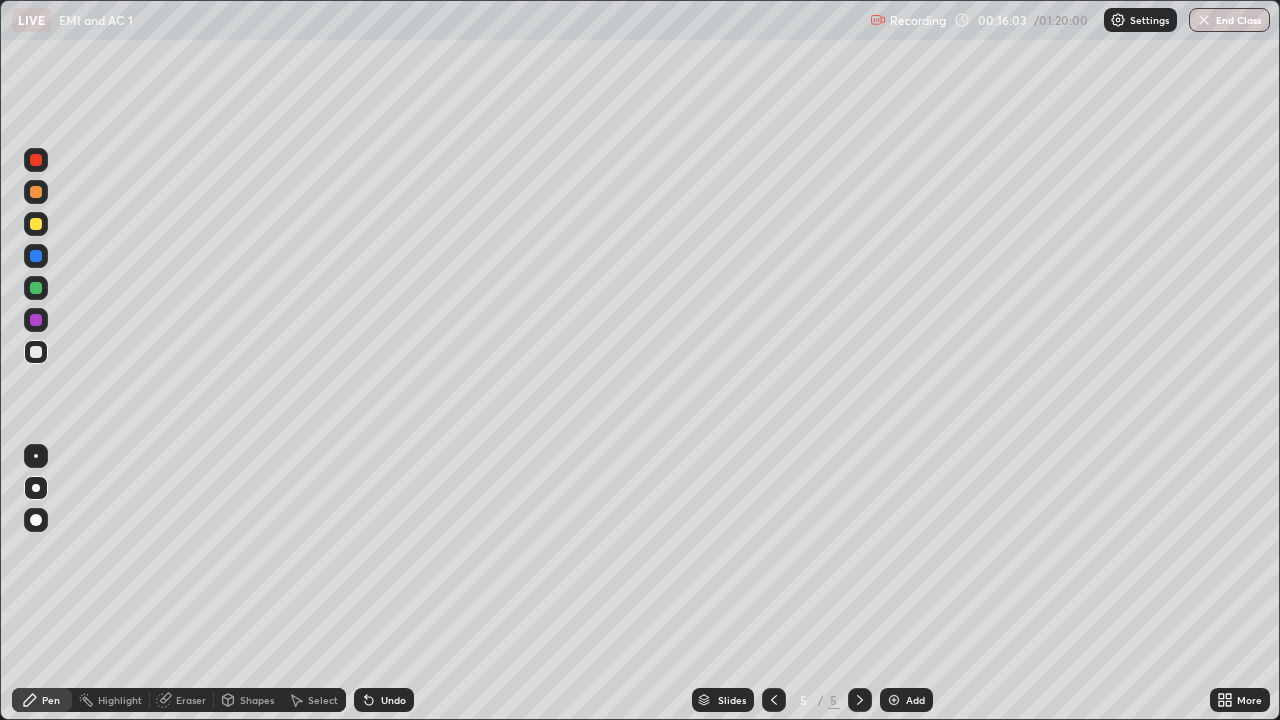 click on "Undo" at bounding box center (384, 700) 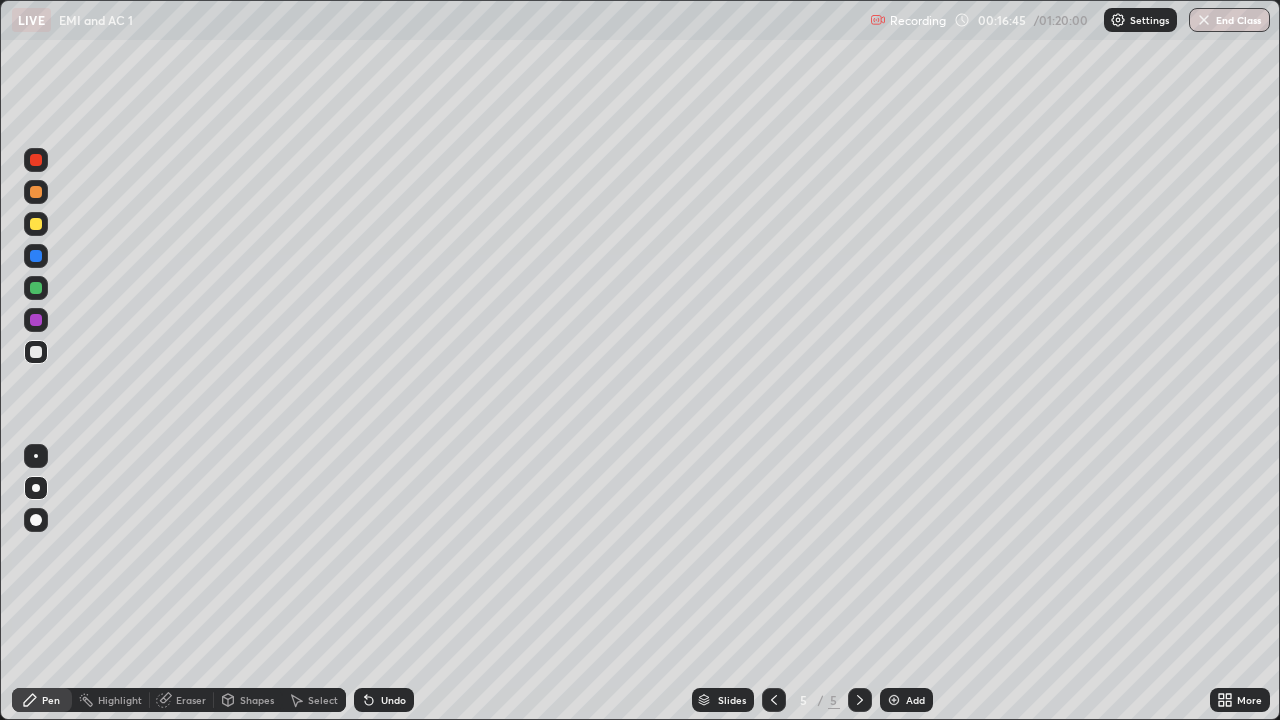 click on "Shapes" at bounding box center (248, 700) 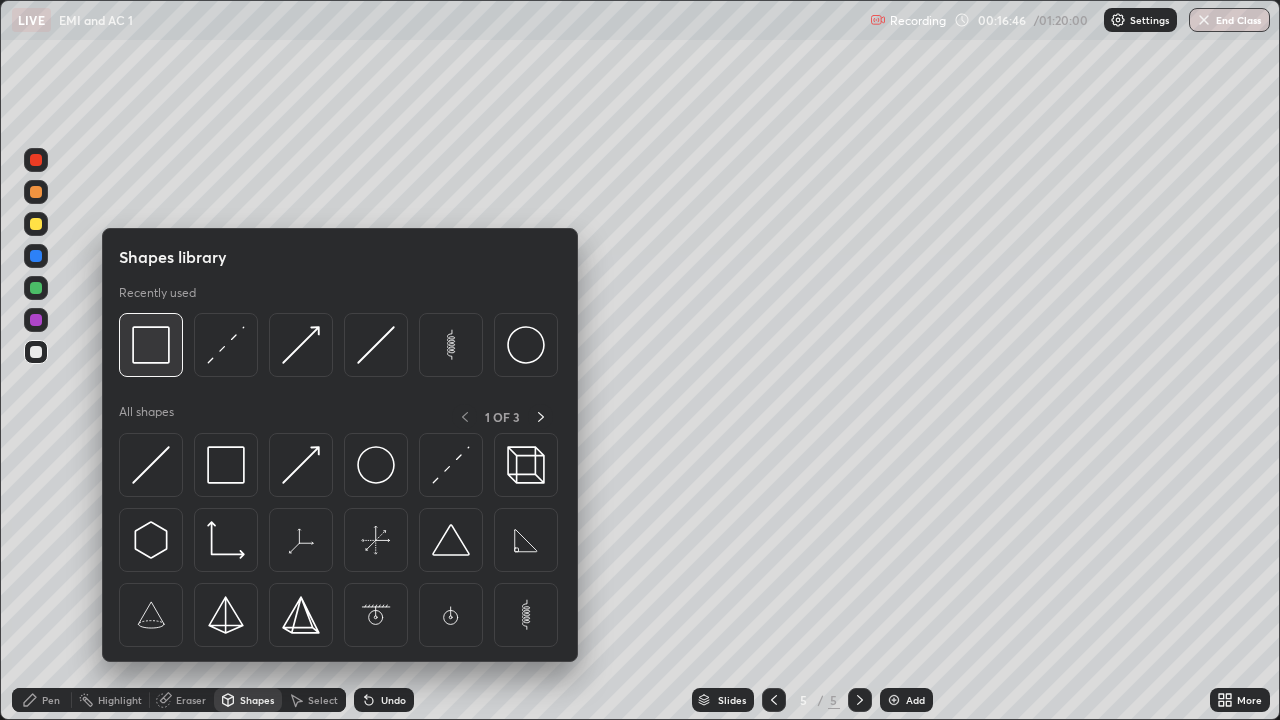 click at bounding box center [151, 345] 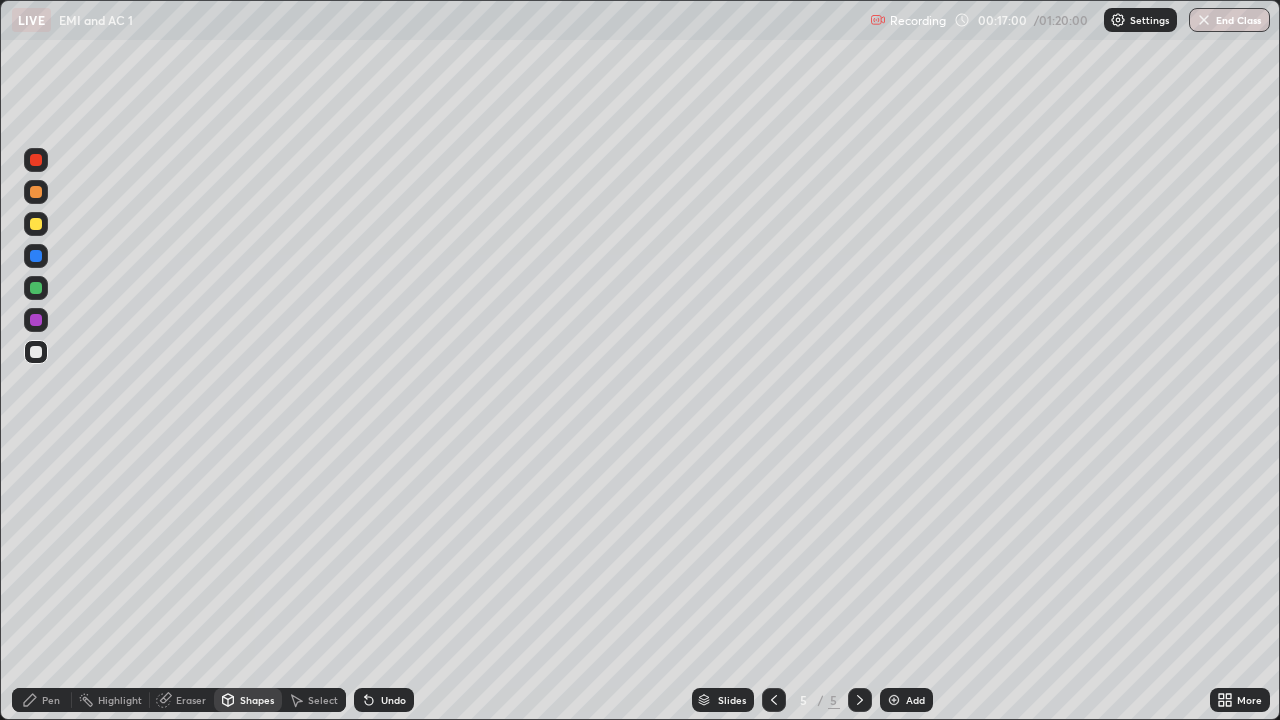 click 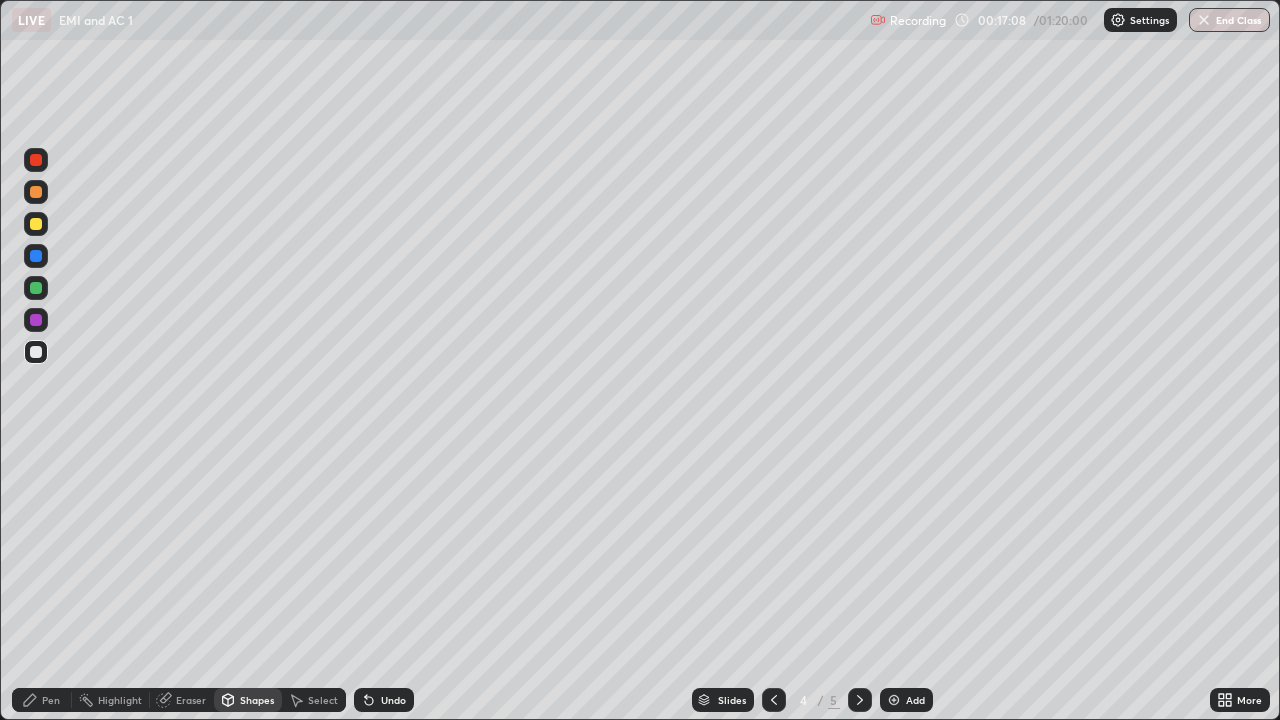 click 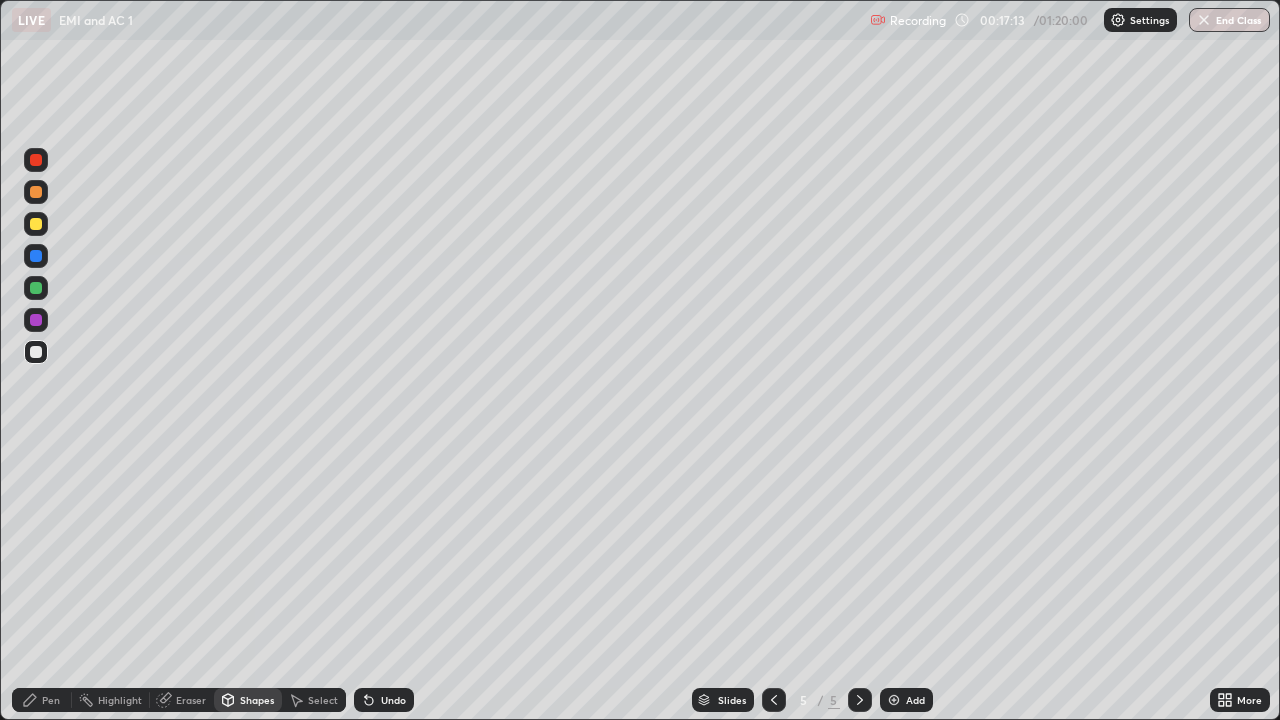 click at bounding box center (894, 700) 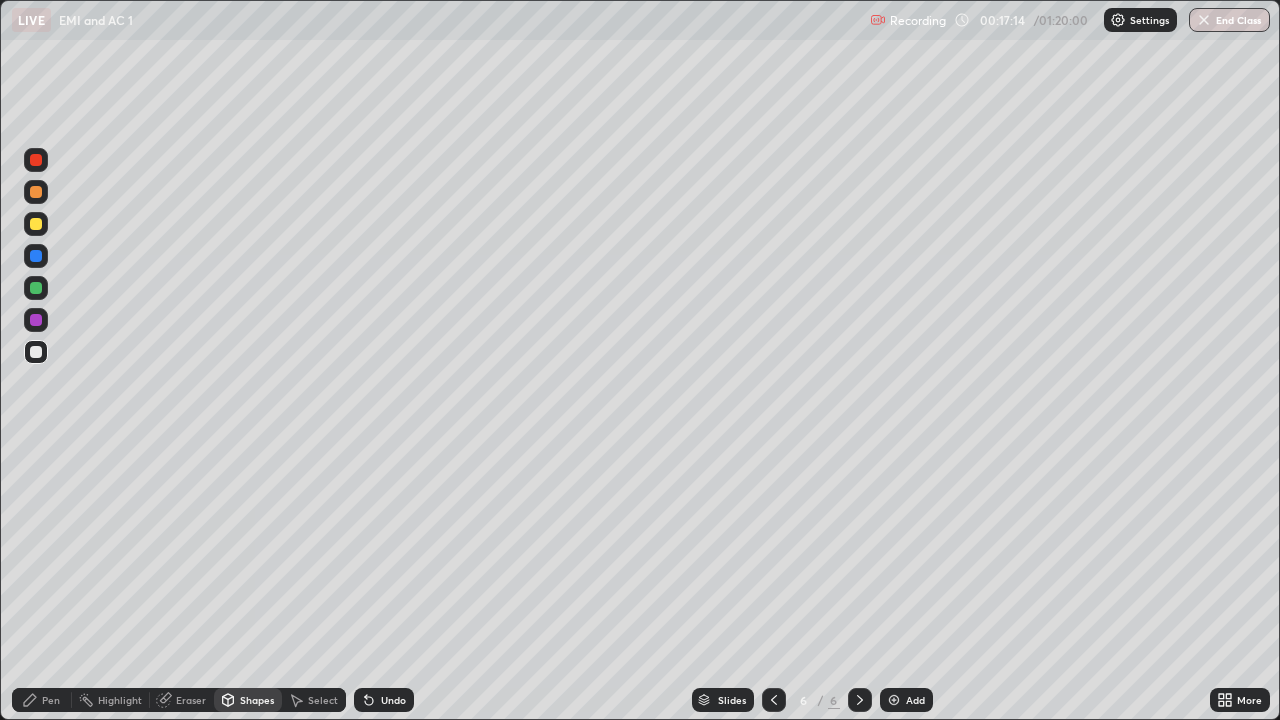 click on "Shapes" at bounding box center [257, 700] 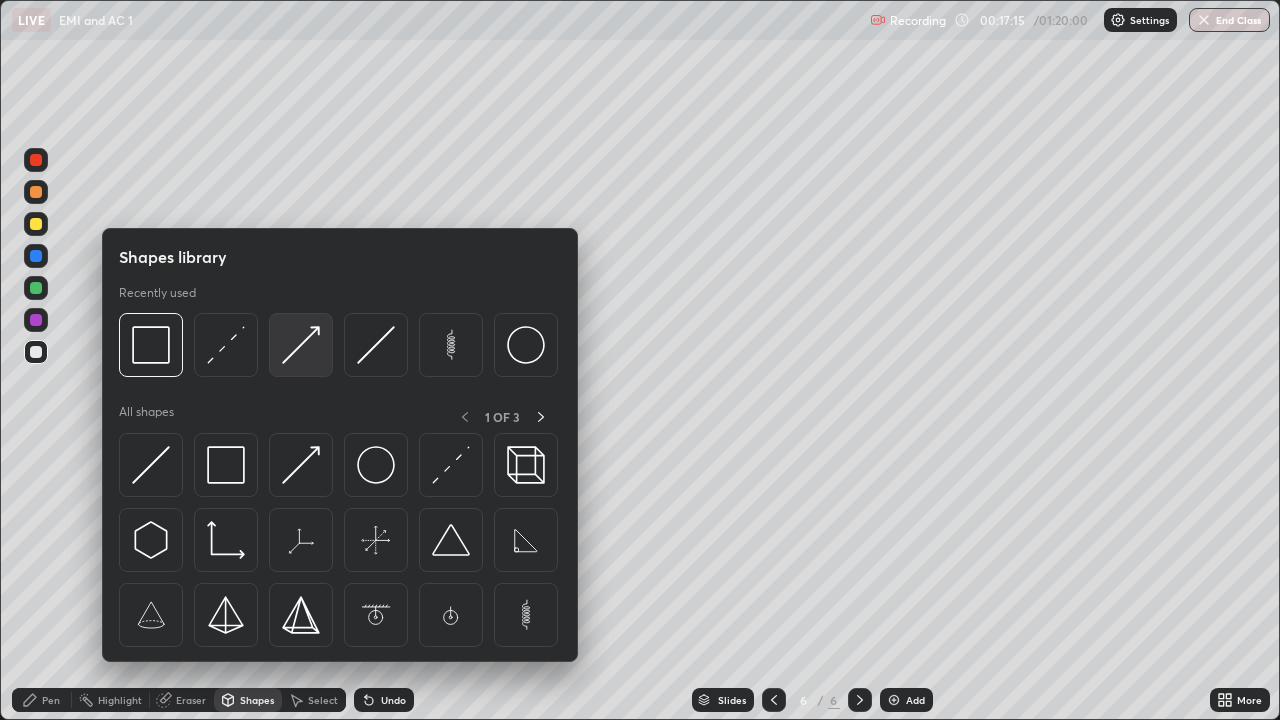 click at bounding box center [301, 345] 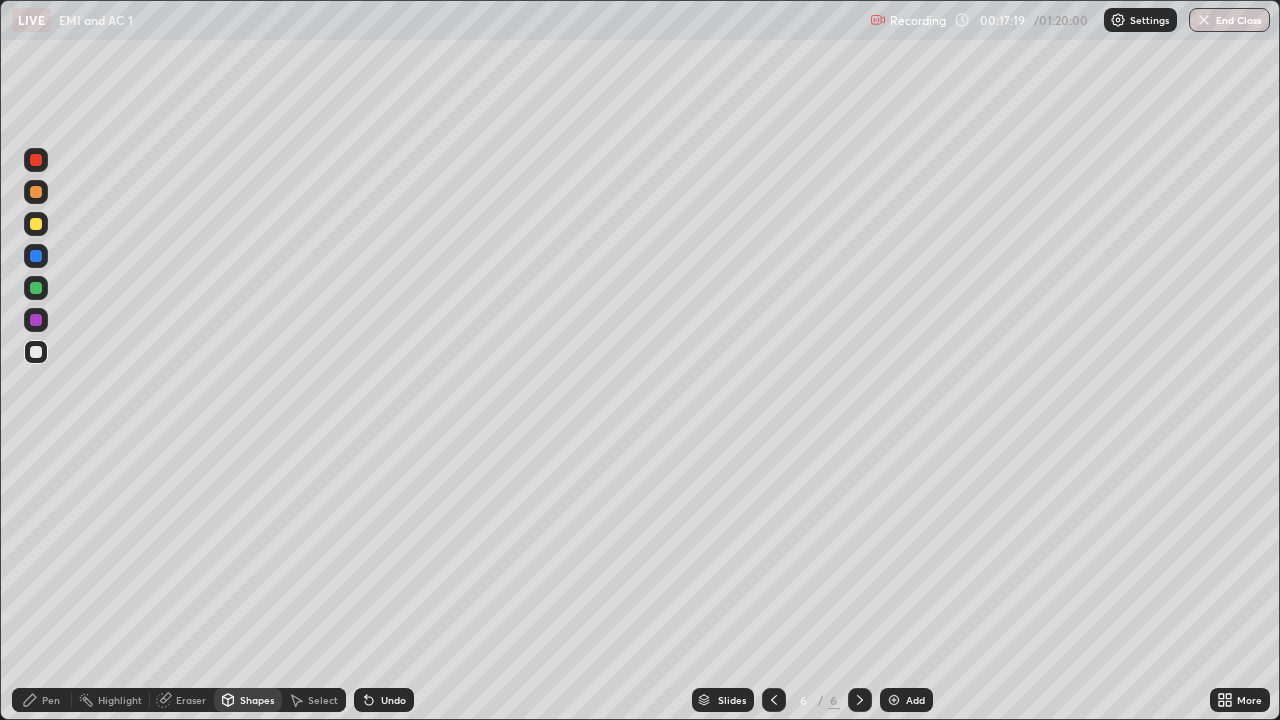 click on "Pen" at bounding box center [42, 700] 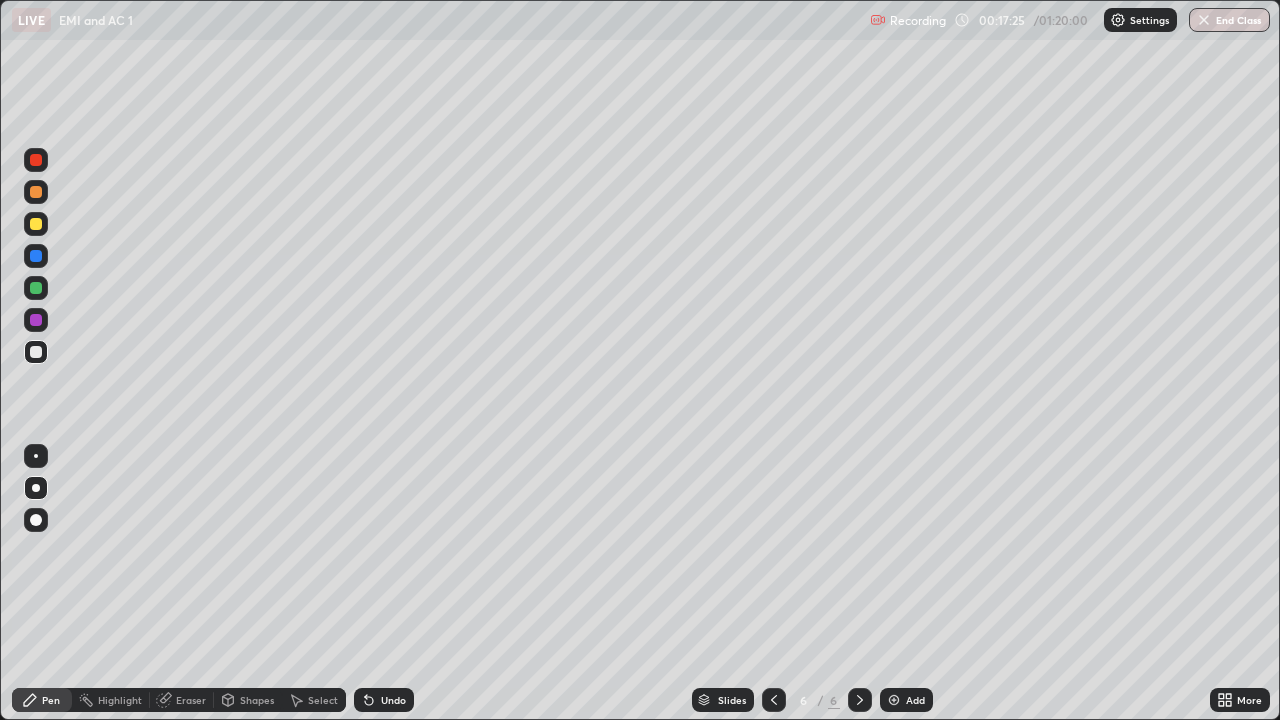 click at bounding box center (36, 224) 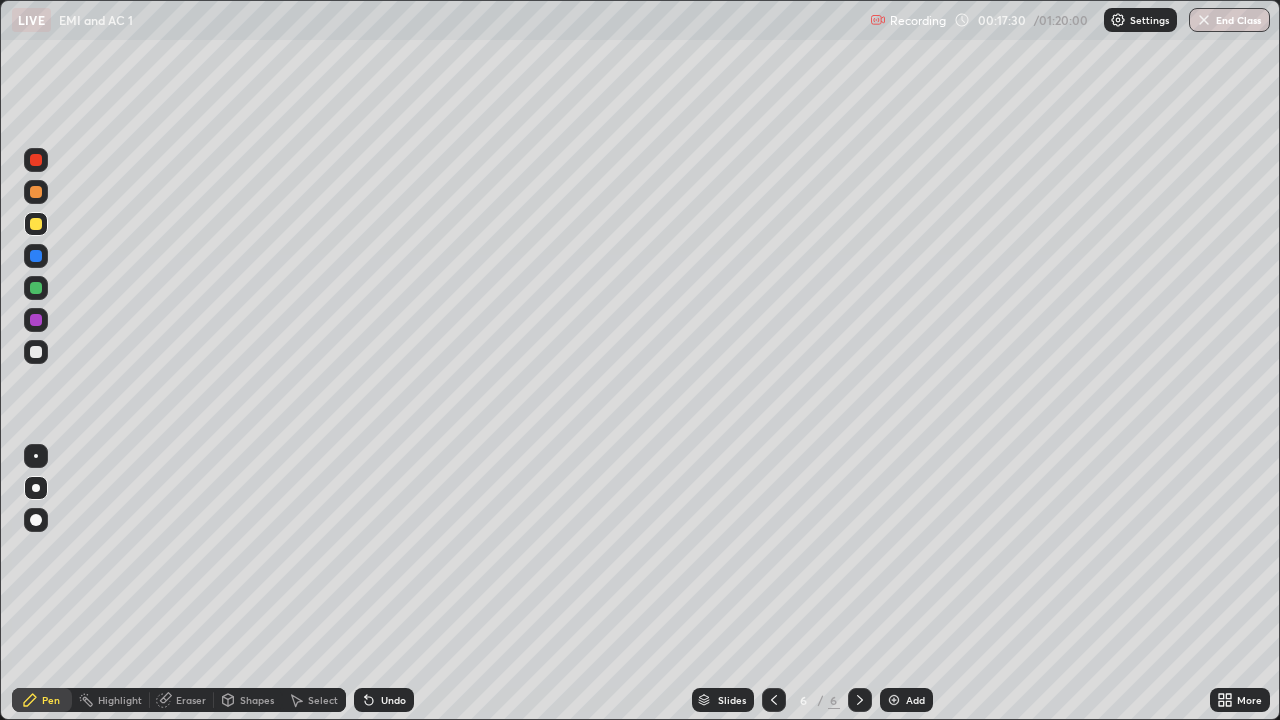 click on "Undo" at bounding box center [393, 700] 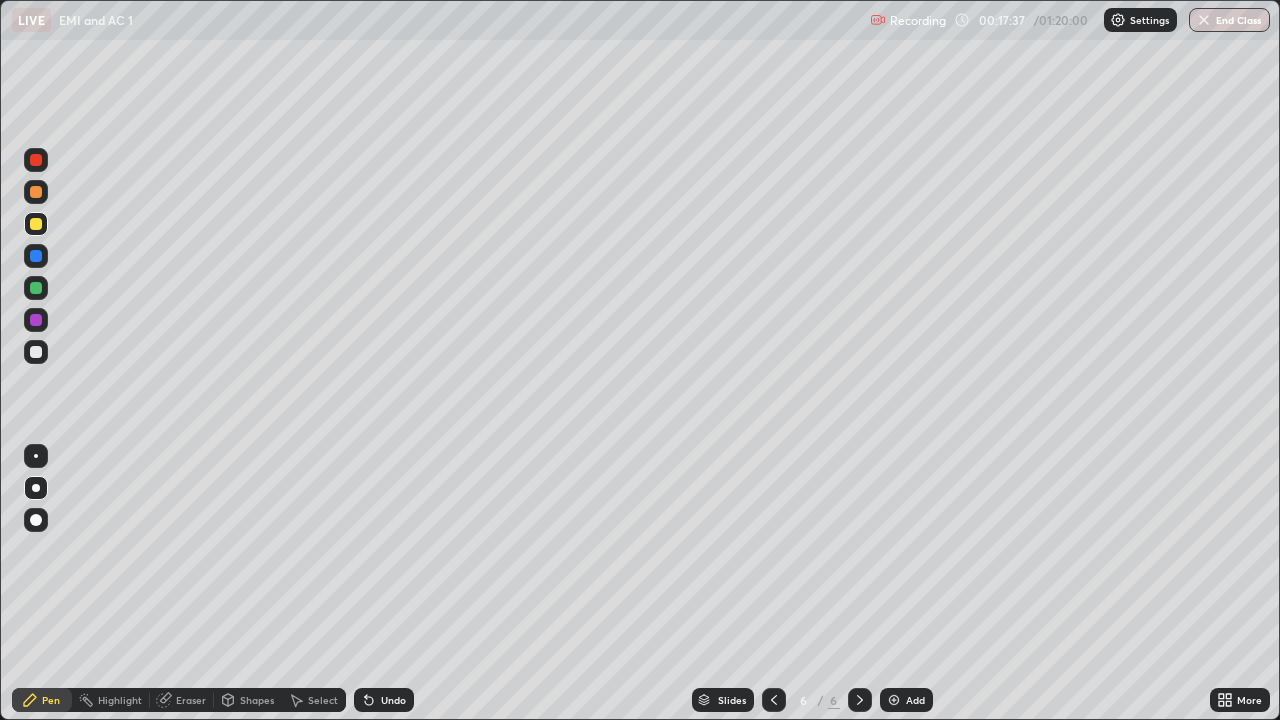click on "Shapes" at bounding box center (257, 700) 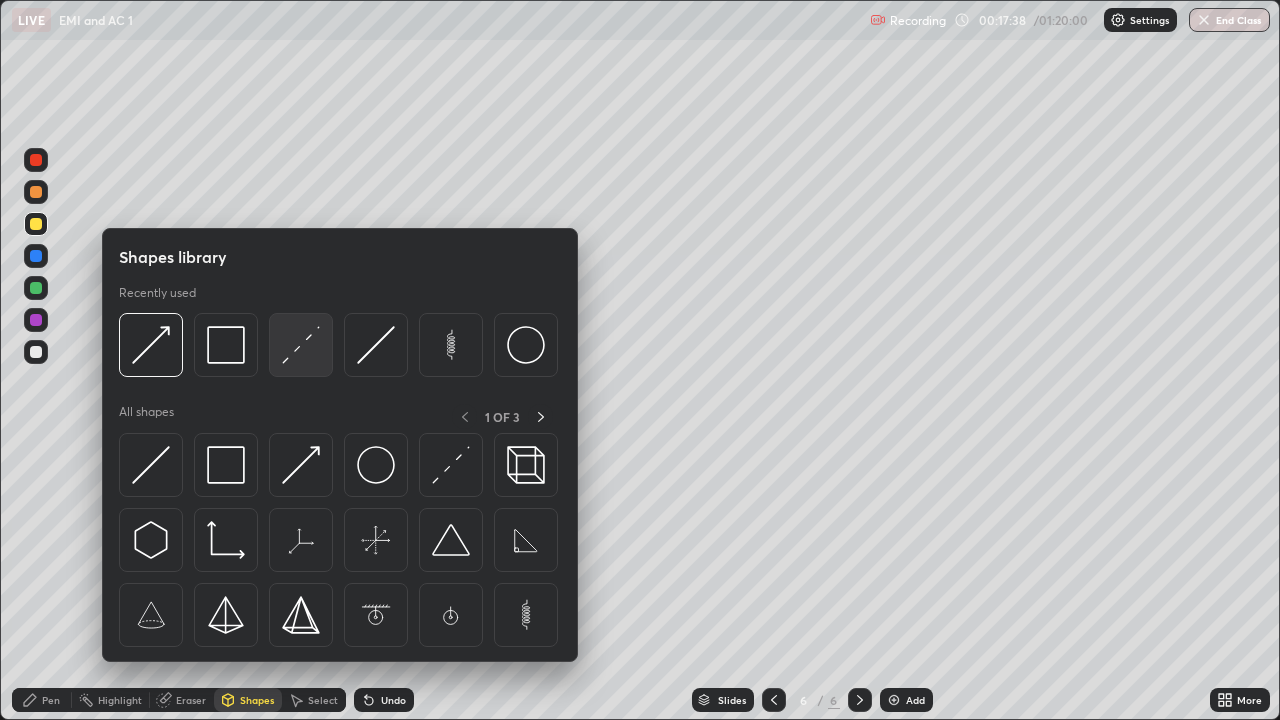 click at bounding box center (301, 345) 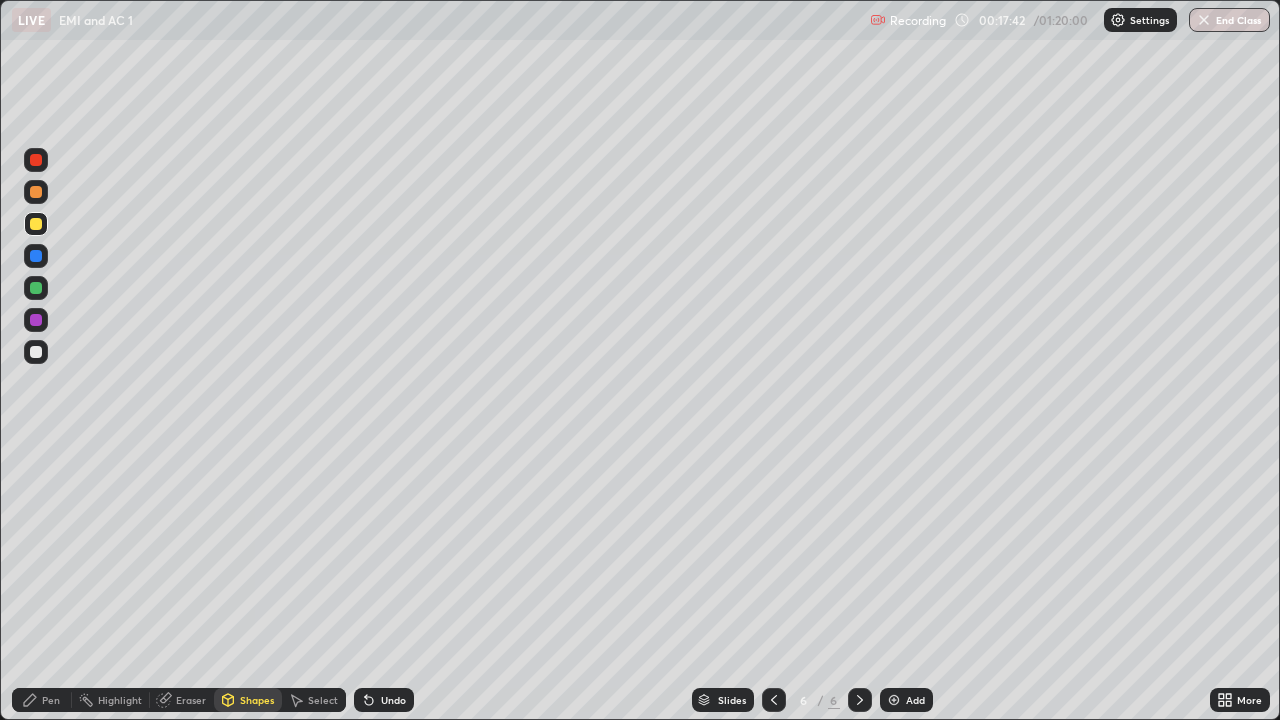 click 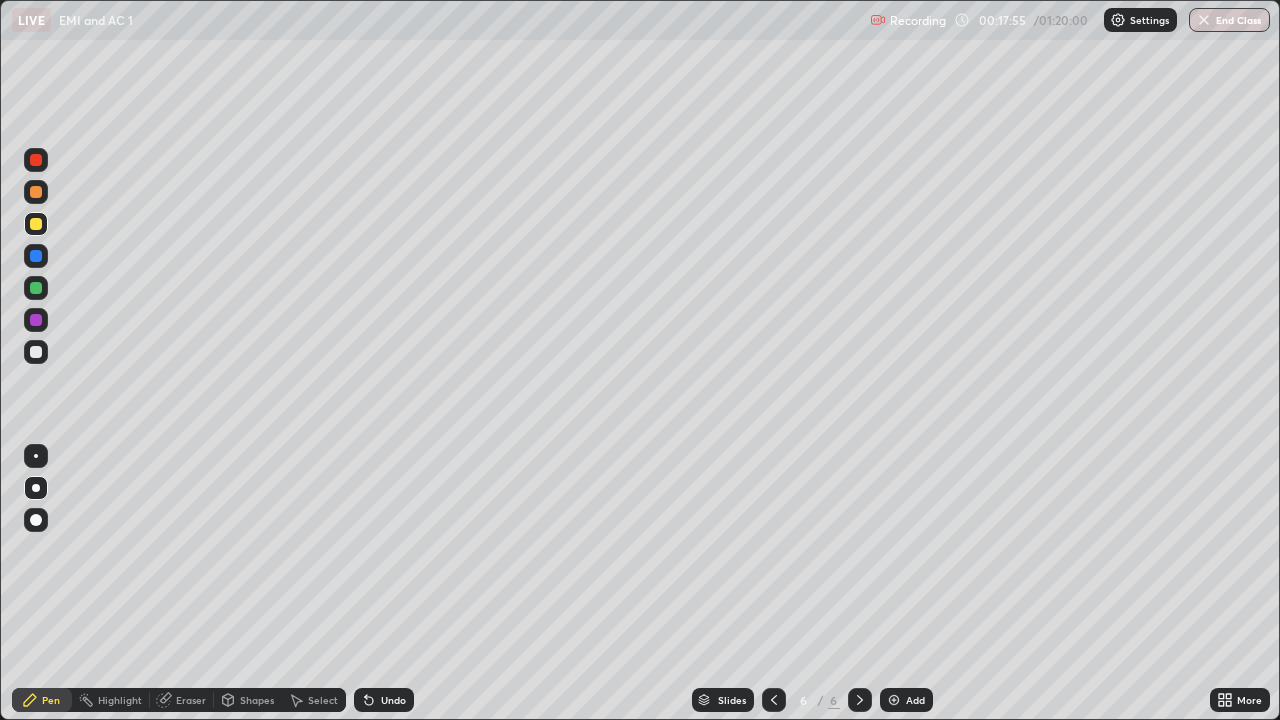 click 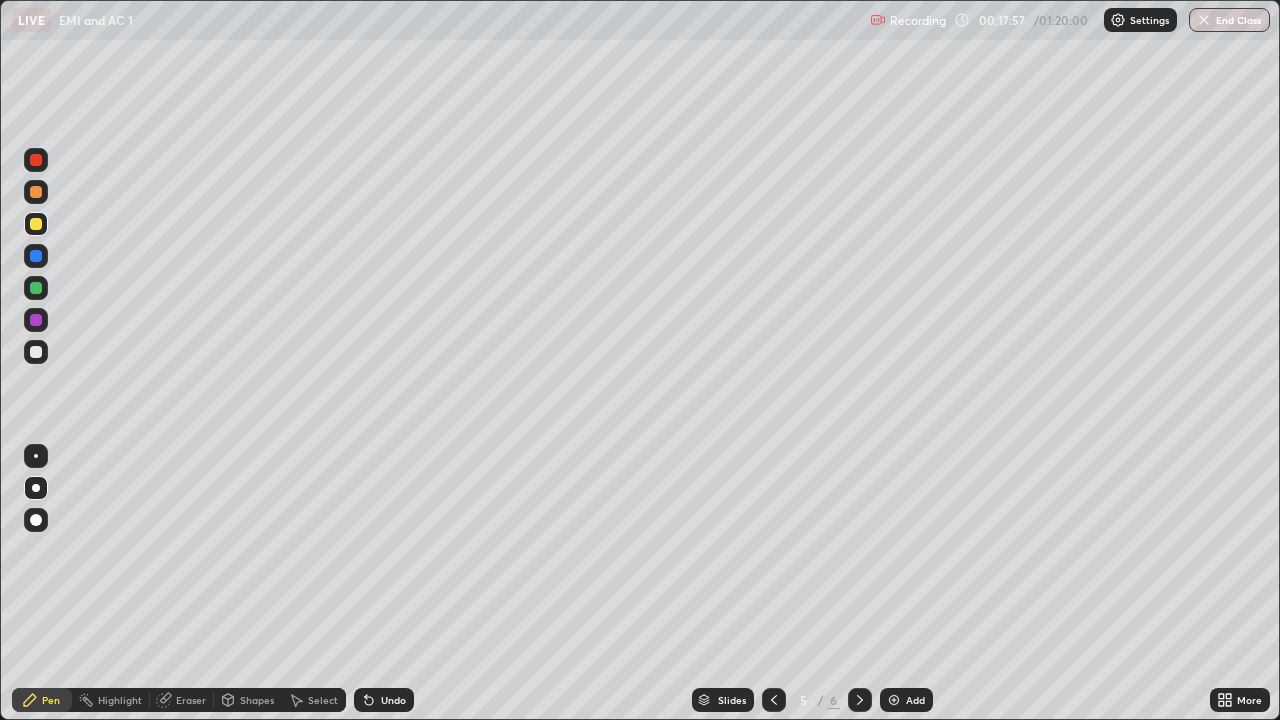 click at bounding box center [774, 700] 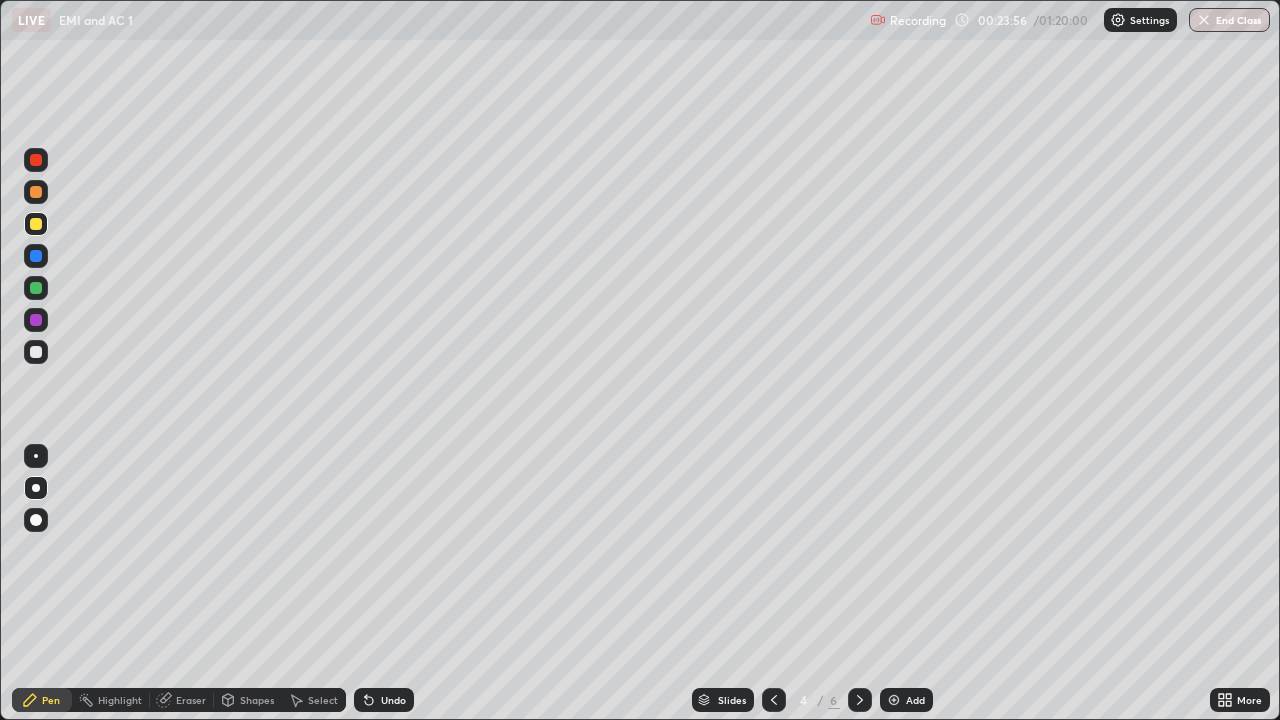 click 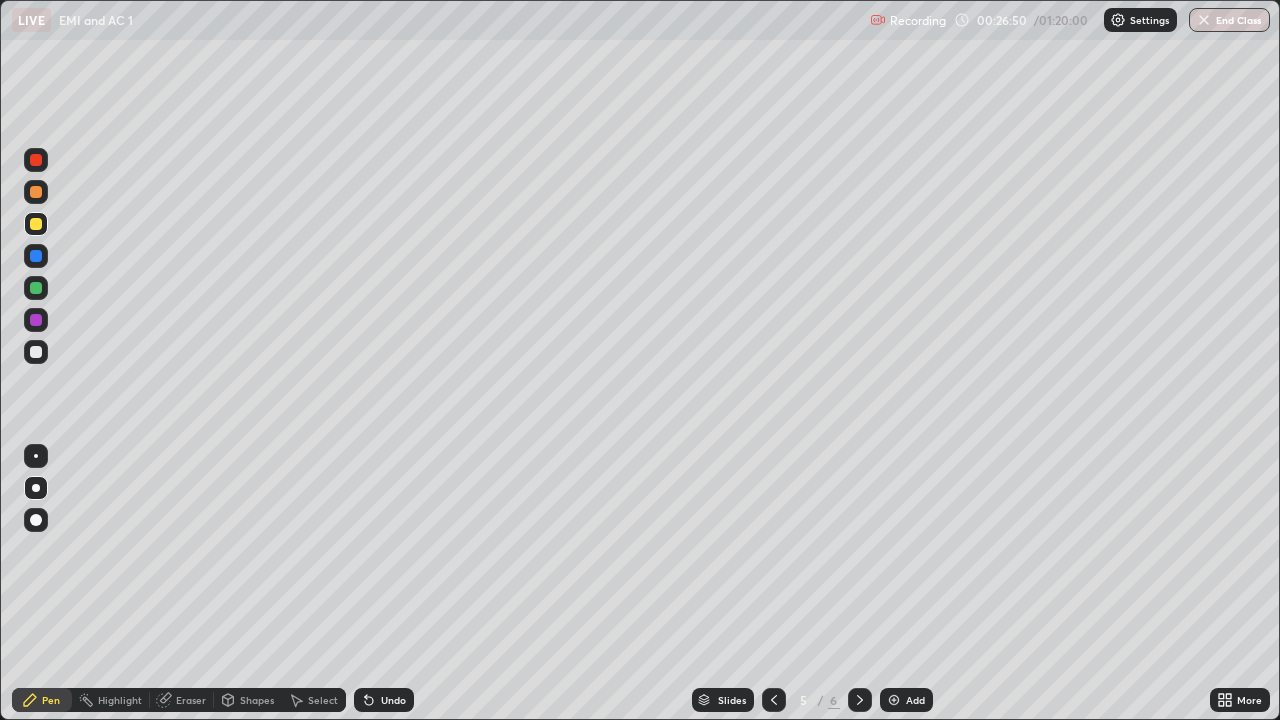 click 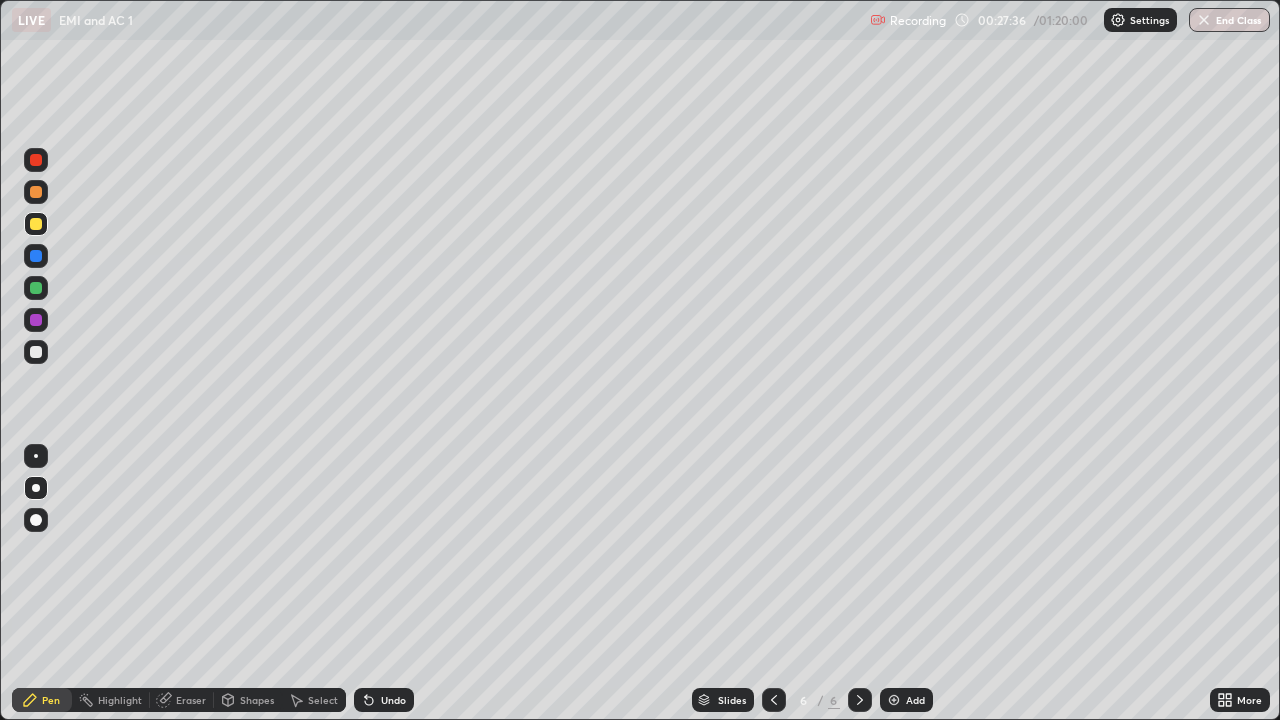 click at bounding box center (36, 352) 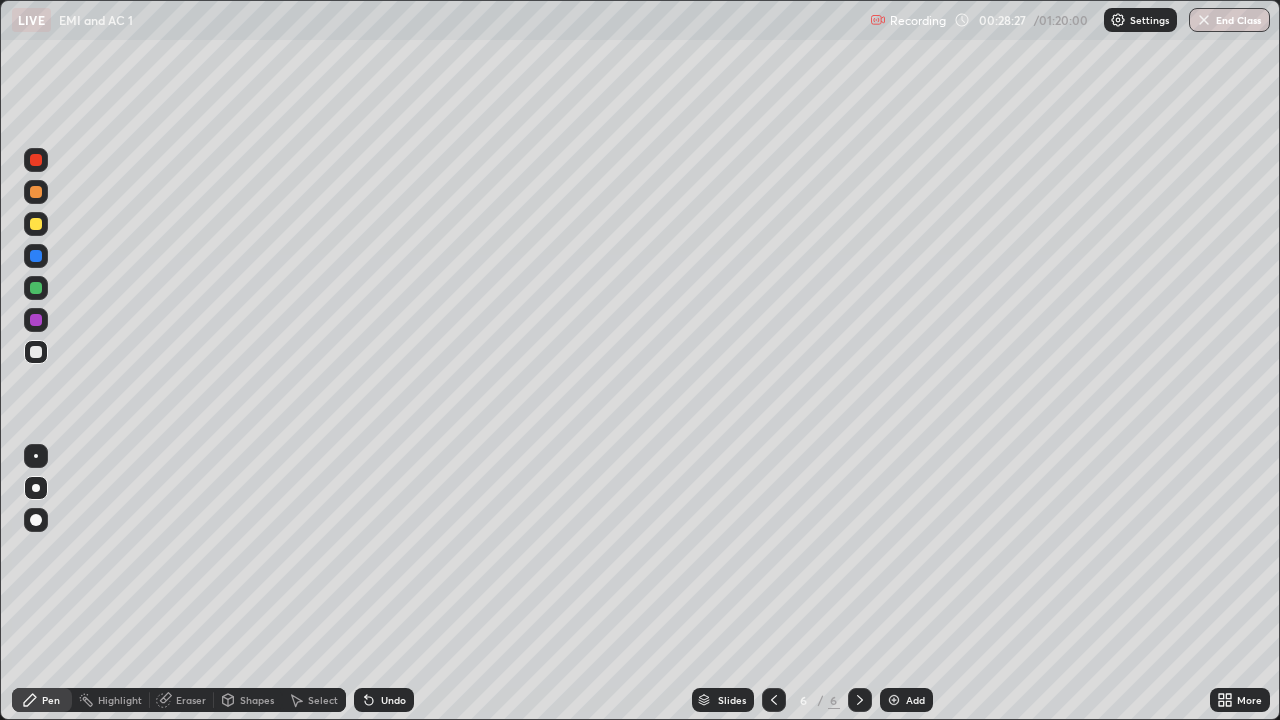 click on "Undo" at bounding box center [393, 700] 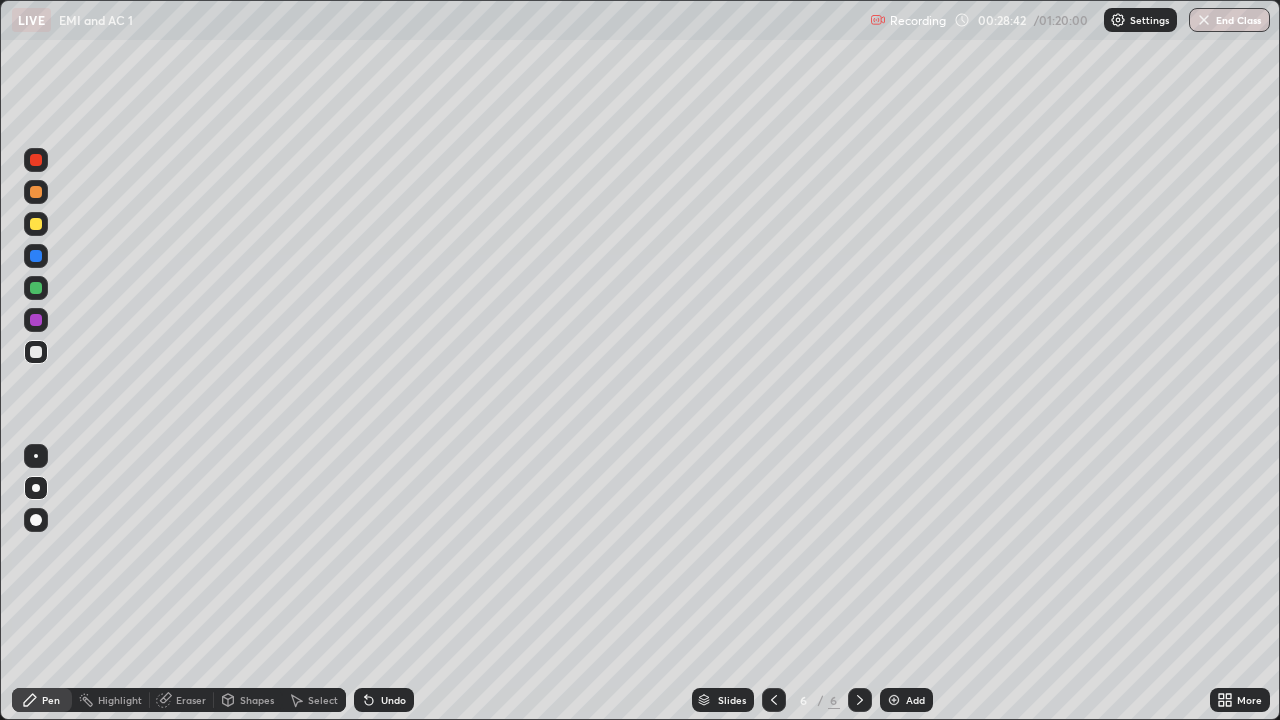 click 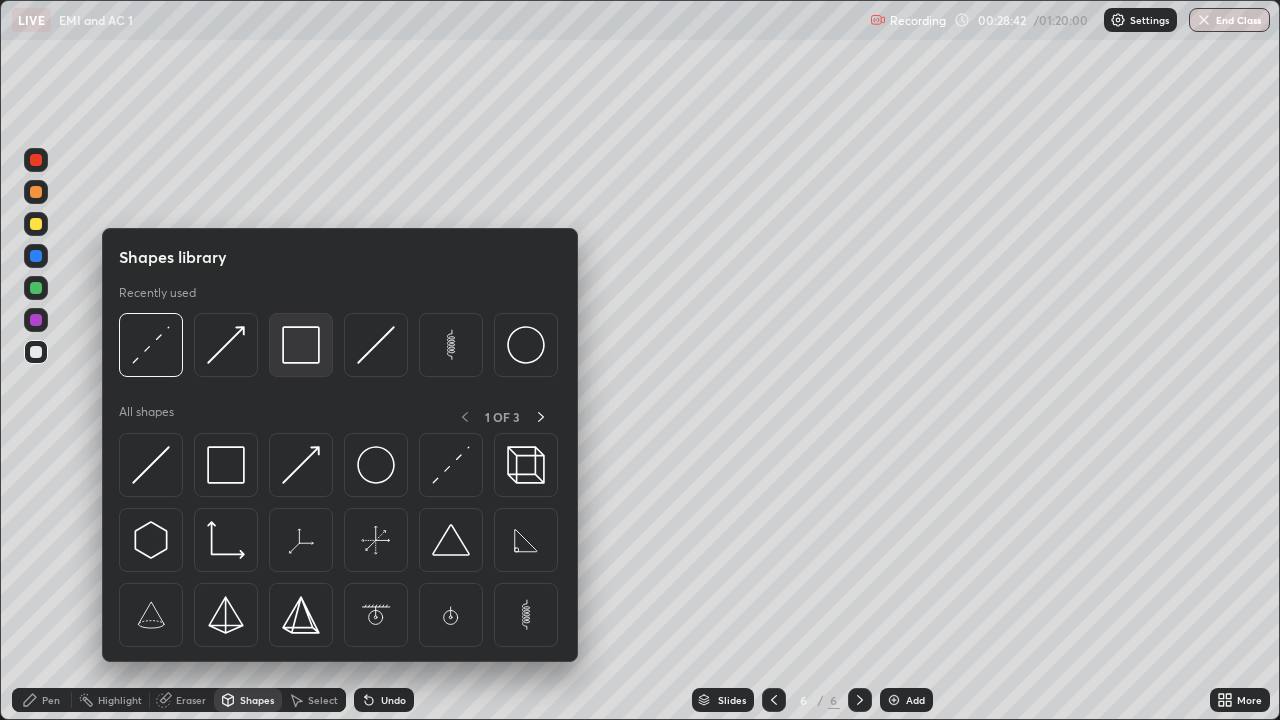 click at bounding box center (301, 345) 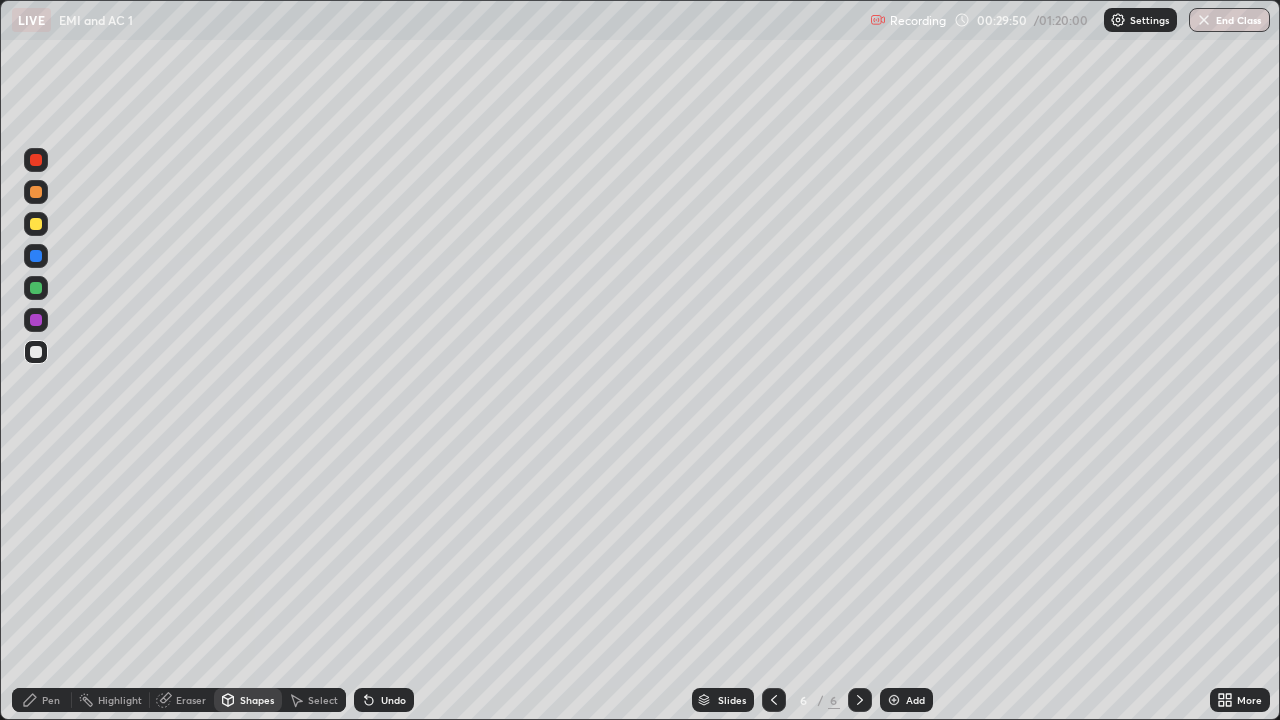 click at bounding box center [894, 700] 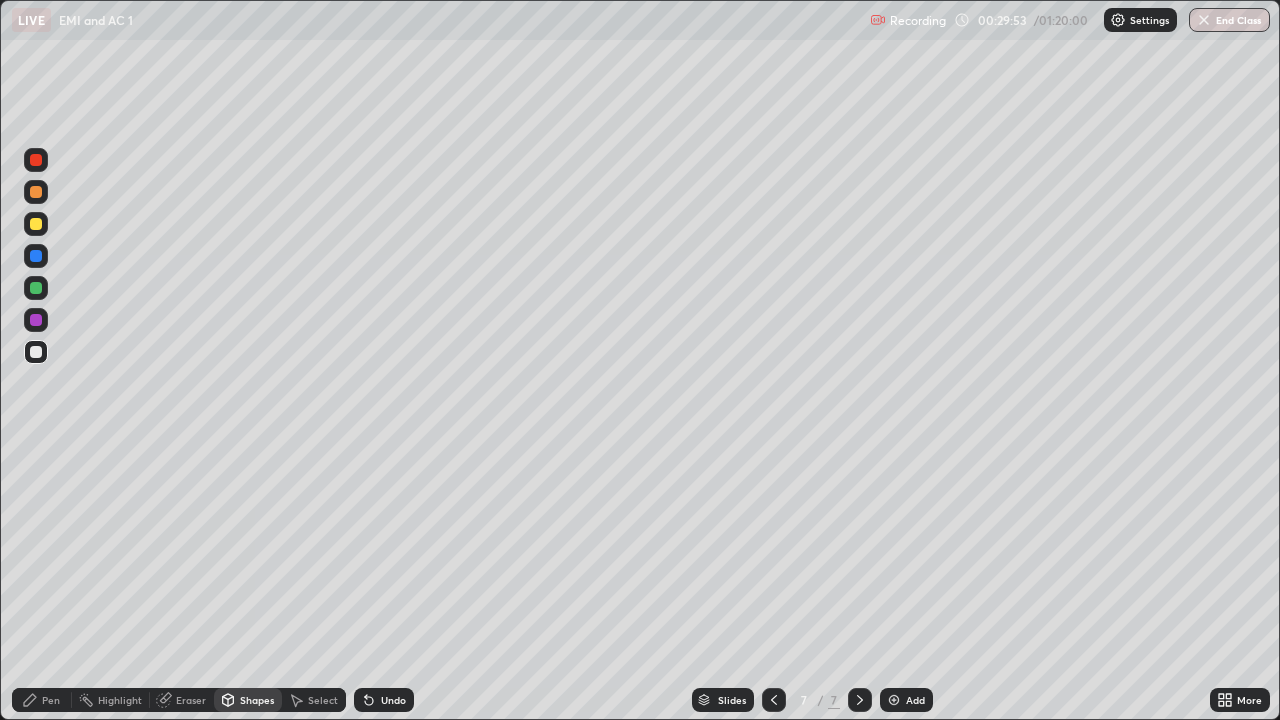 click on "Pen" at bounding box center (51, 700) 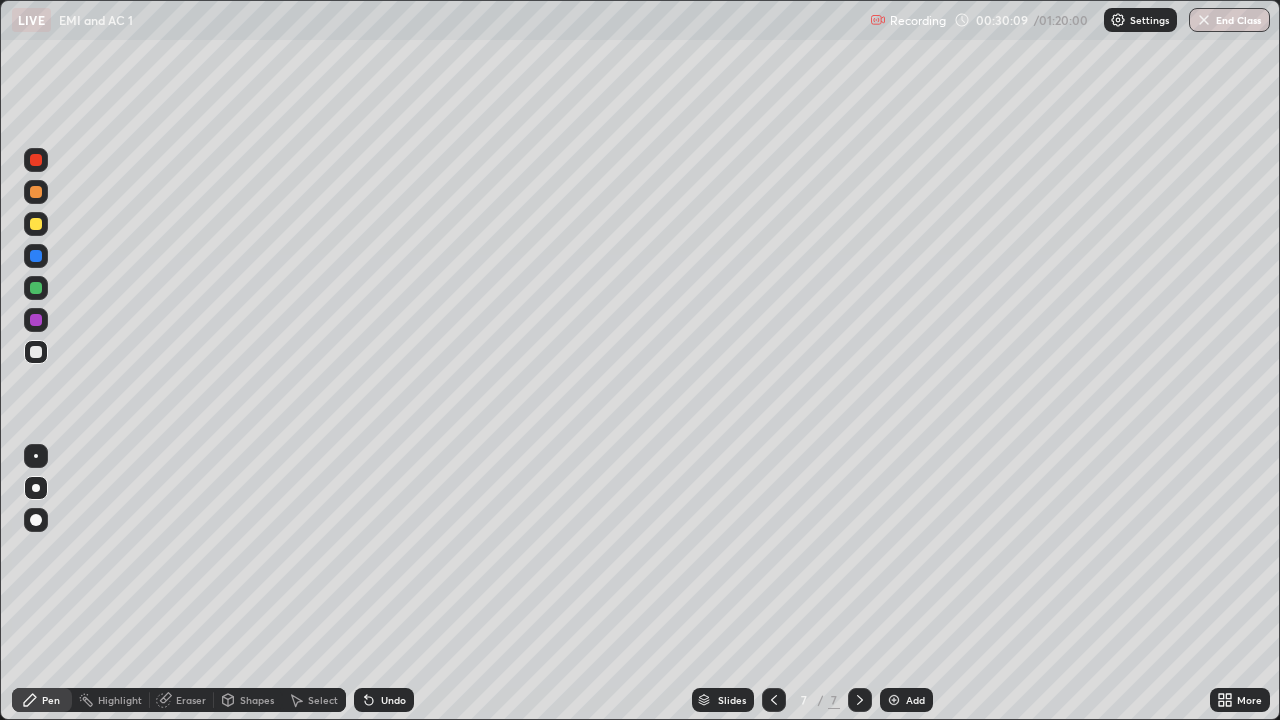 click on "Shapes" at bounding box center [257, 700] 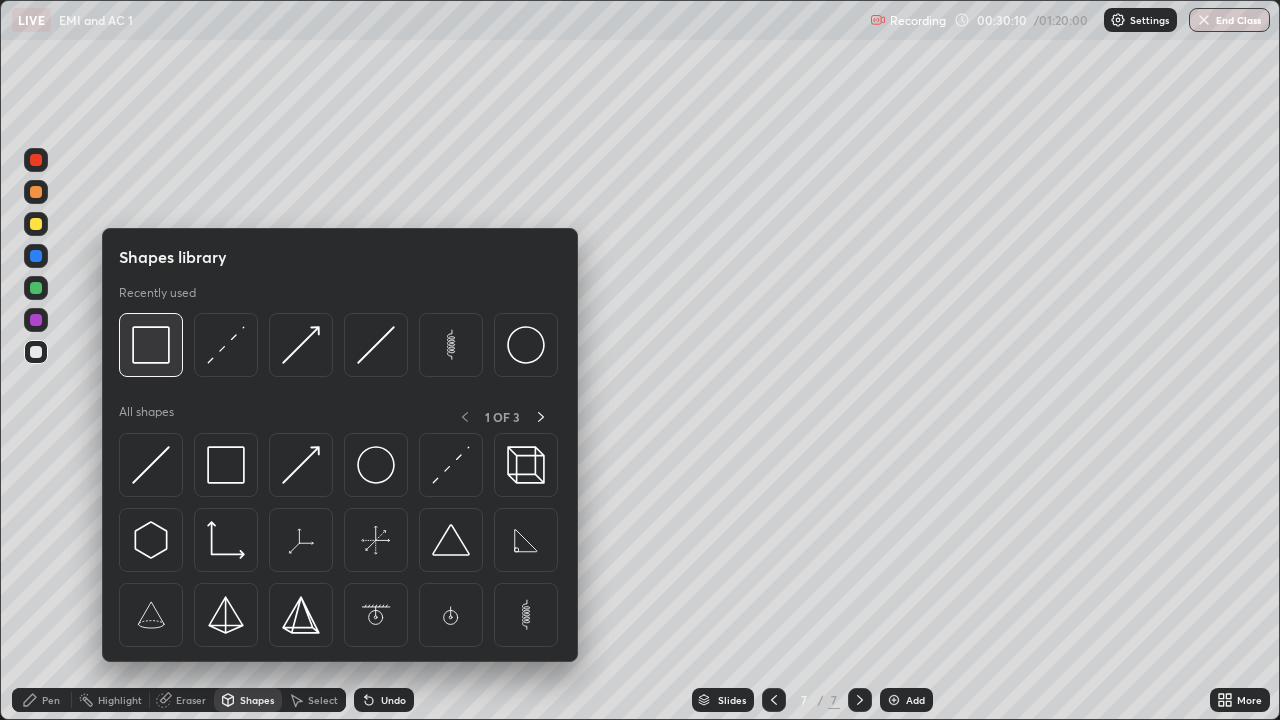 click at bounding box center [151, 345] 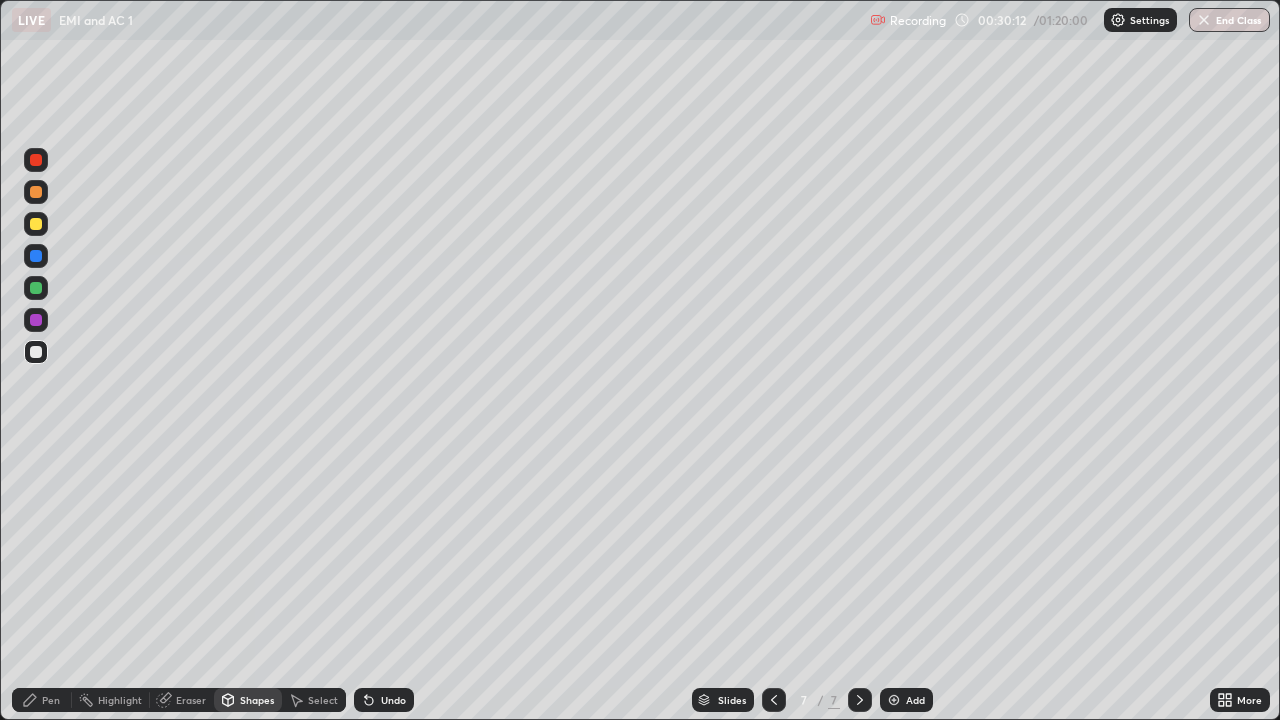 click on "Pen" at bounding box center (51, 700) 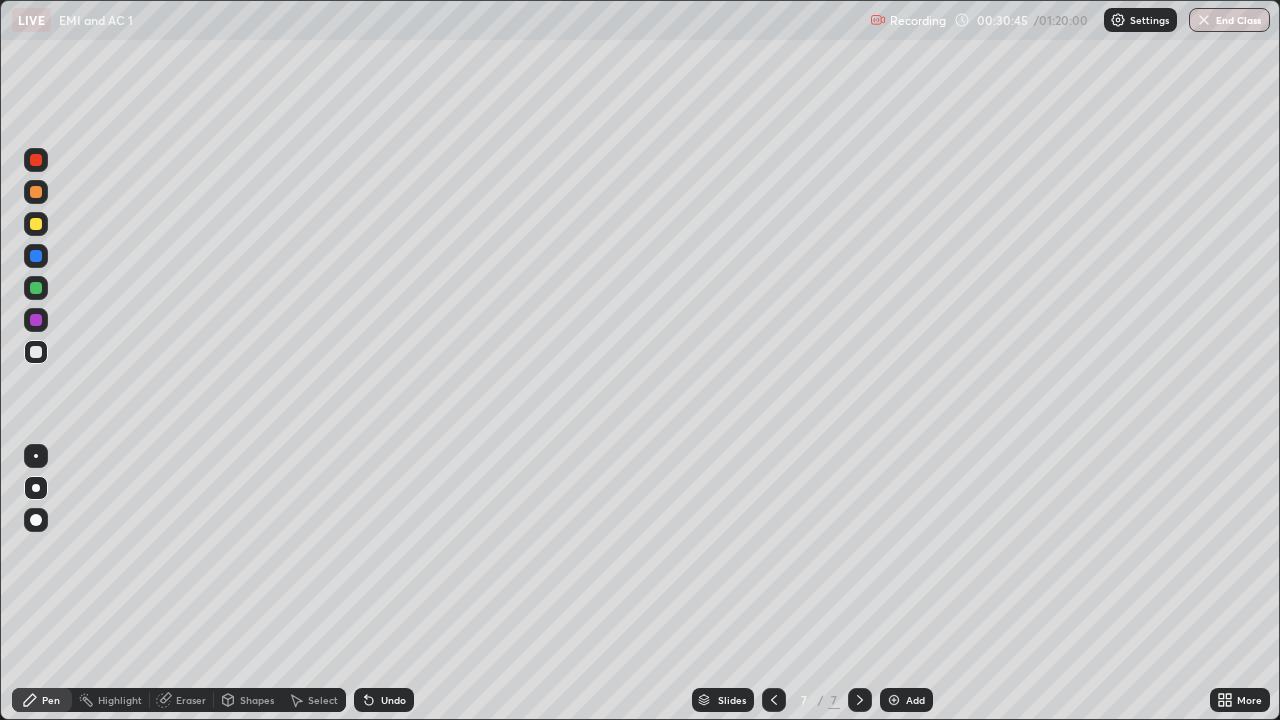 click on "Shapes" at bounding box center [248, 700] 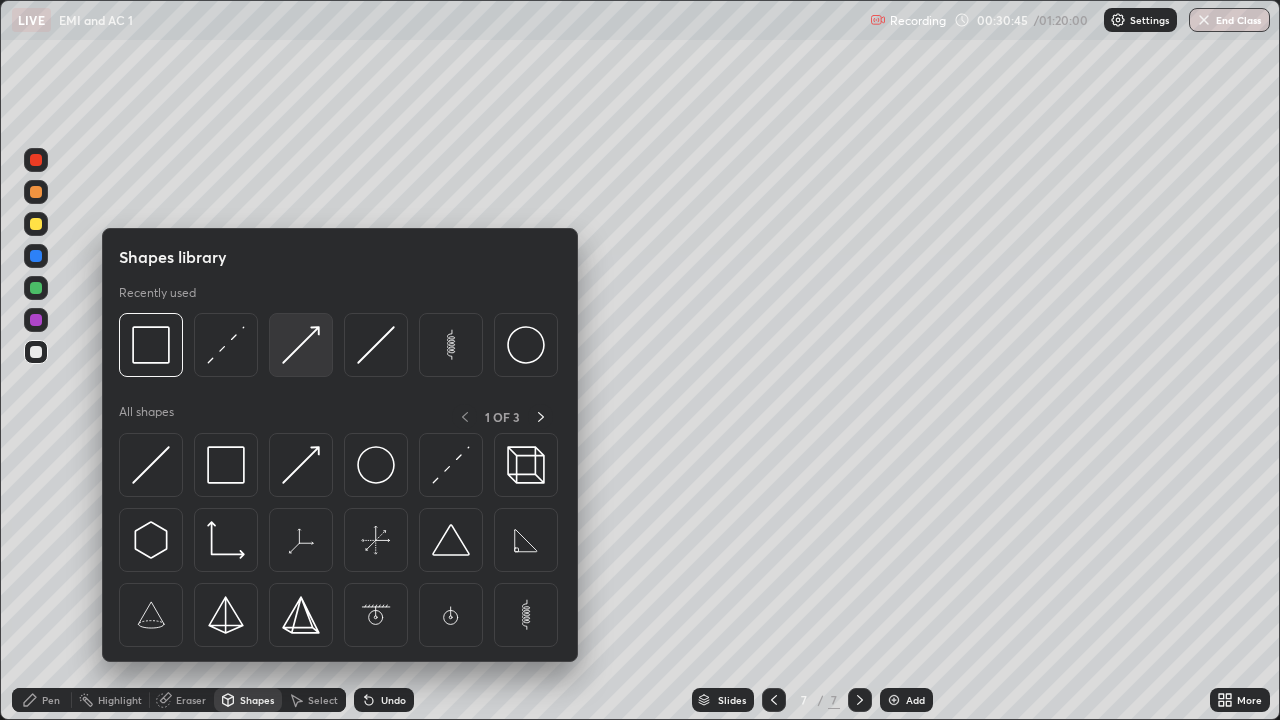 click at bounding box center (301, 345) 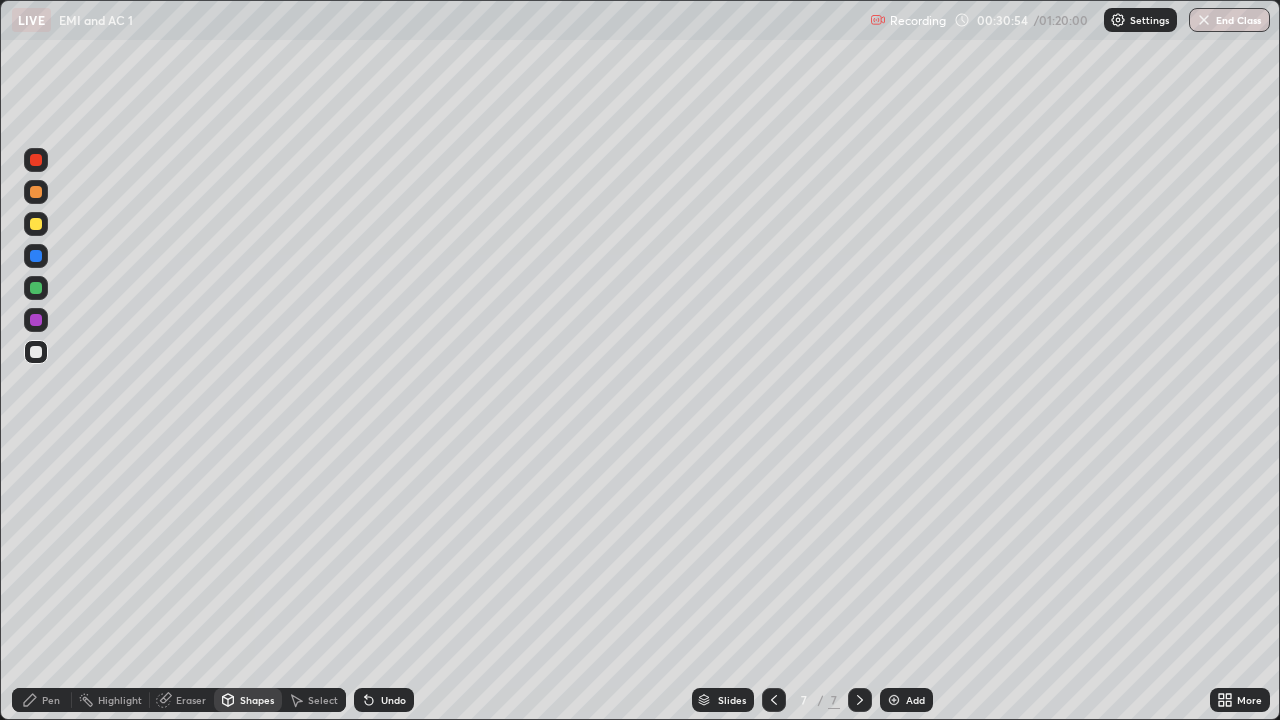 click on "Pen" at bounding box center (51, 700) 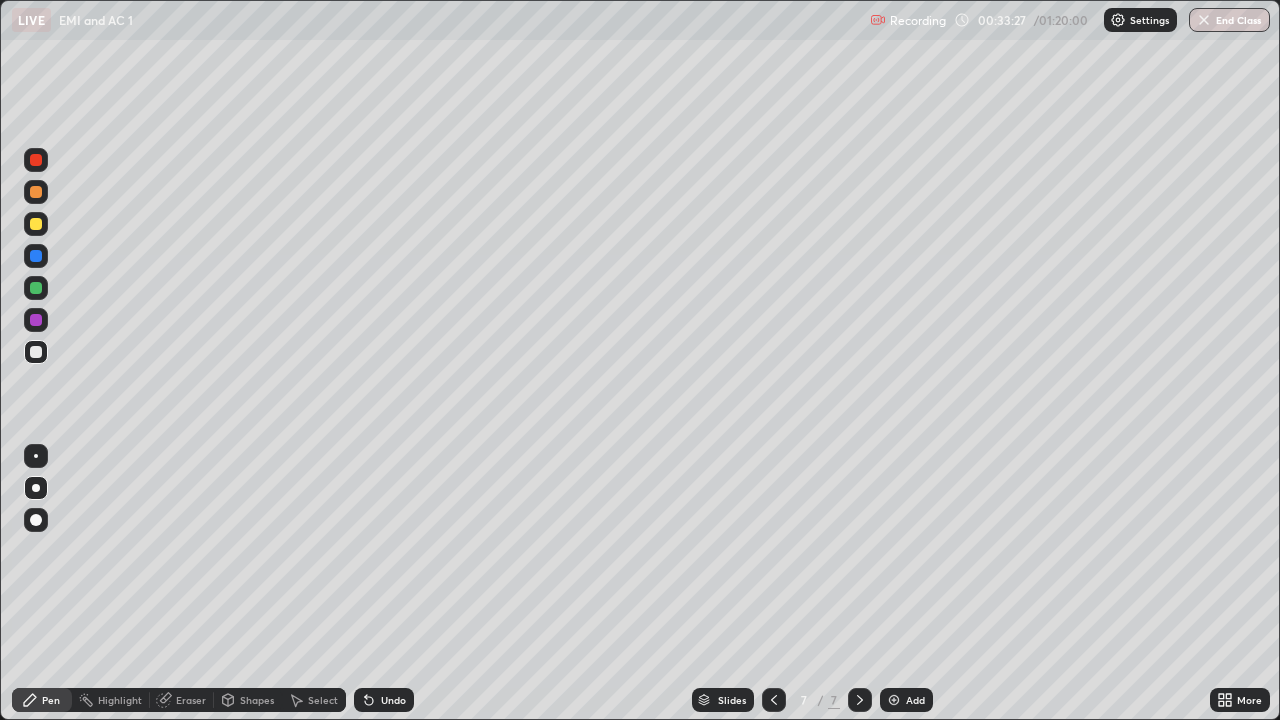 click at bounding box center [894, 700] 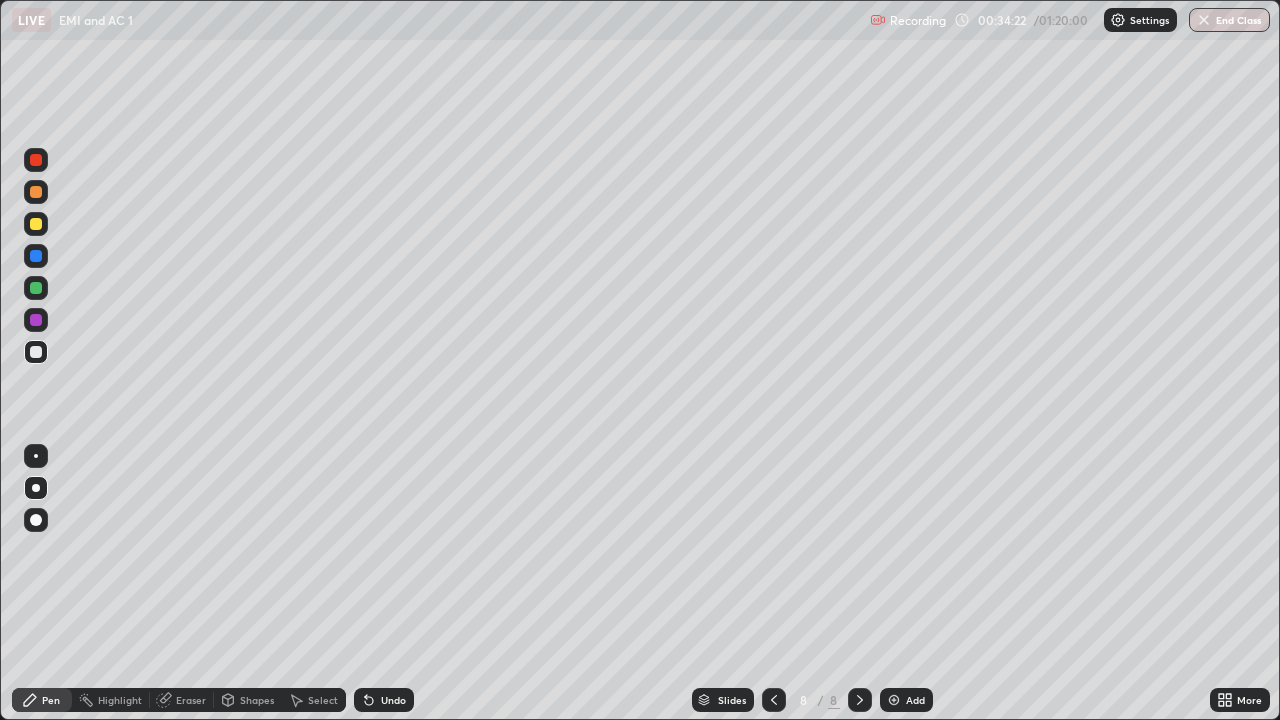 click on "Shapes" at bounding box center [257, 700] 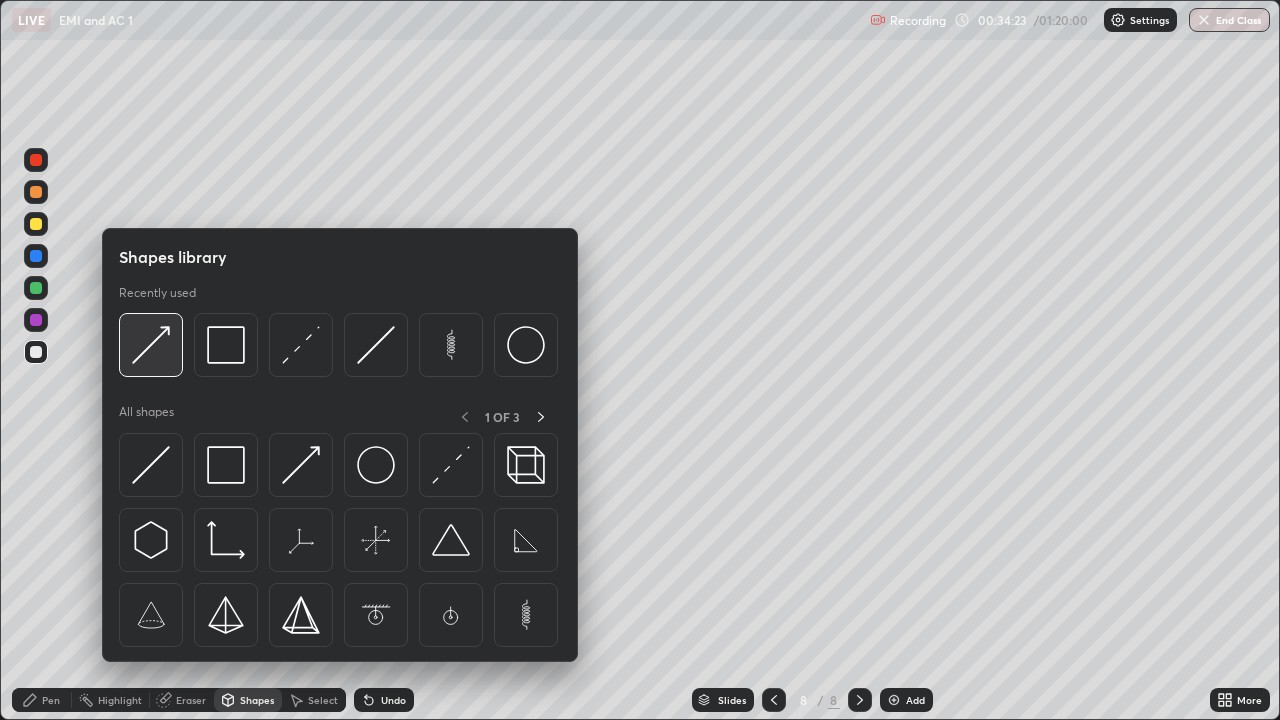 click at bounding box center [151, 345] 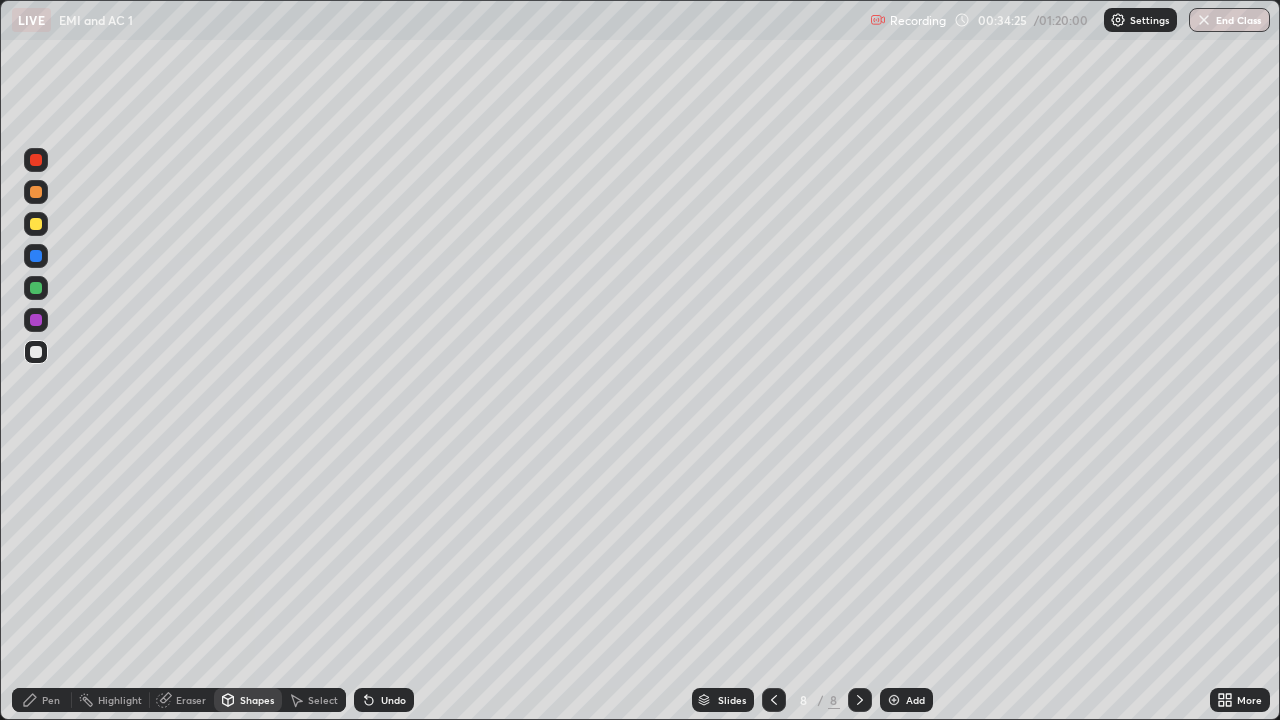 click 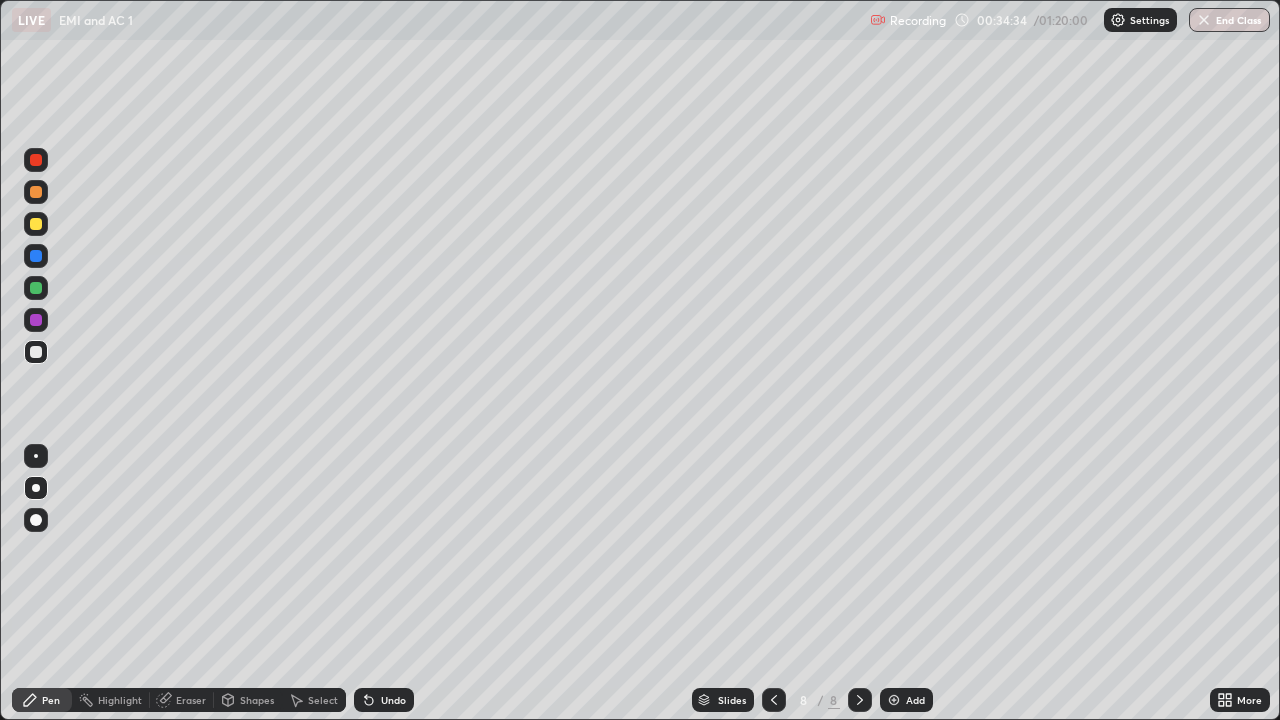 click on "Shapes" at bounding box center (248, 700) 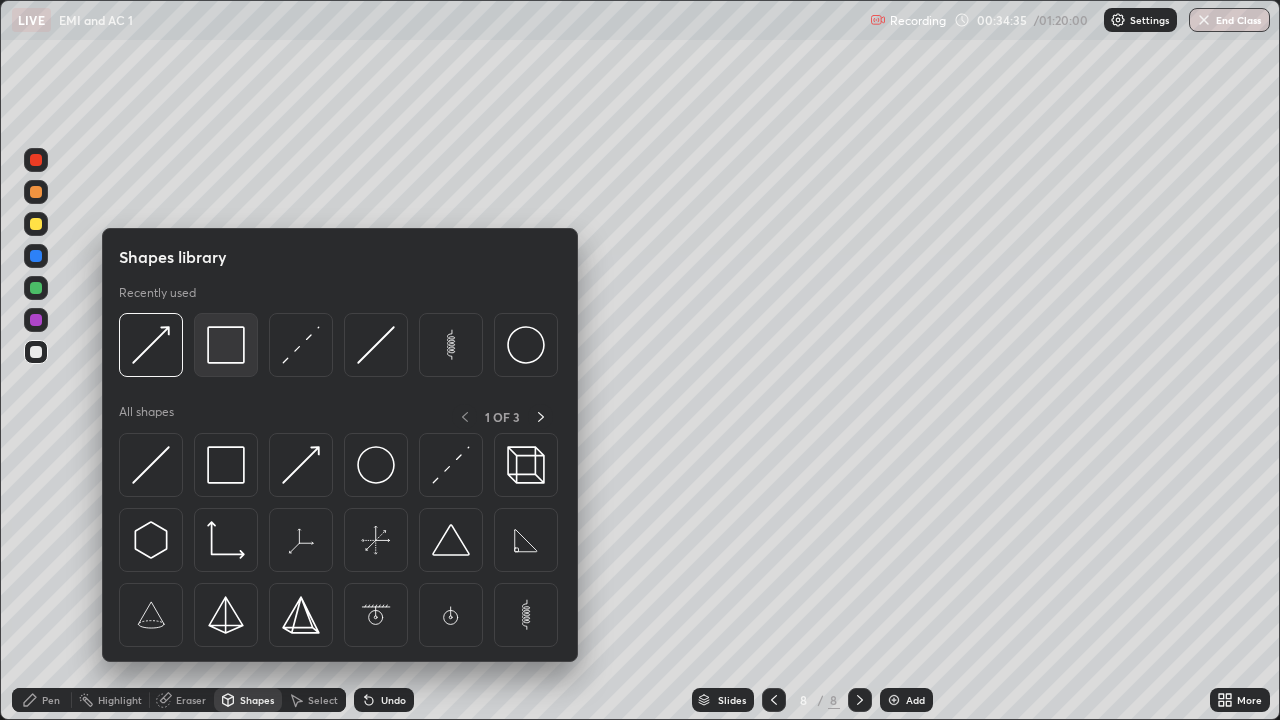 click at bounding box center (226, 345) 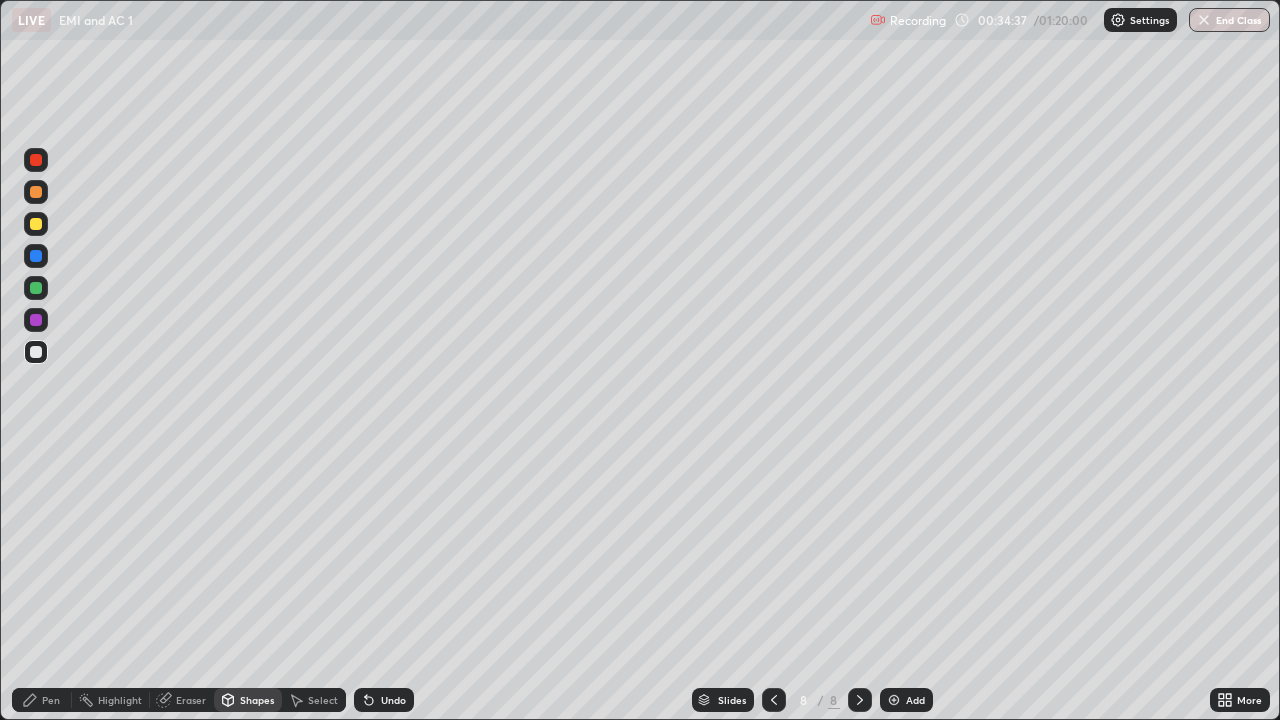 click on "Pen" at bounding box center (51, 700) 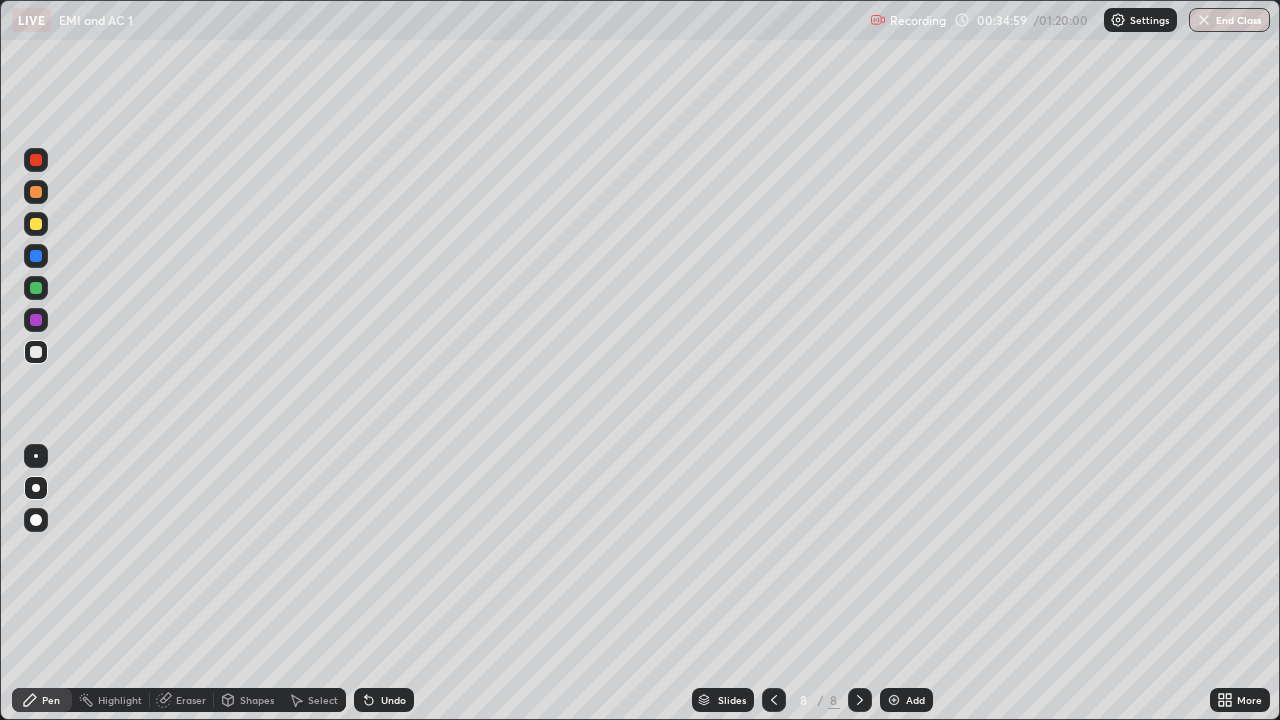click on "Undo" at bounding box center (393, 700) 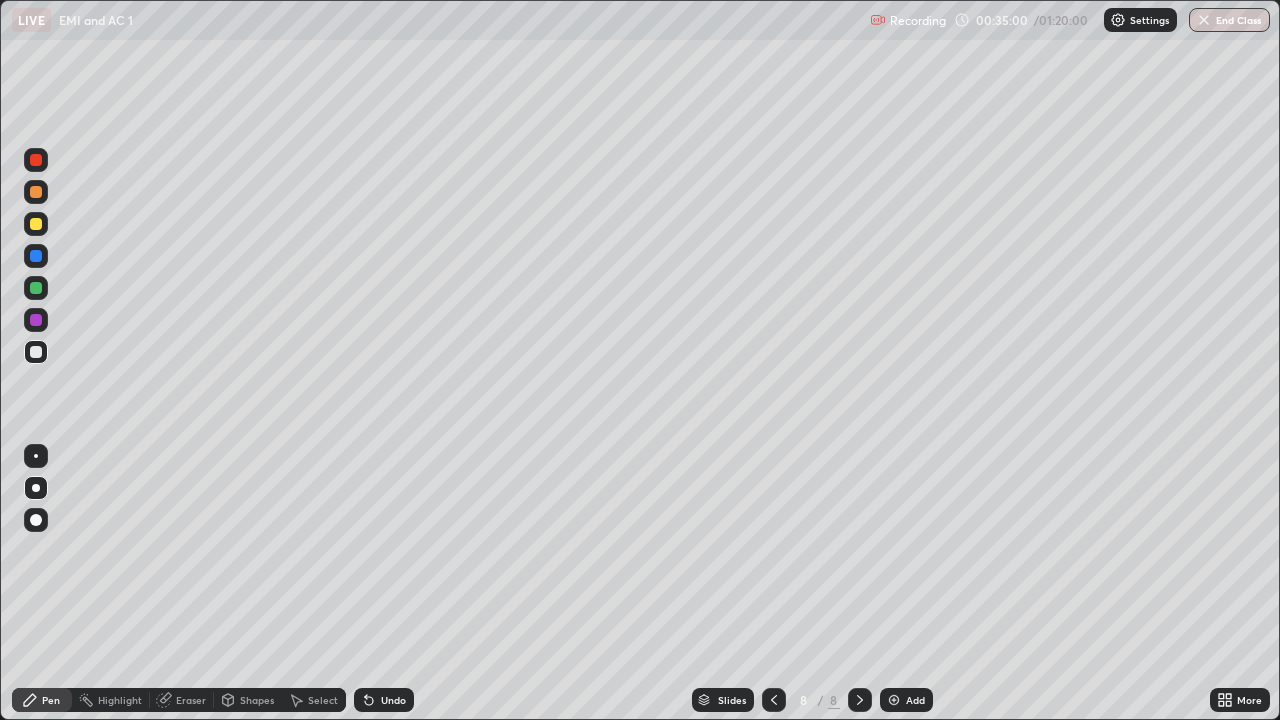click on "Undo" at bounding box center (384, 700) 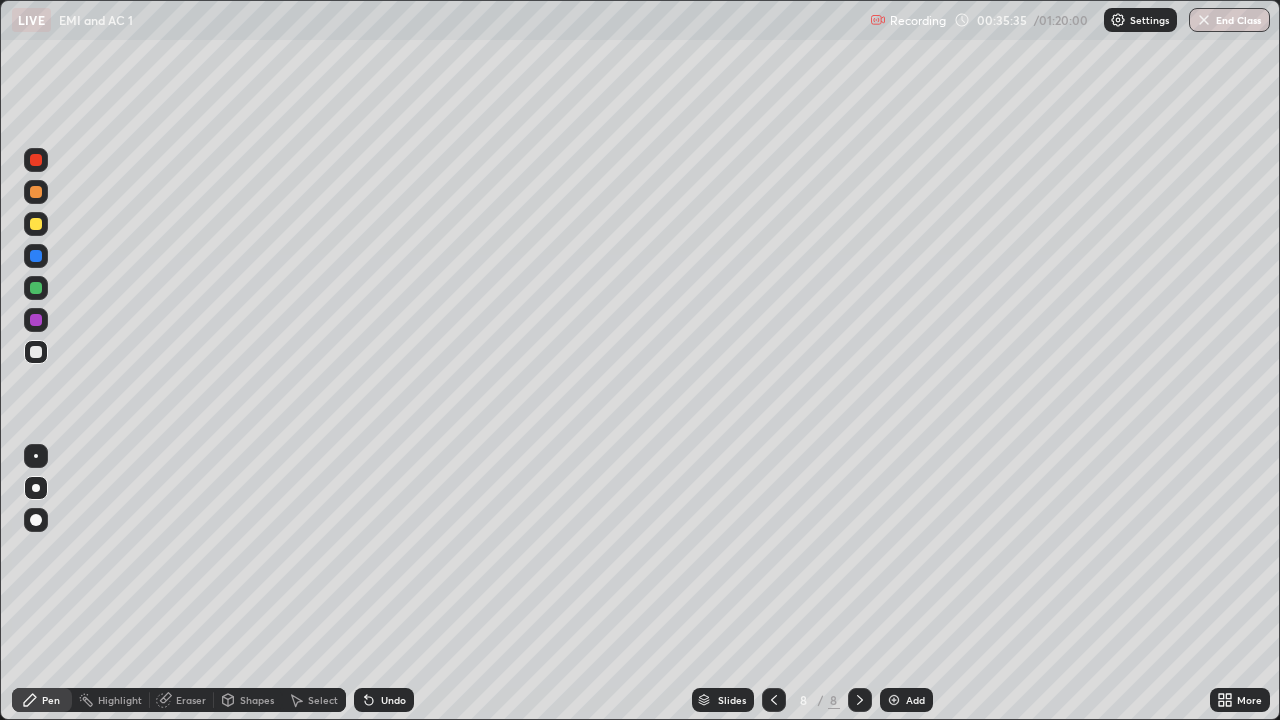 click on "Eraser" at bounding box center (191, 700) 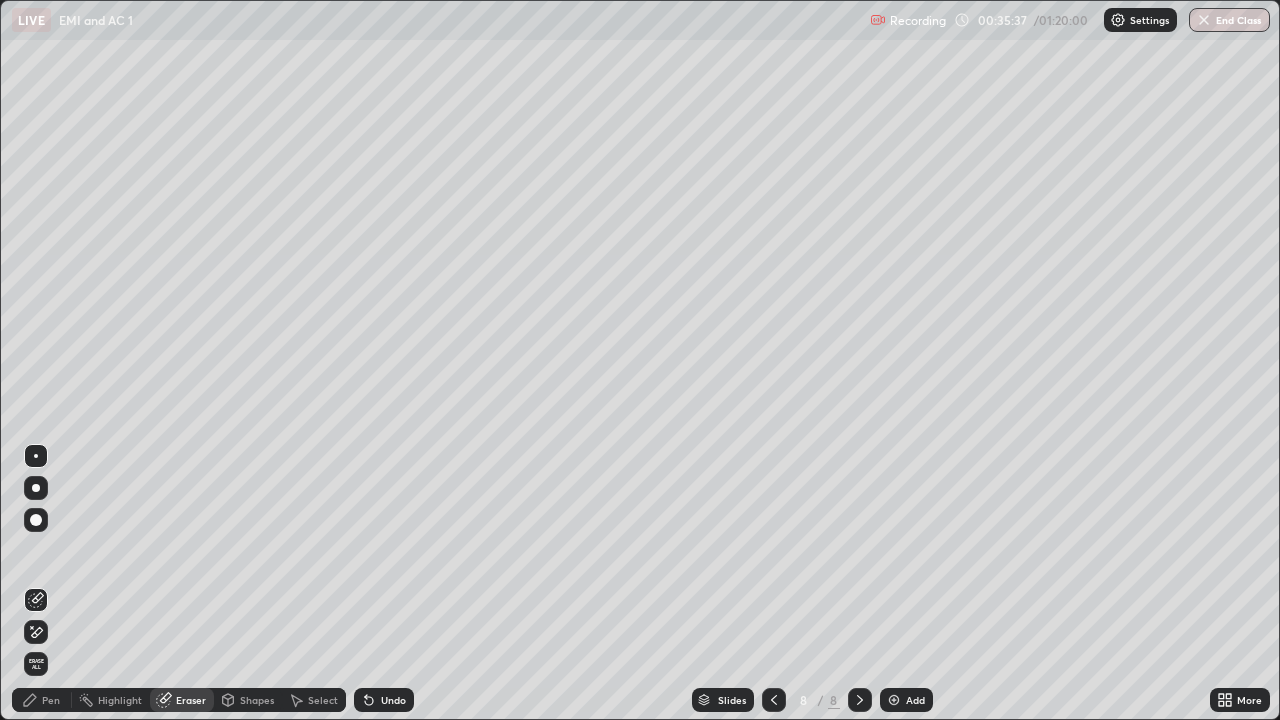 click on "Pen" at bounding box center (51, 700) 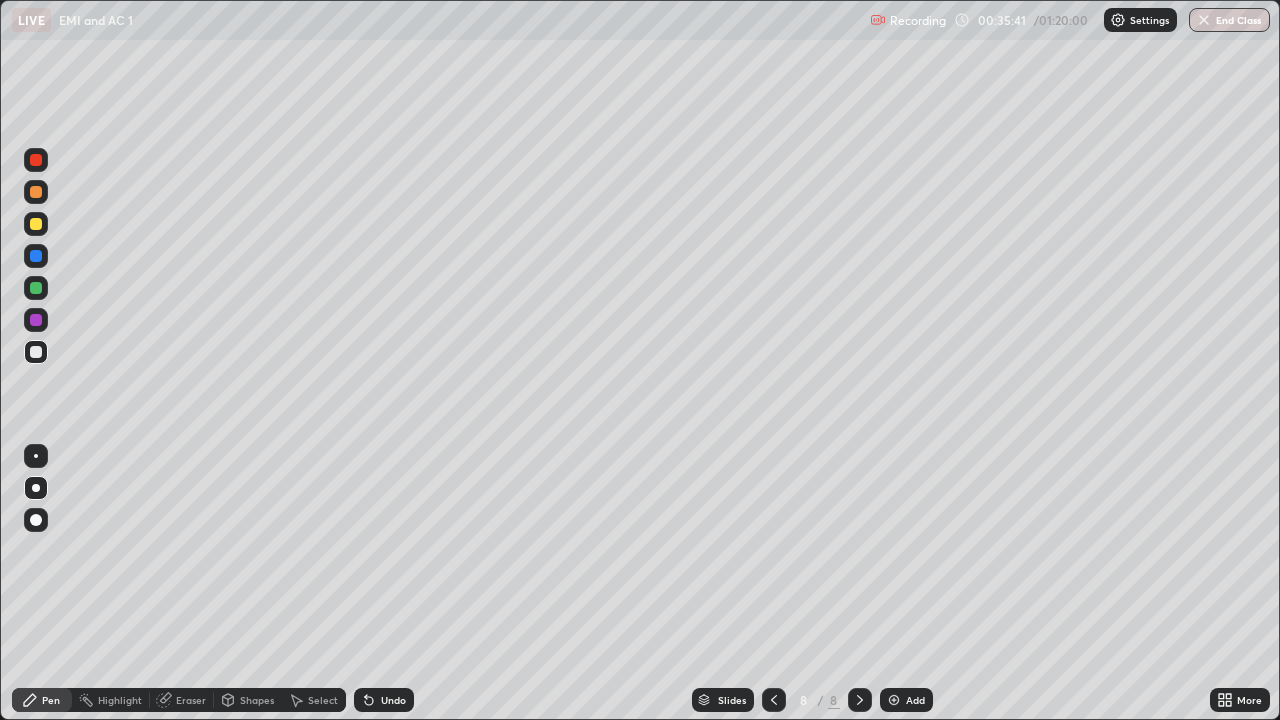click on "Shapes" at bounding box center [257, 700] 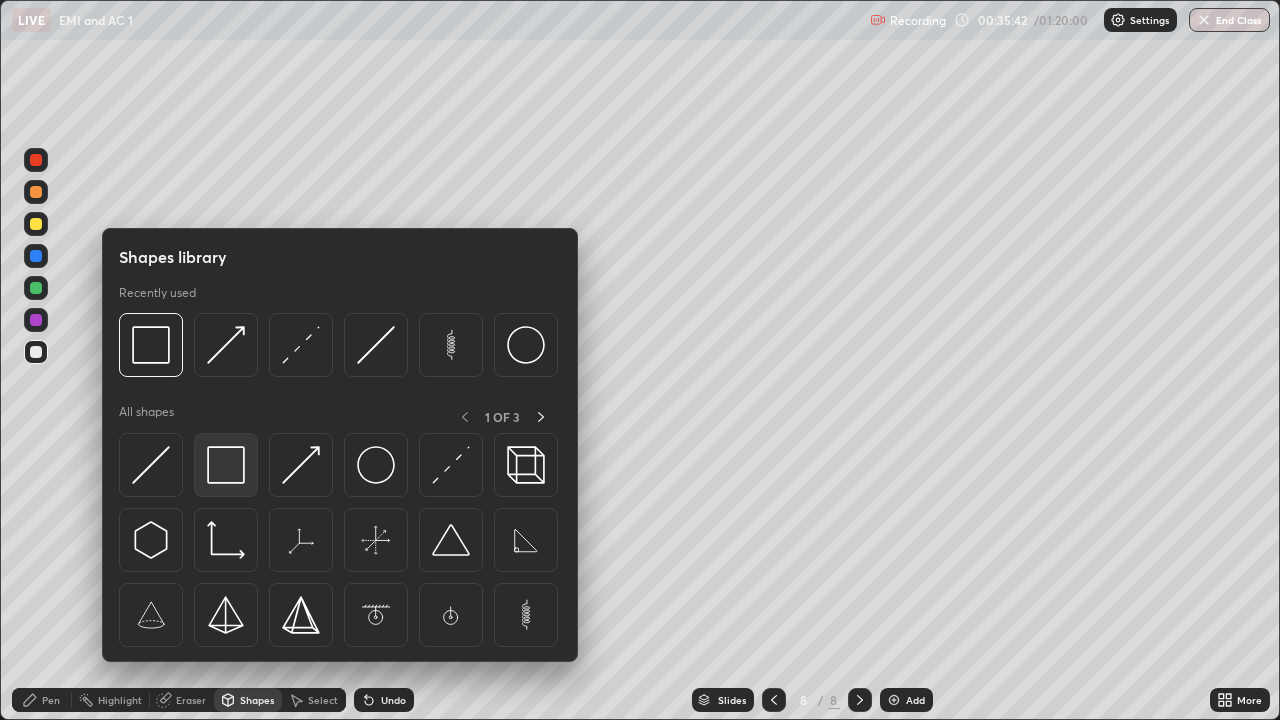 click at bounding box center [226, 465] 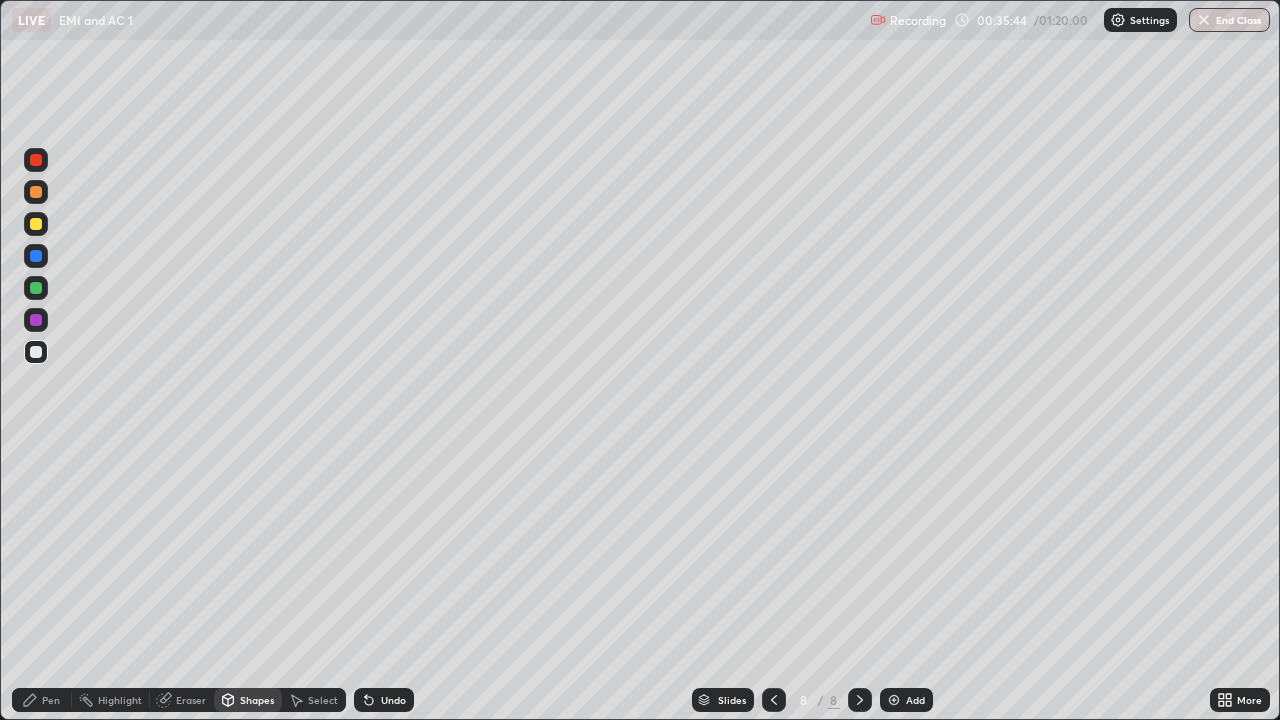 click on "Undo" at bounding box center (393, 700) 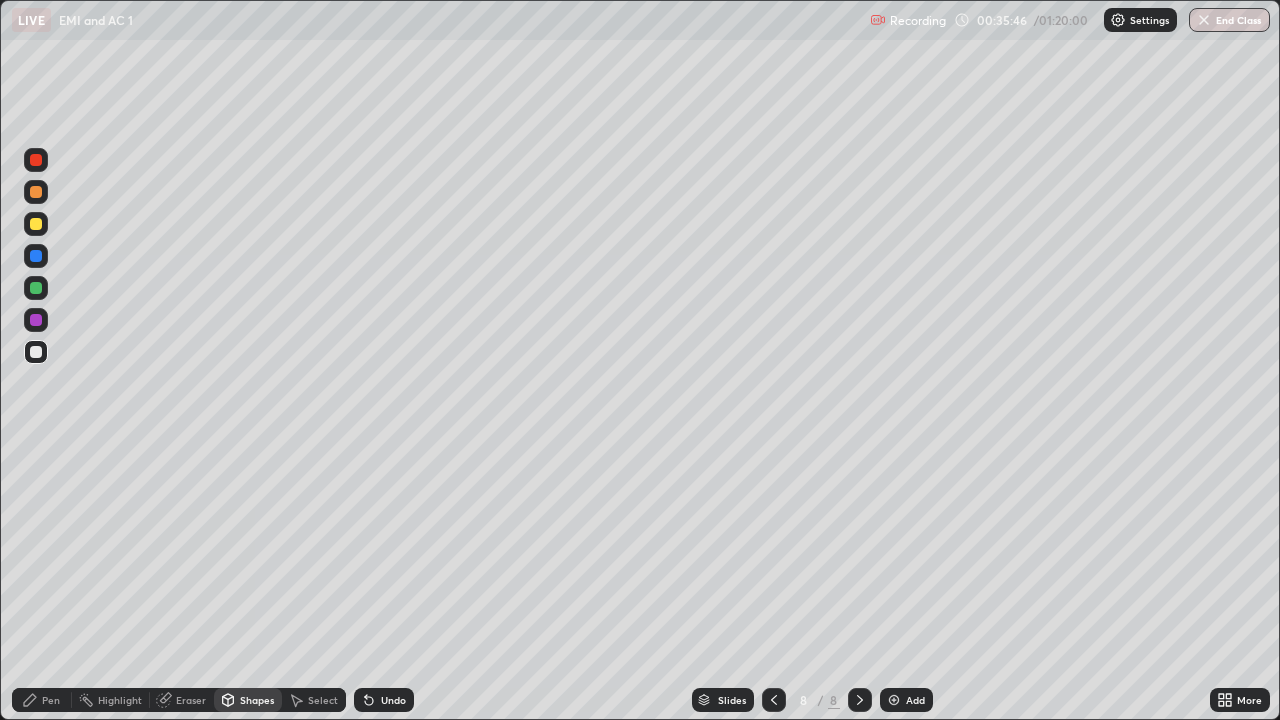 click on "Undo" at bounding box center [393, 700] 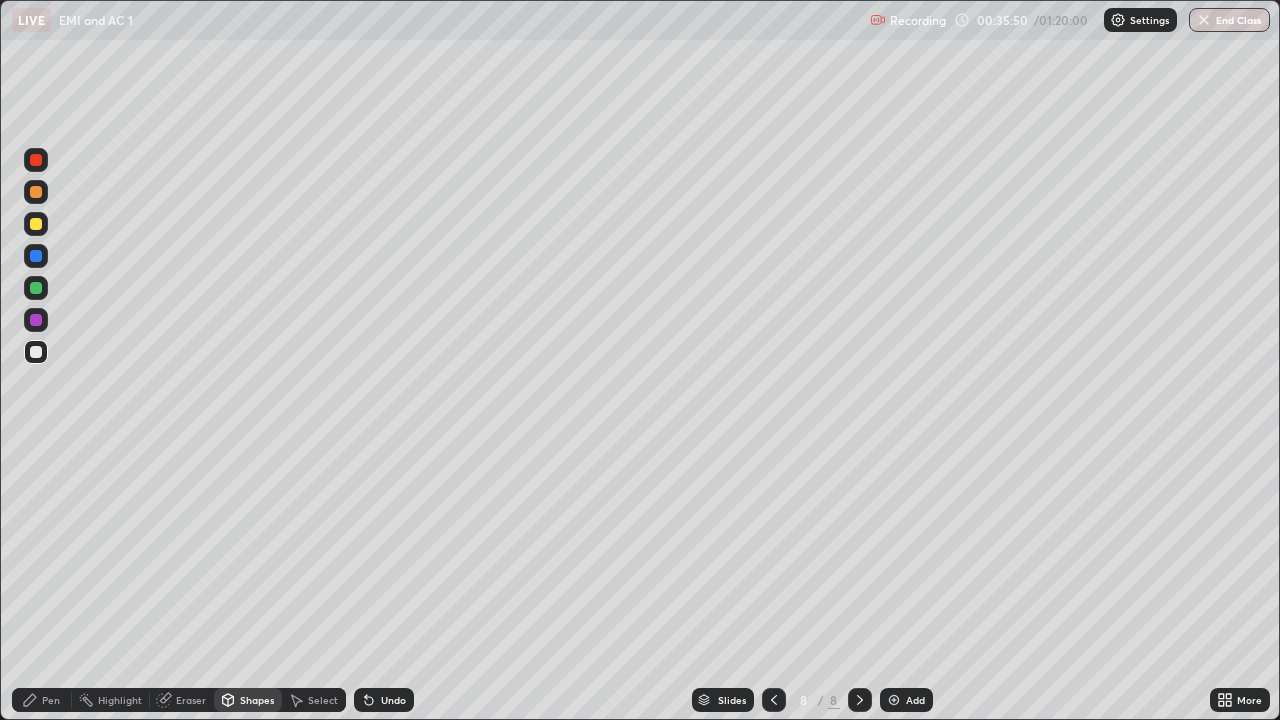 click on "Pen" at bounding box center [51, 700] 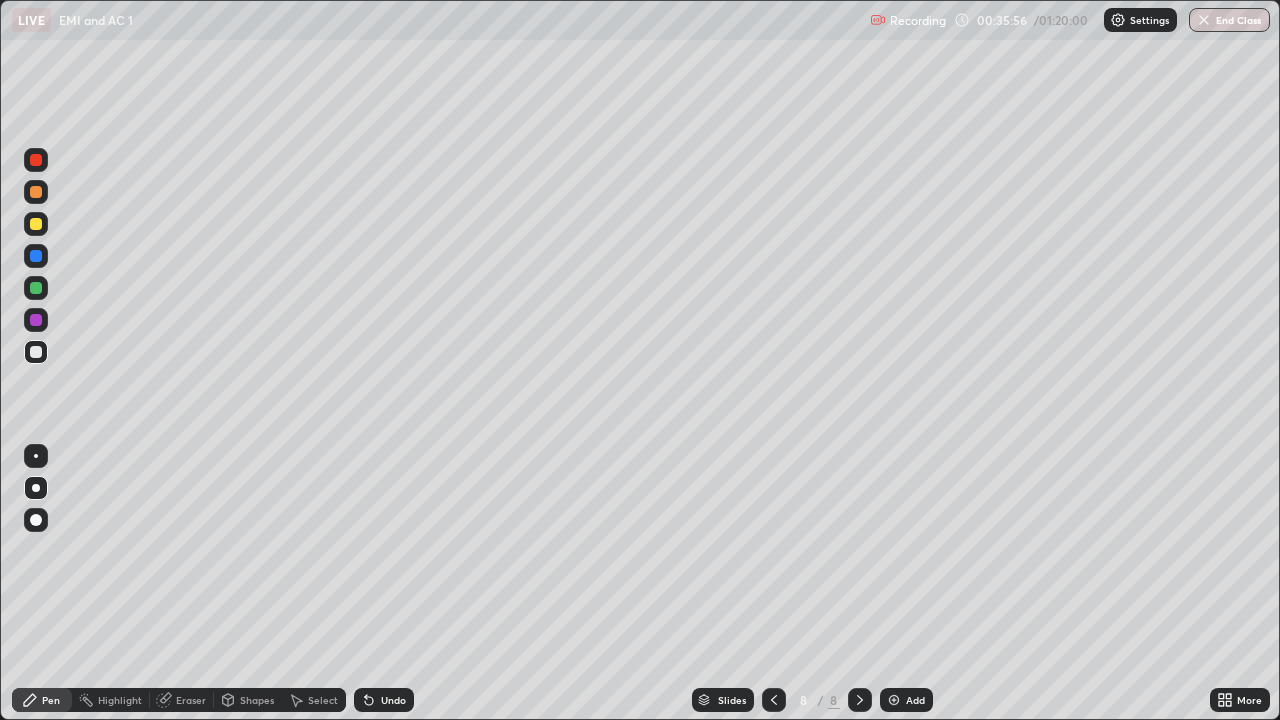 click on "Undo" at bounding box center (393, 700) 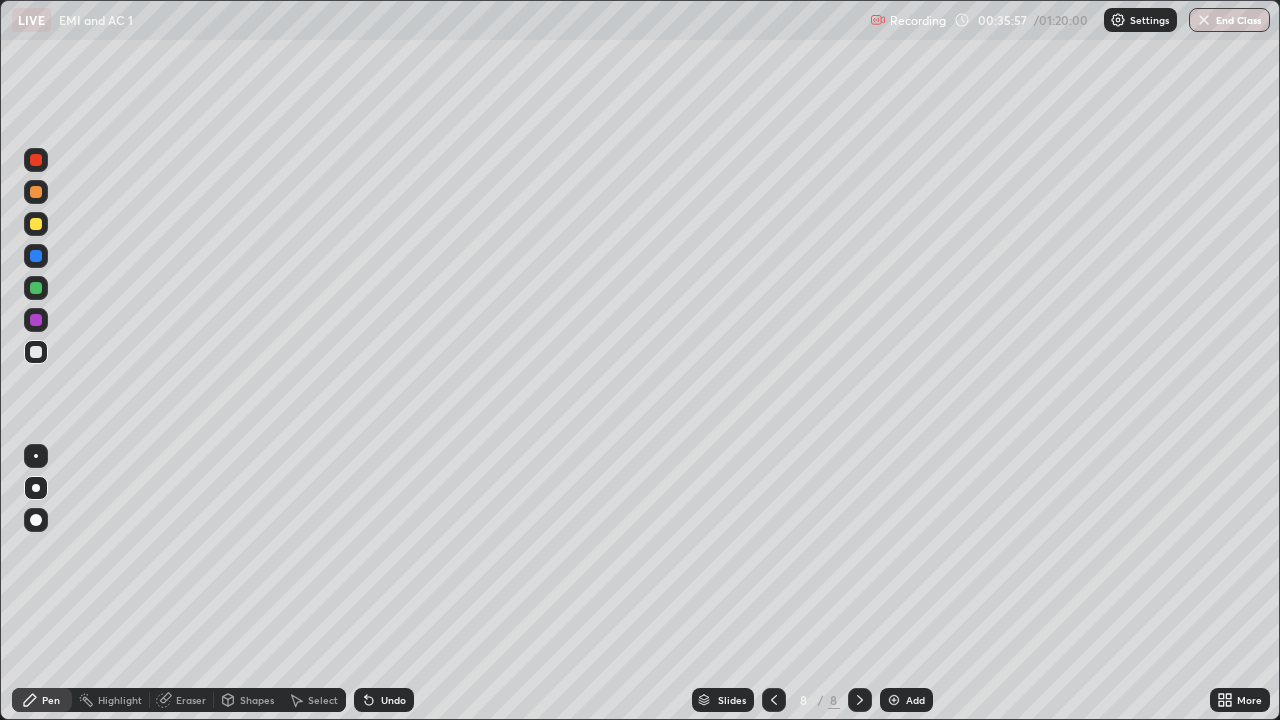 click on "Eraser" at bounding box center (191, 700) 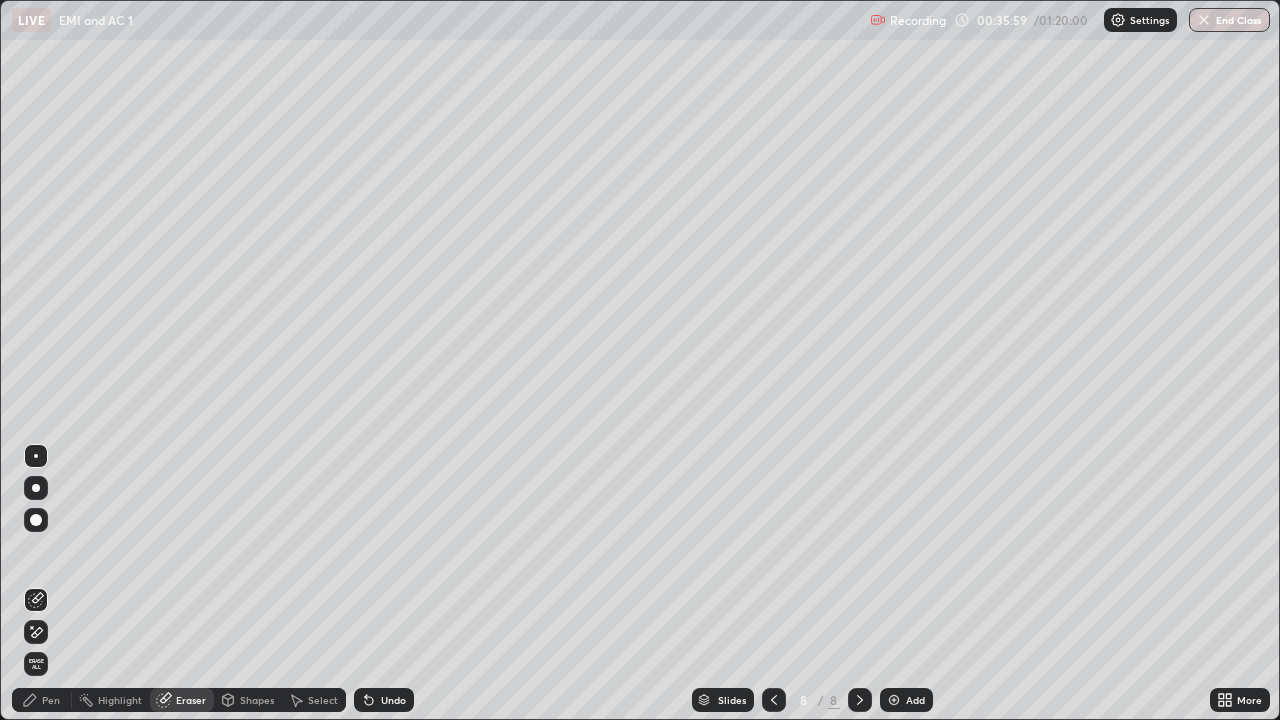 click 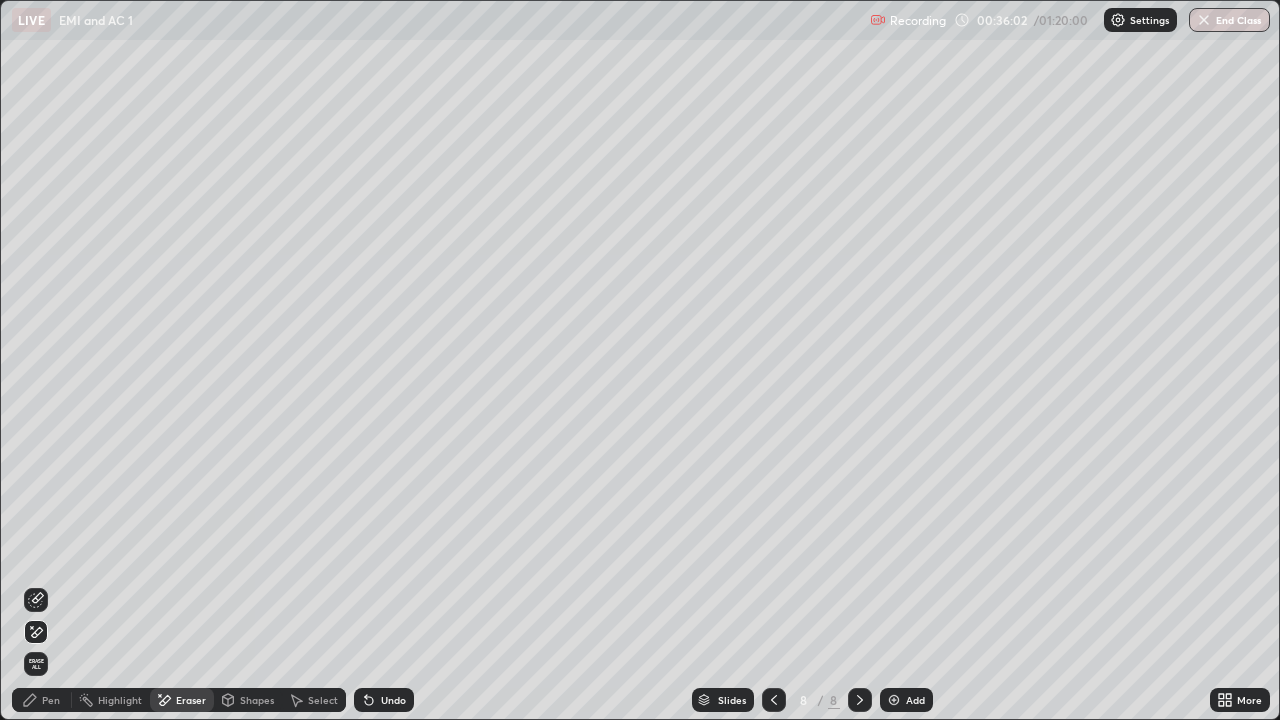 click on "Pen" at bounding box center [42, 700] 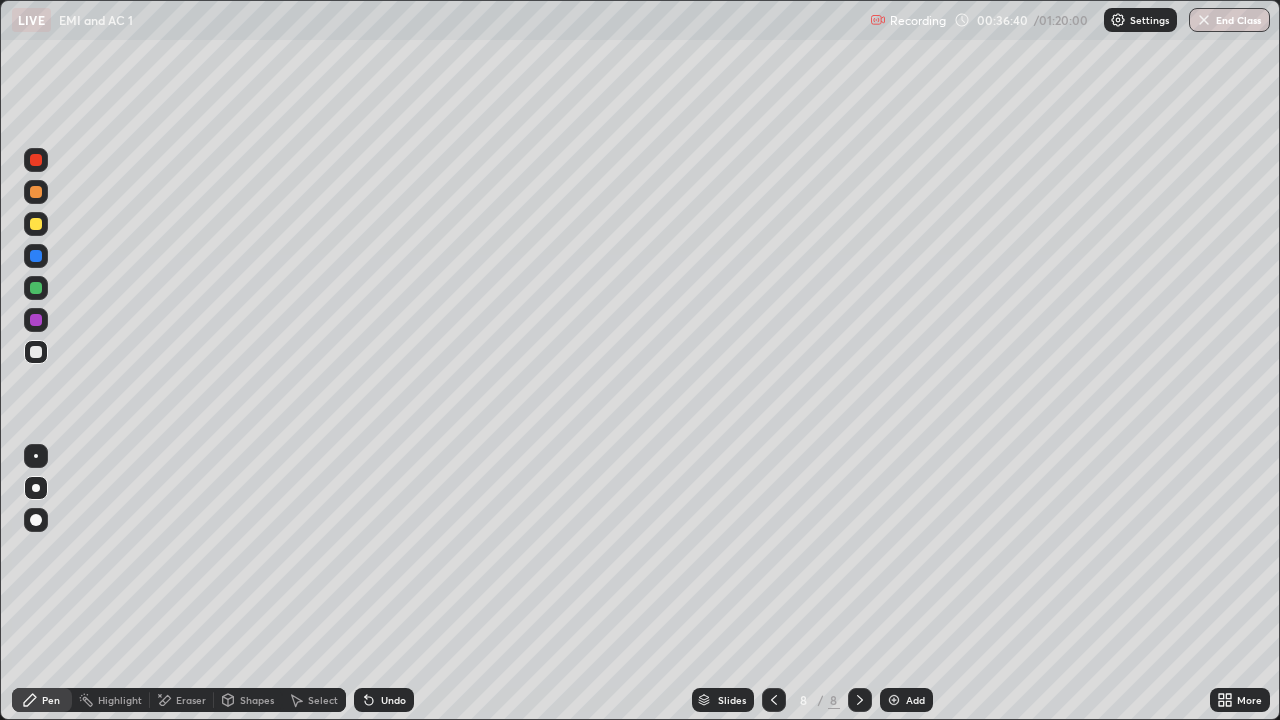 click on "Shapes" at bounding box center (257, 700) 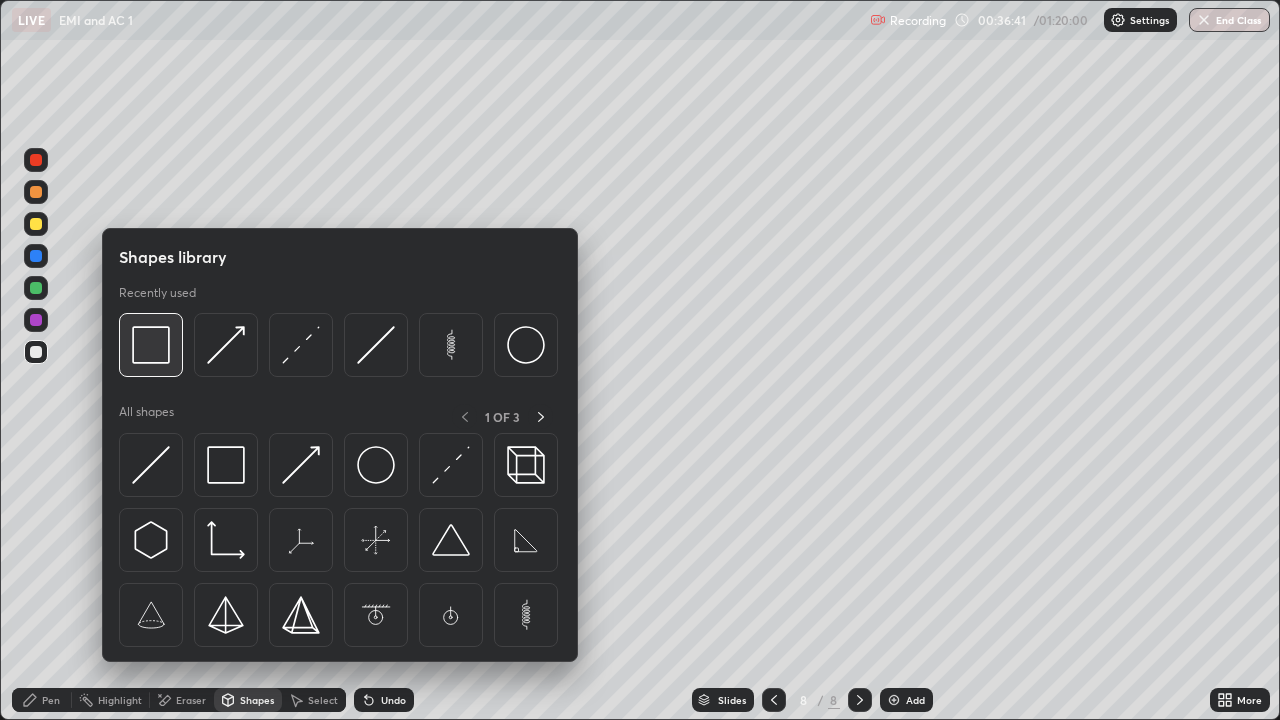 click at bounding box center (151, 345) 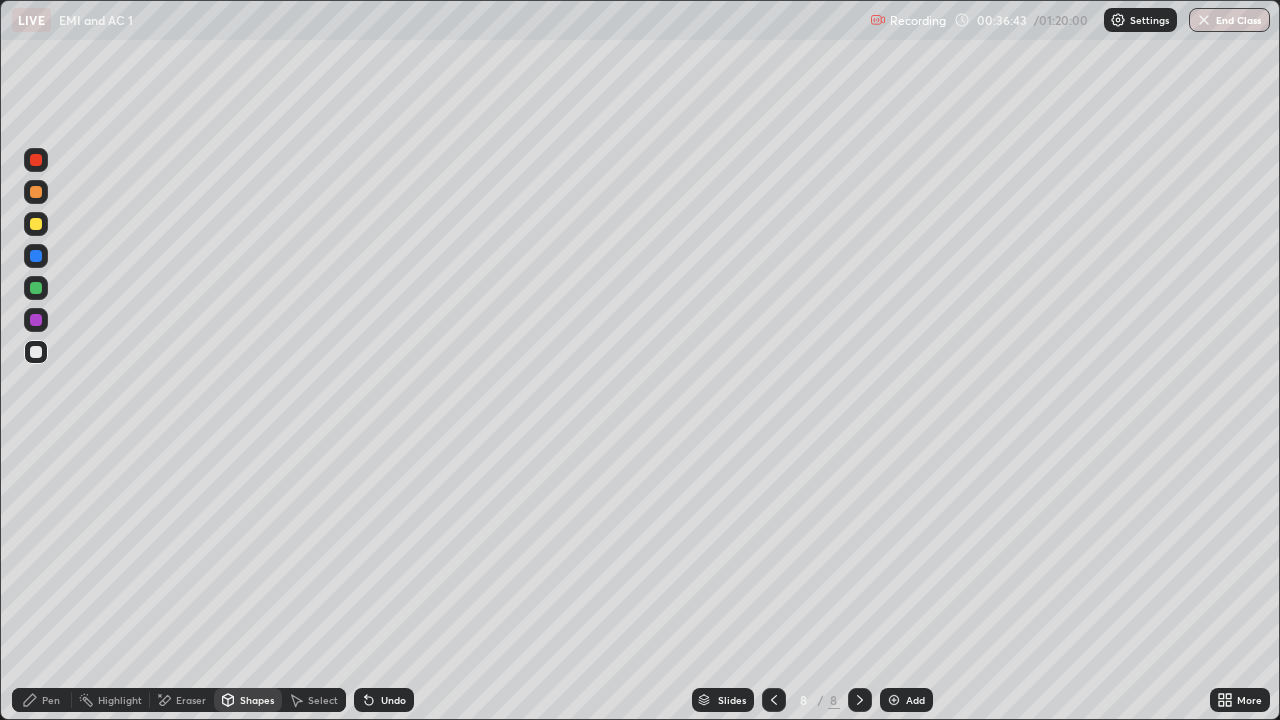 click on "Shapes" at bounding box center [257, 700] 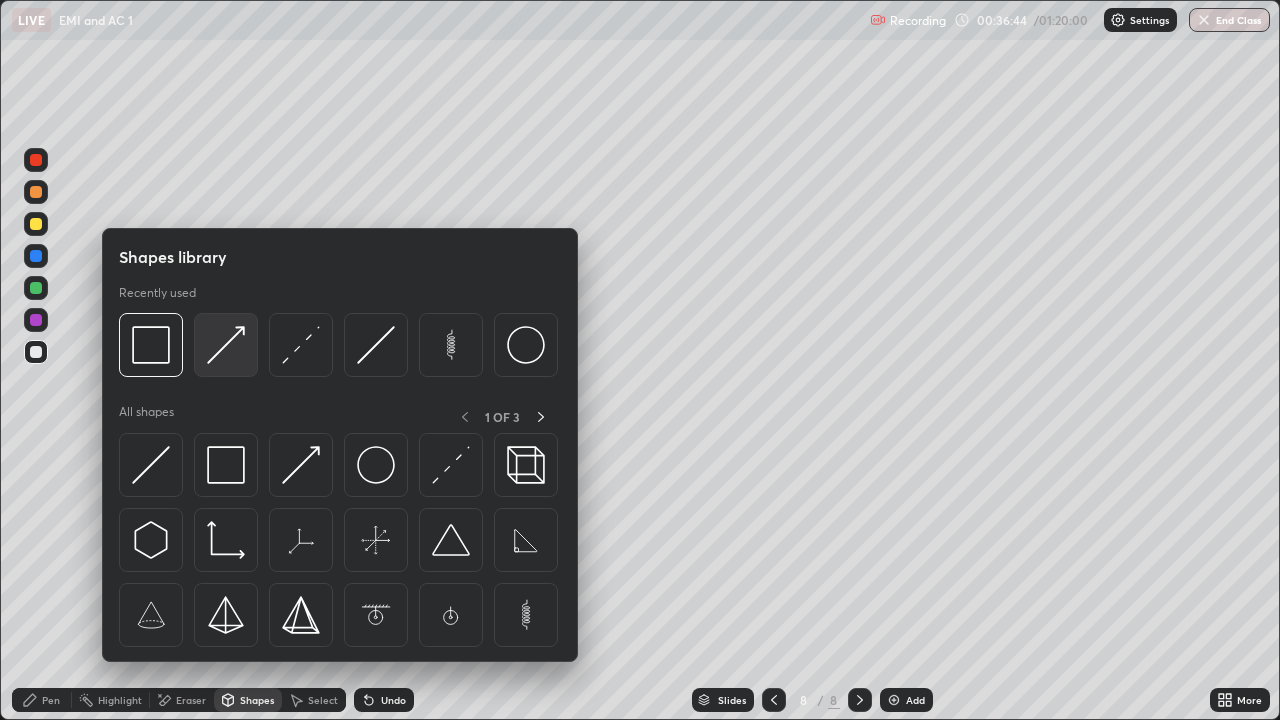 click at bounding box center [226, 345] 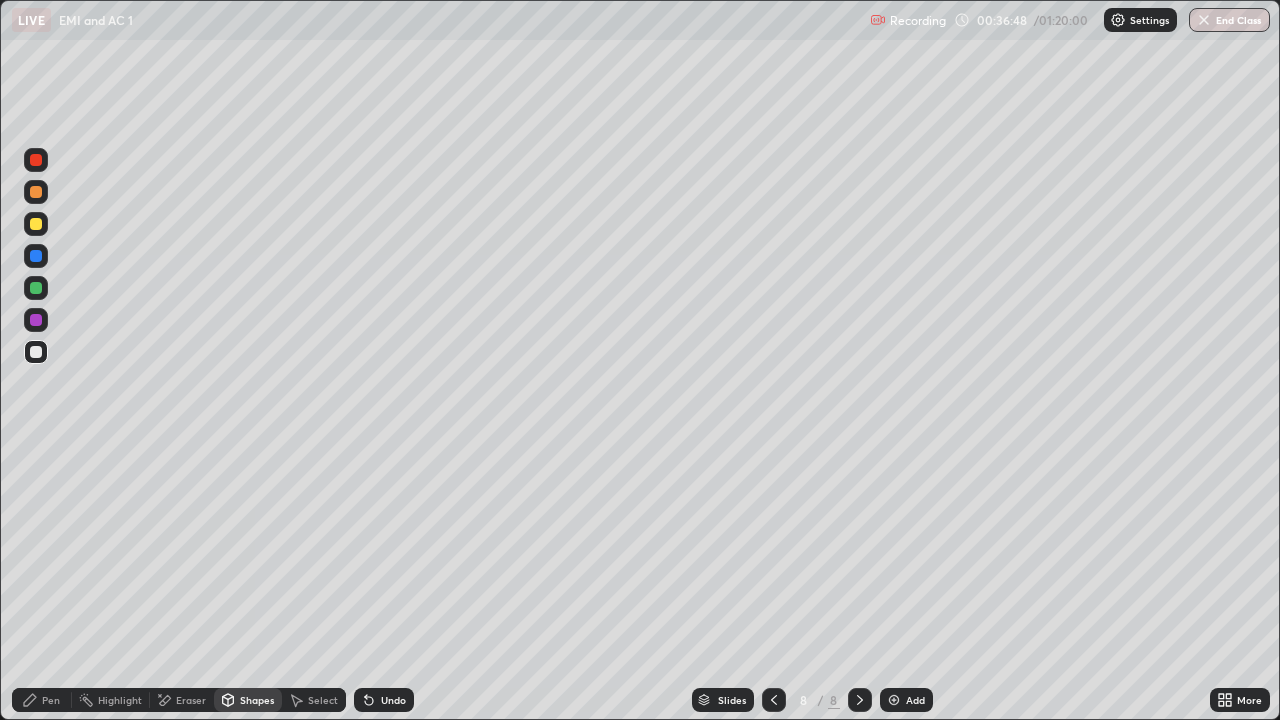click on "Pen" at bounding box center [51, 700] 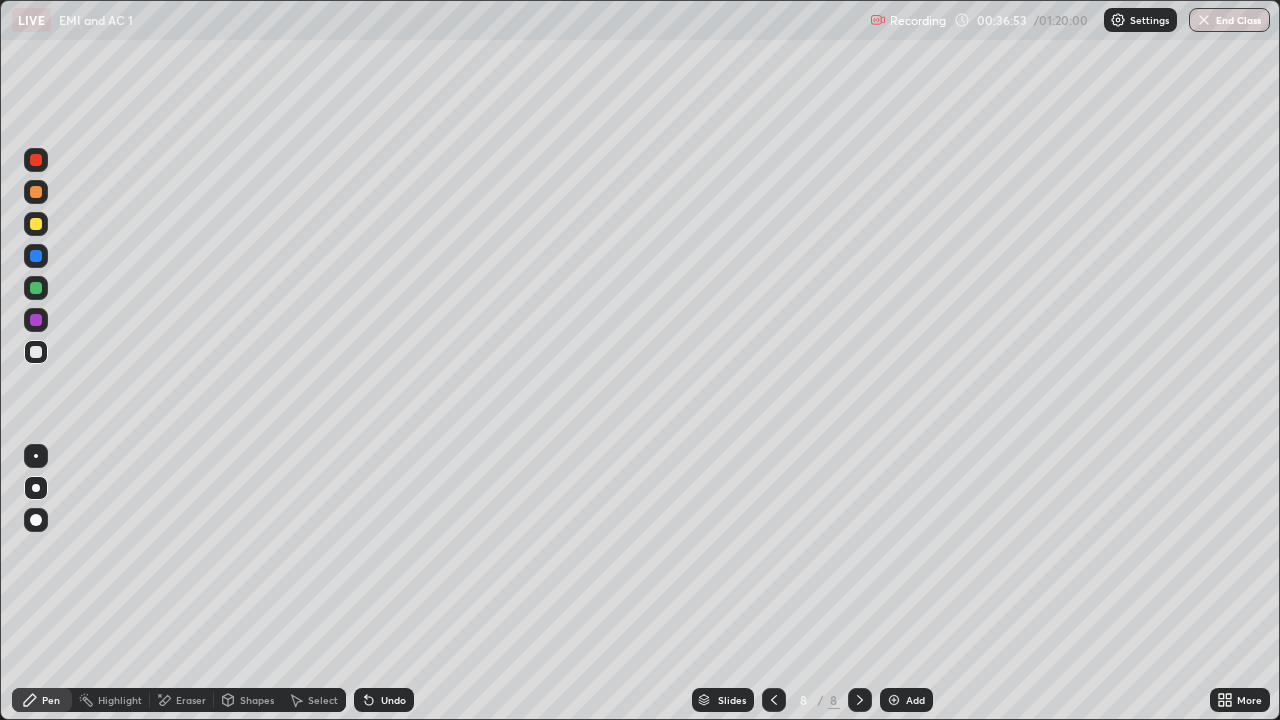 click at bounding box center (36, 224) 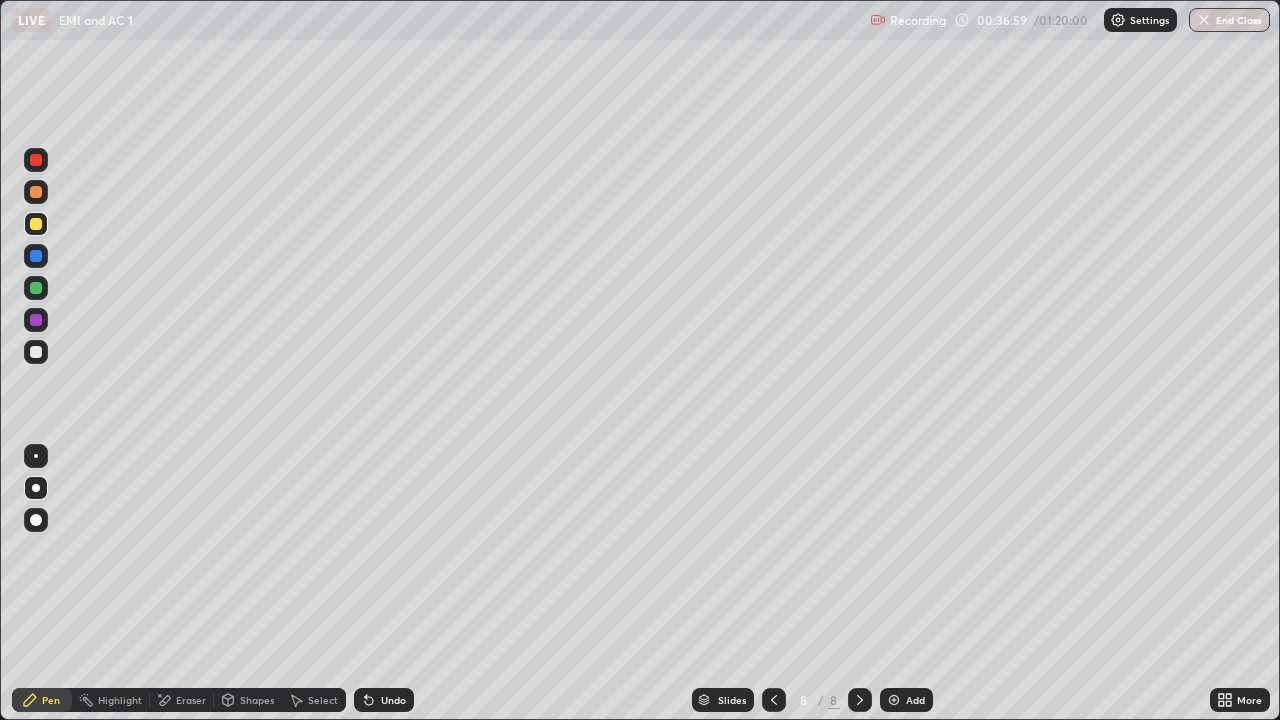 click on "Shapes" at bounding box center [248, 700] 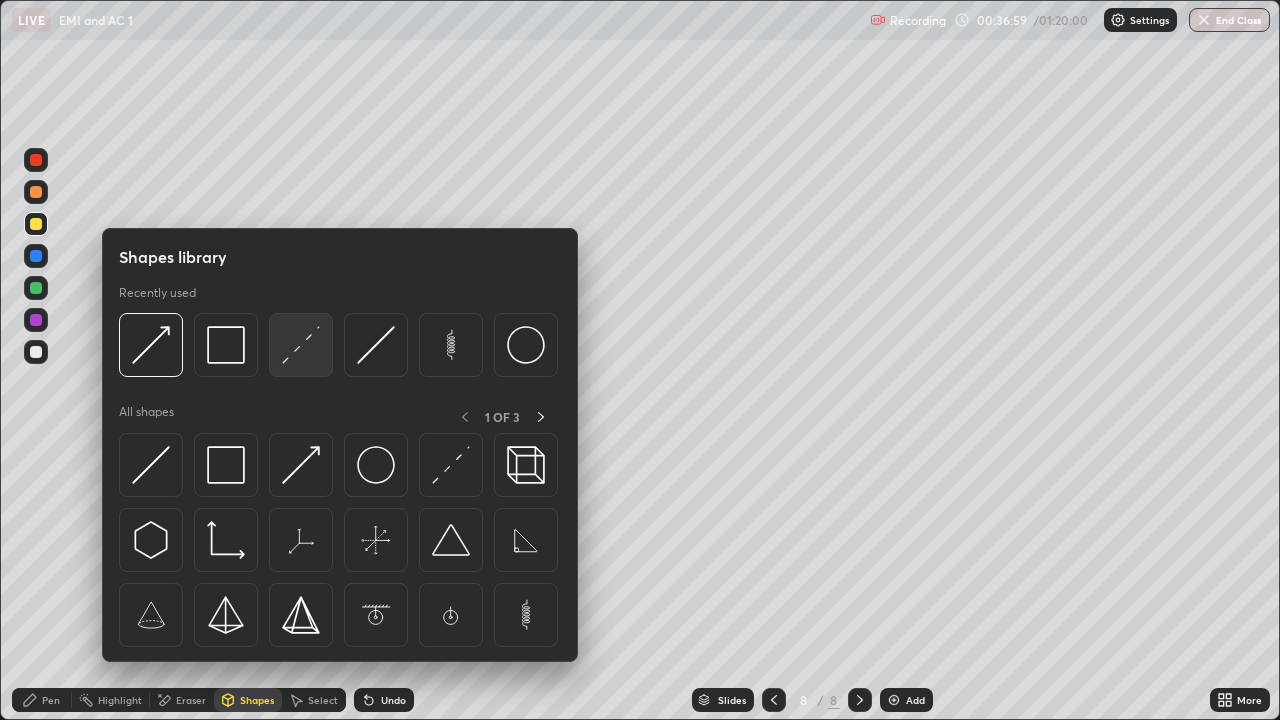click at bounding box center [301, 345] 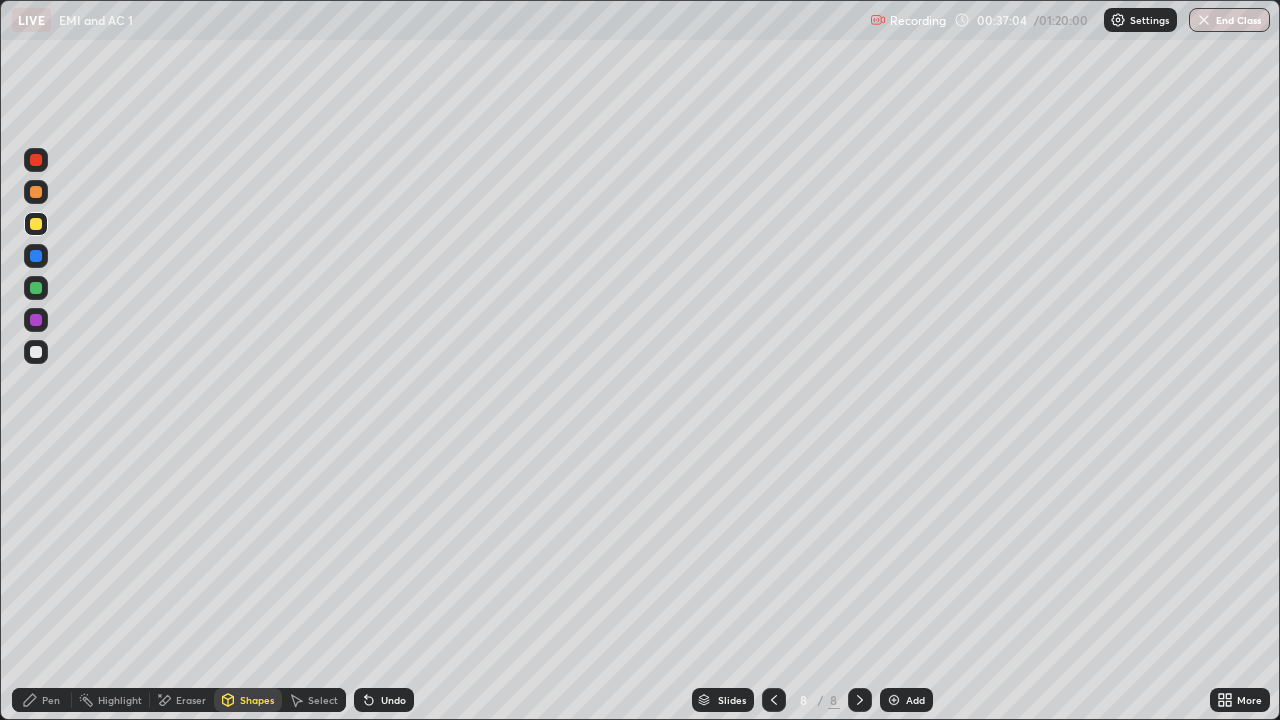 click on "Pen" at bounding box center (42, 700) 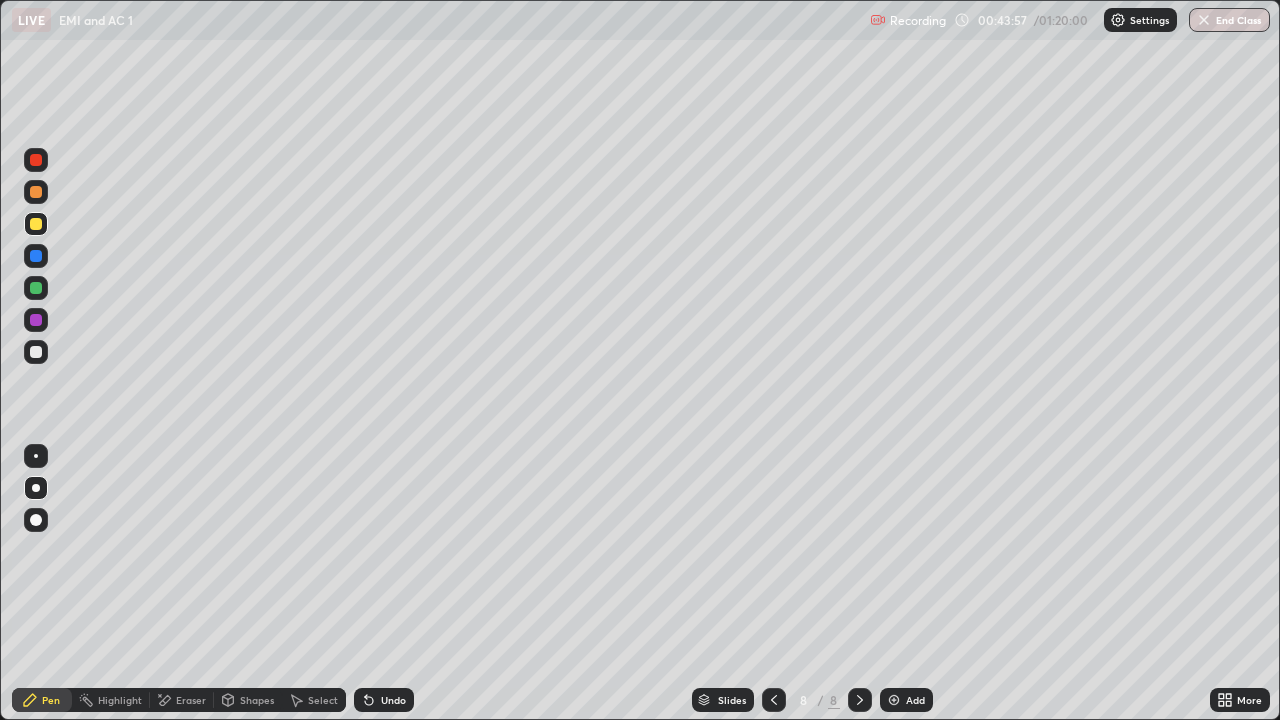 click on "Add" at bounding box center [915, 700] 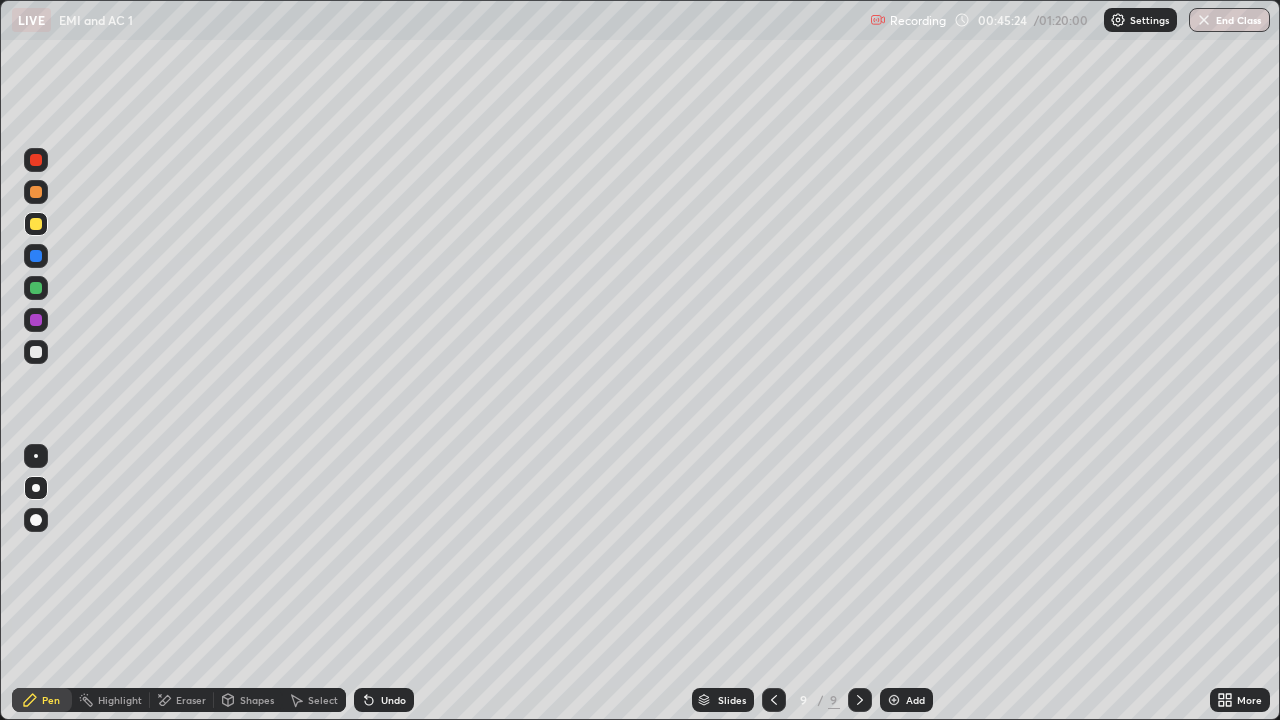 click at bounding box center [36, 352] 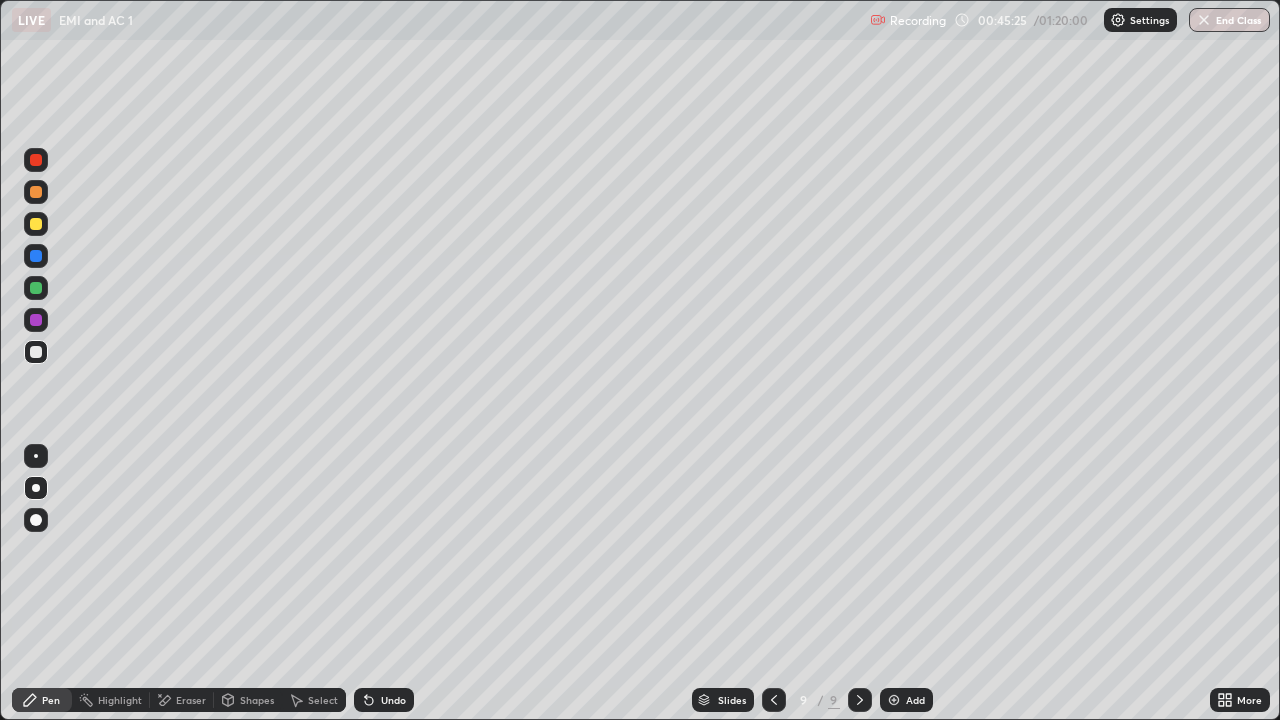click on "Shapes" at bounding box center (257, 700) 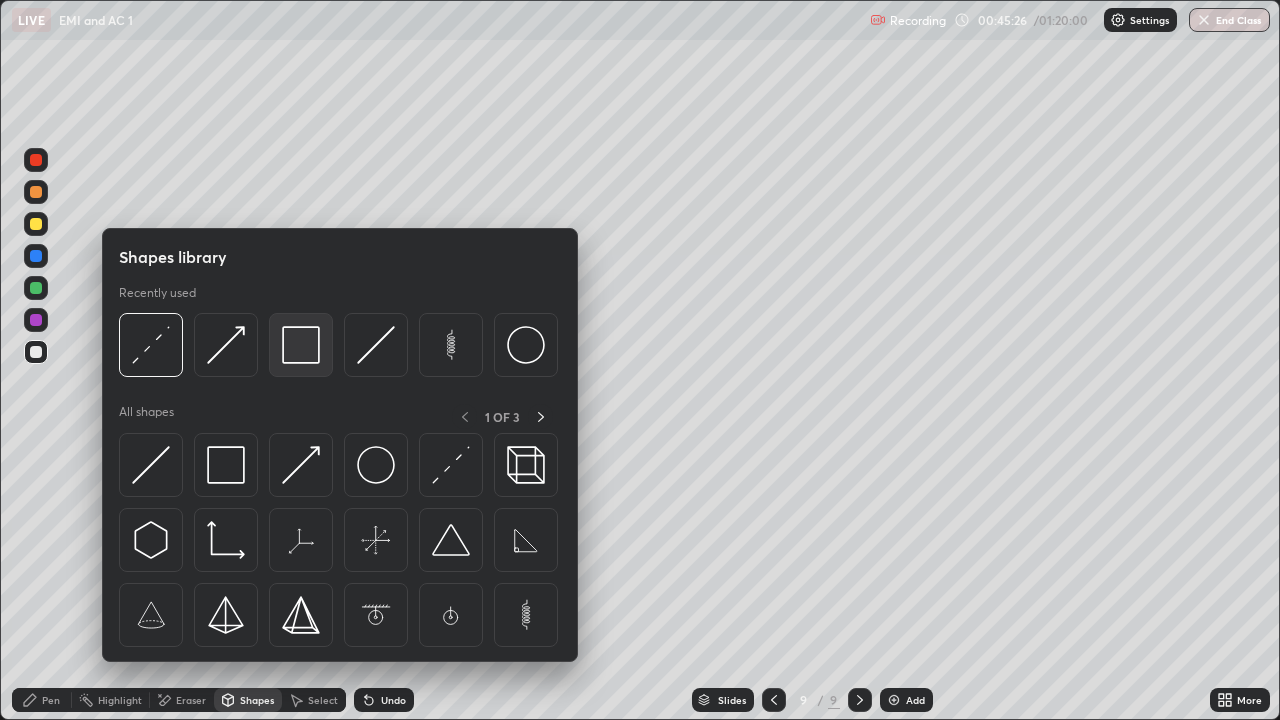 click at bounding box center (301, 345) 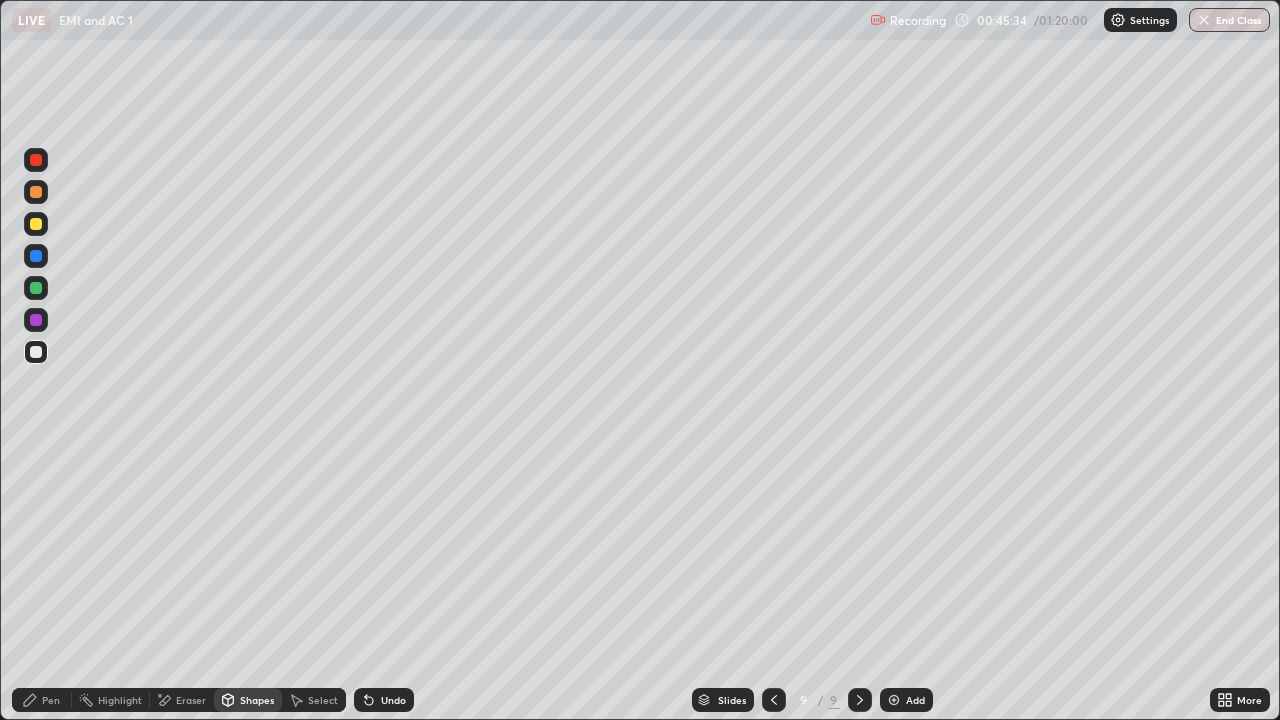 click on "Eraser" at bounding box center (191, 700) 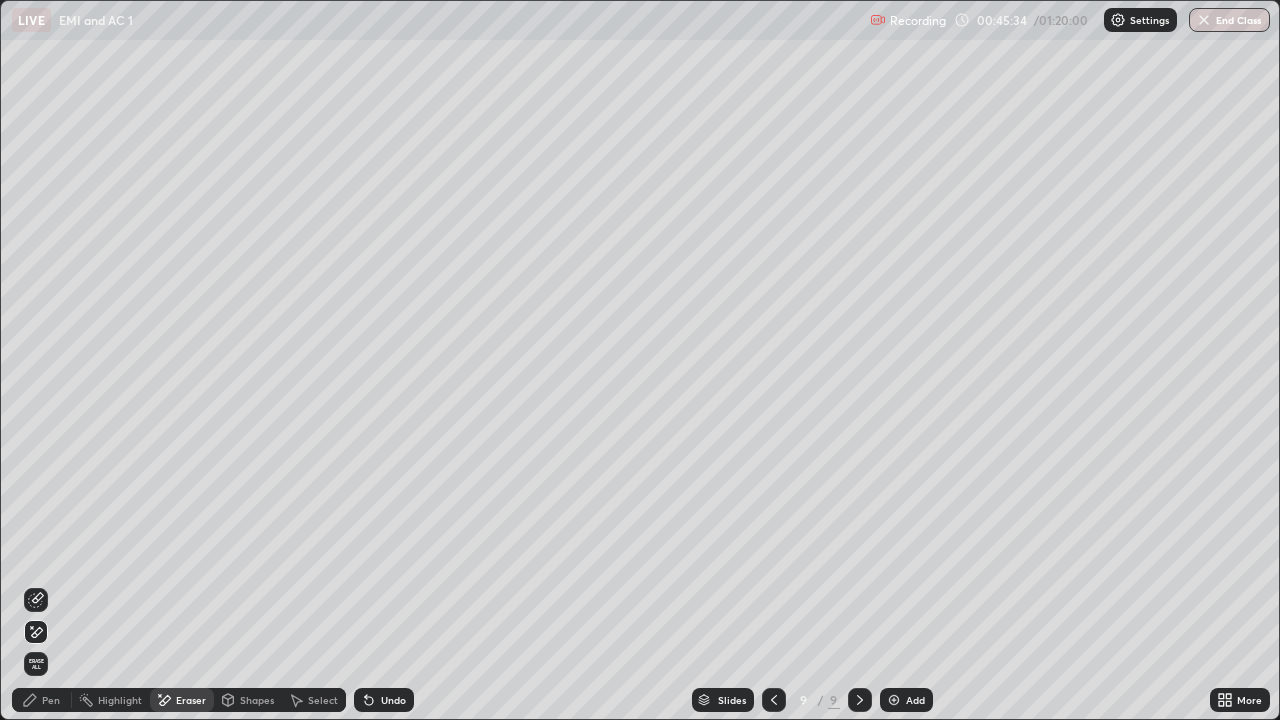 click 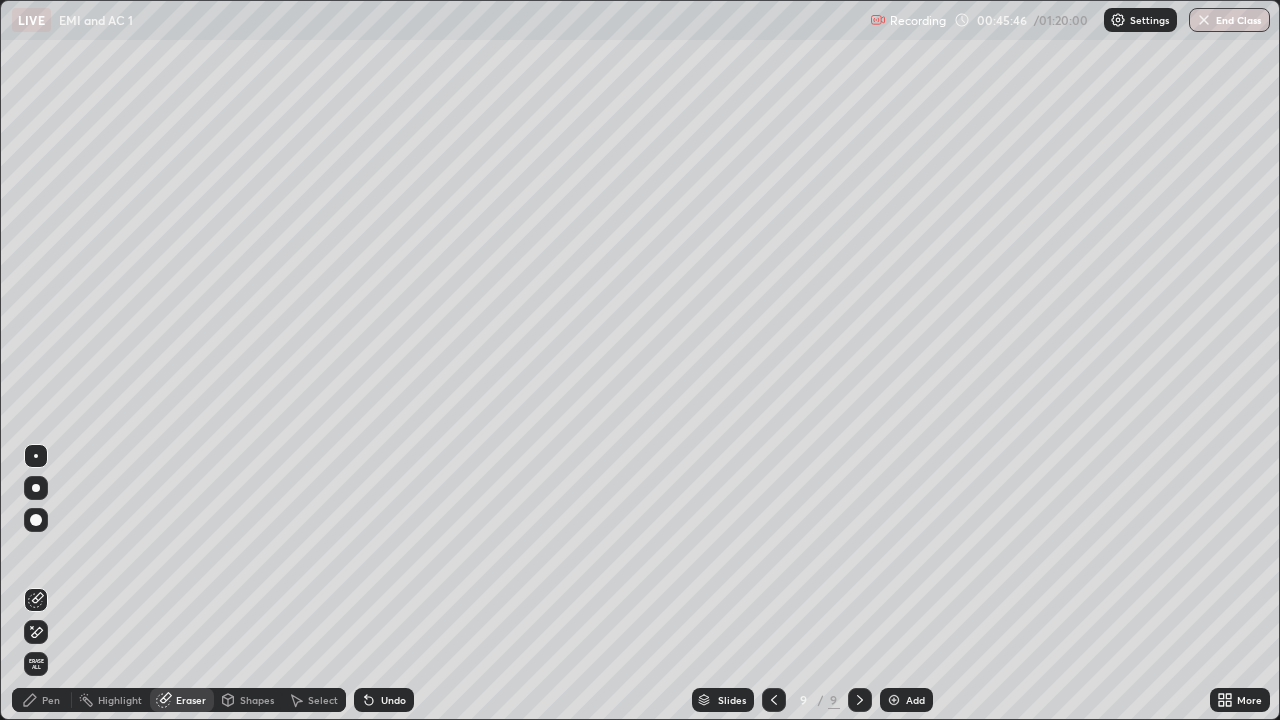 click on "Pen" at bounding box center (42, 700) 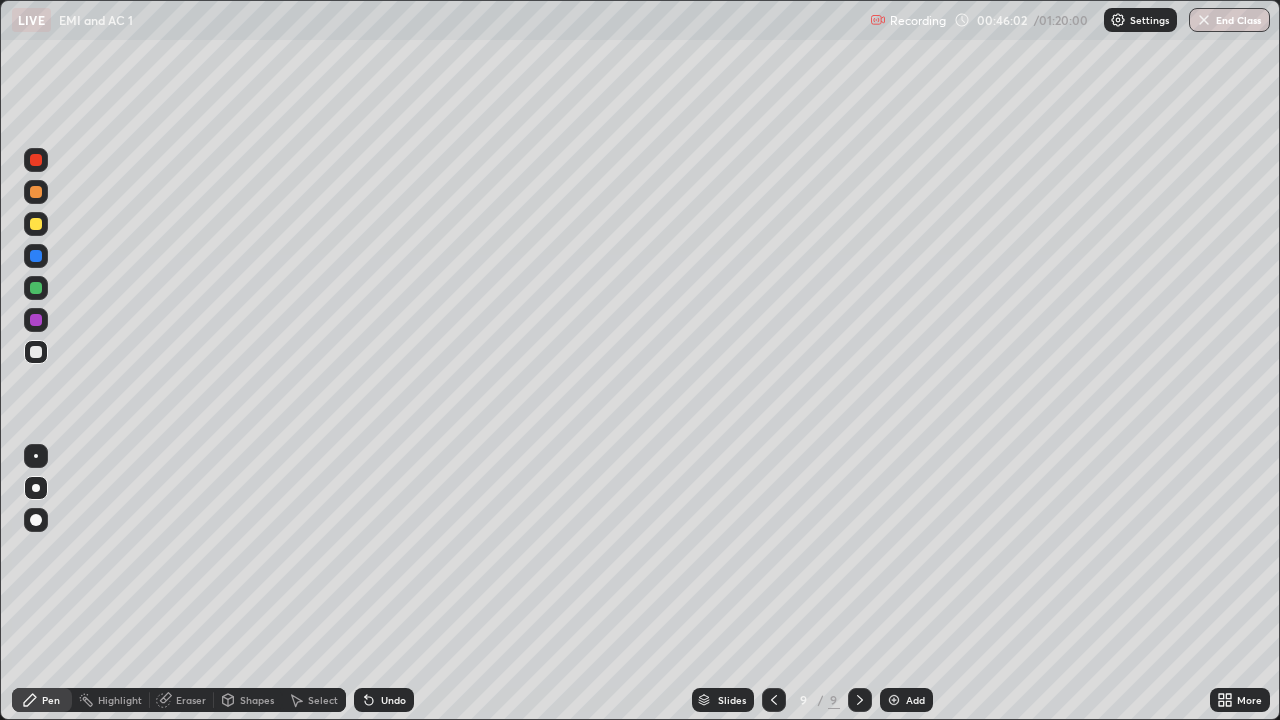 click on "Shapes" at bounding box center [257, 700] 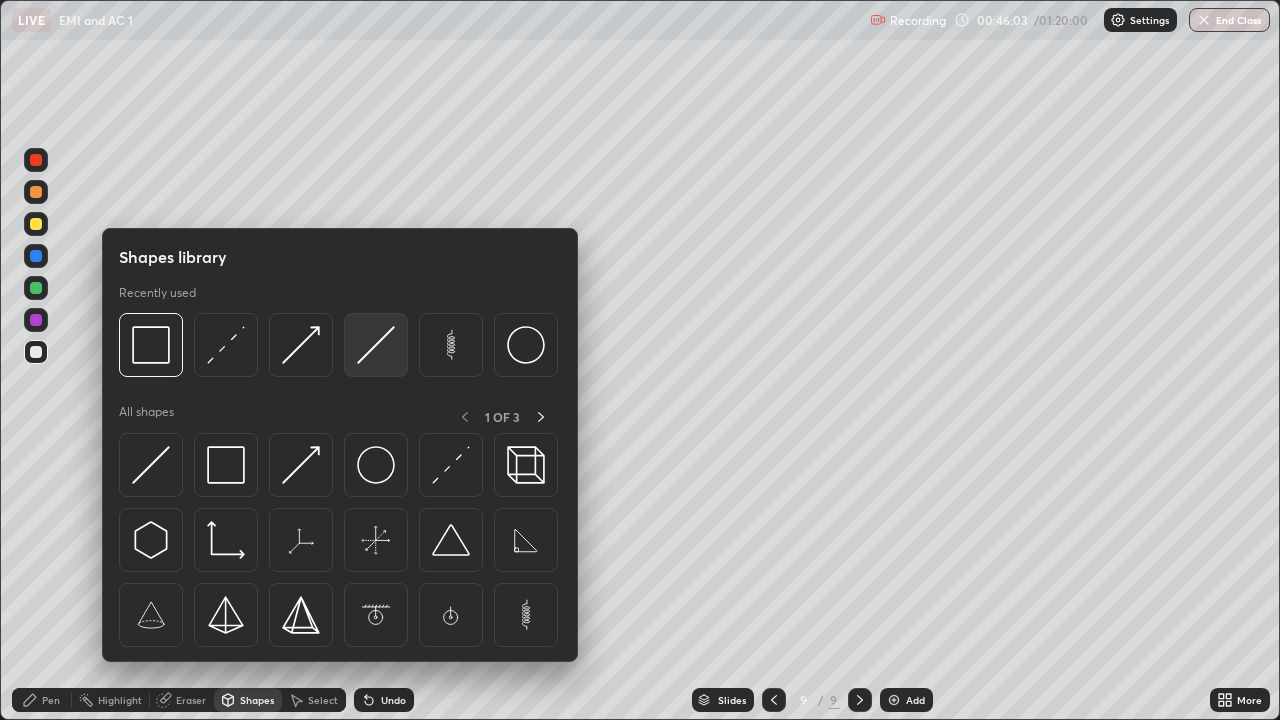 click at bounding box center (376, 345) 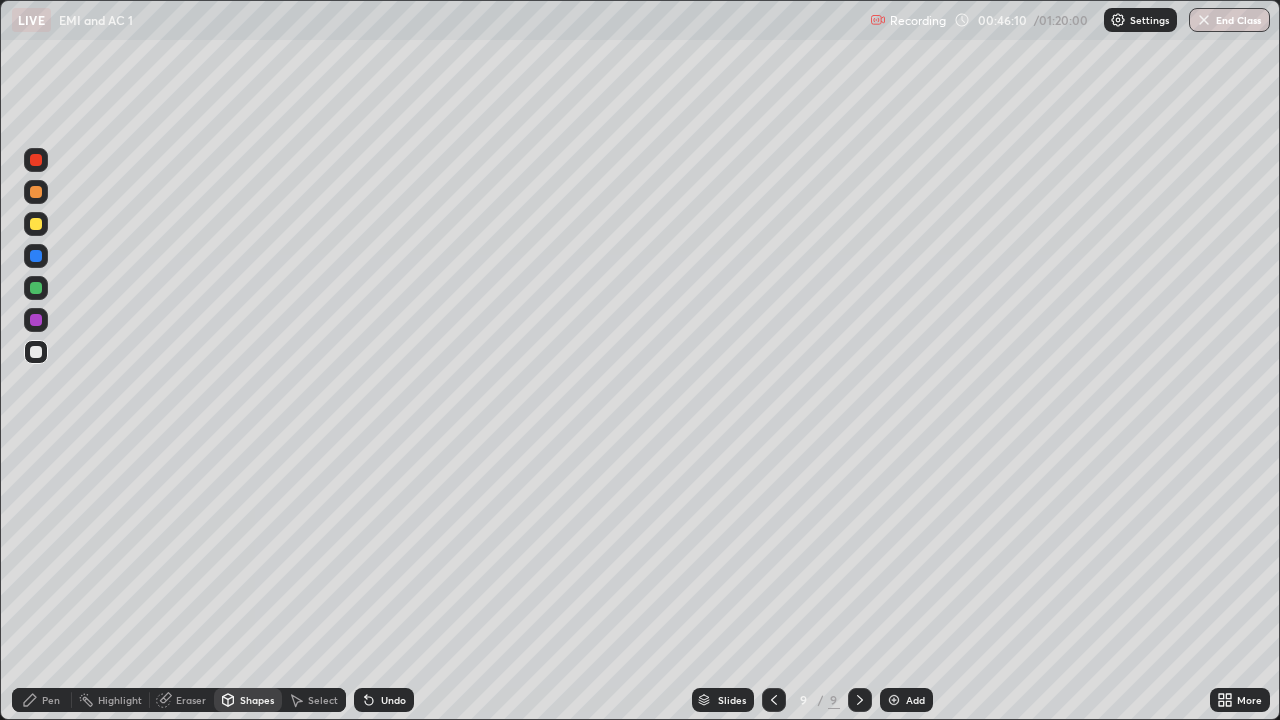 click on "Pen" at bounding box center [51, 700] 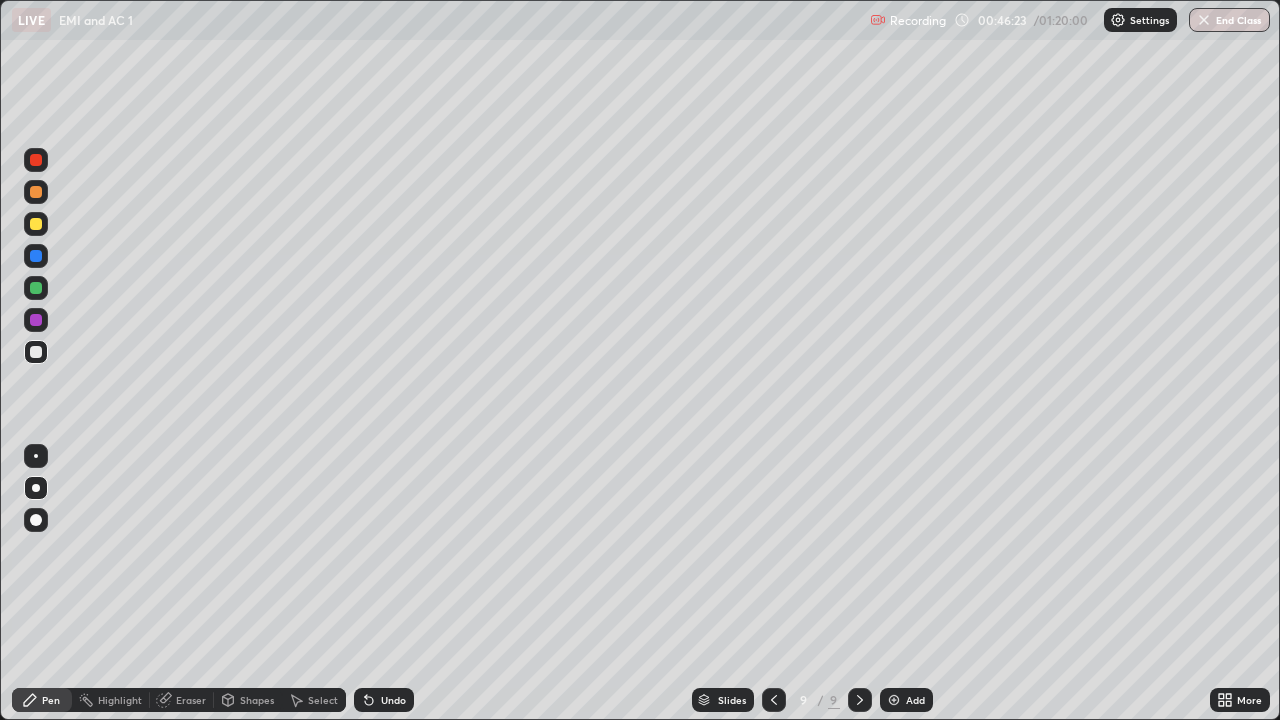 click on "Eraser" at bounding box center [191, 700] 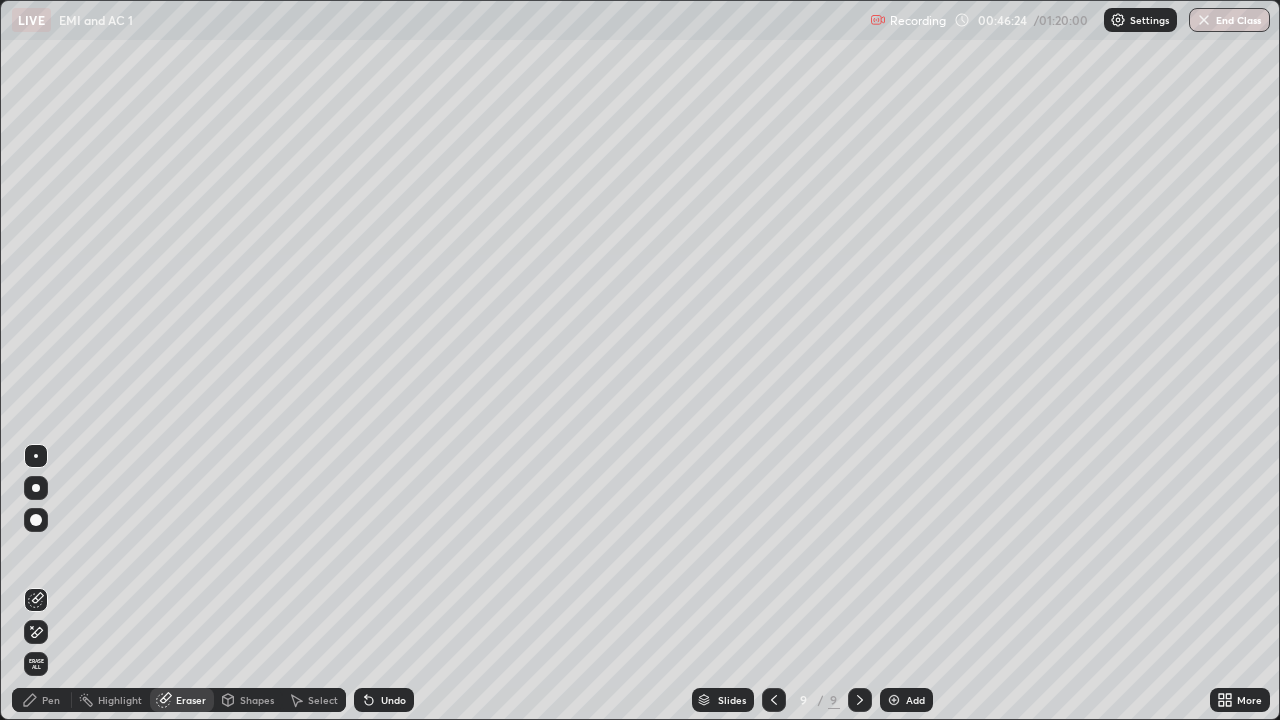 click on "Shapes" at bounding box center [257, 700] 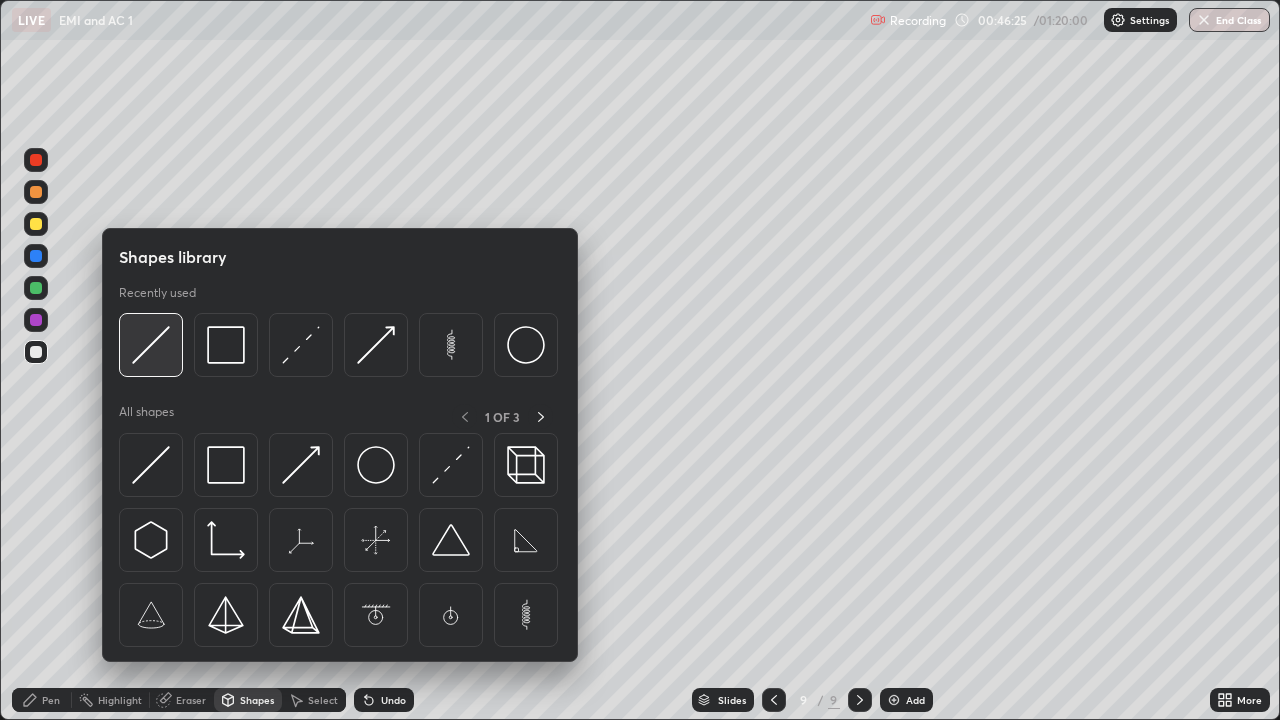 click at bounding box center (151, 345) 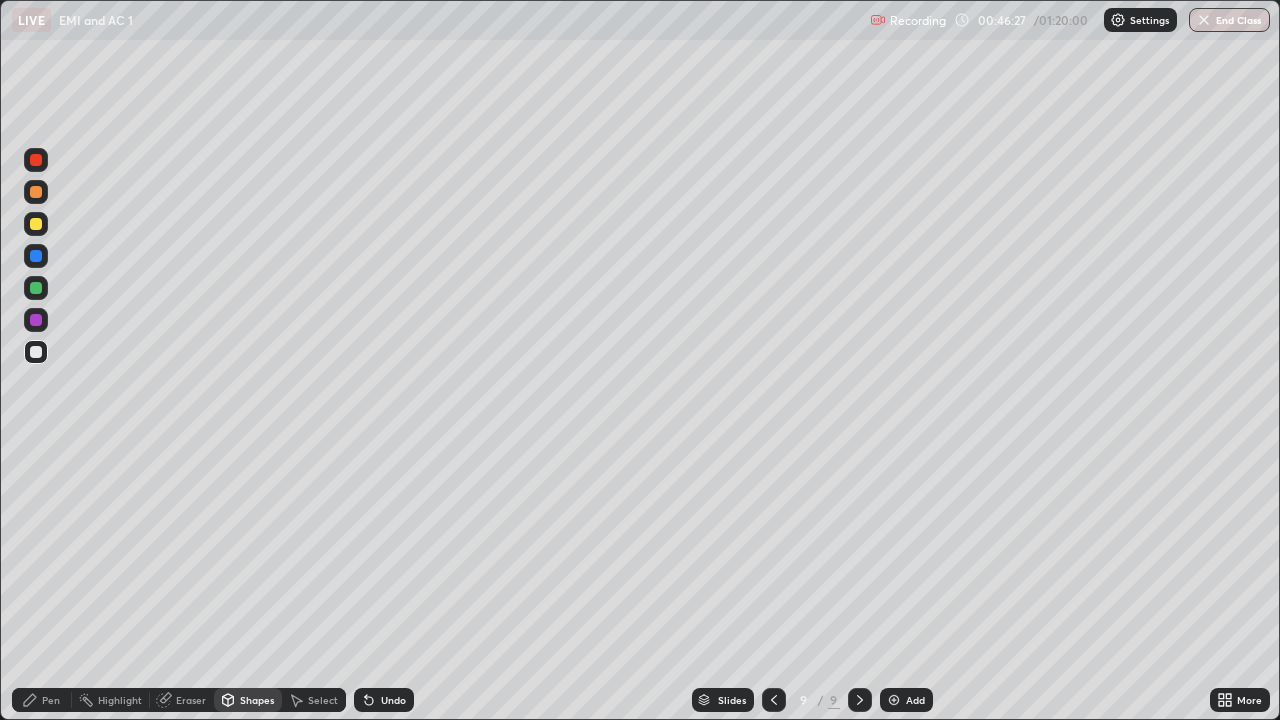 click on "Pen" at bounding box center (51, 700) 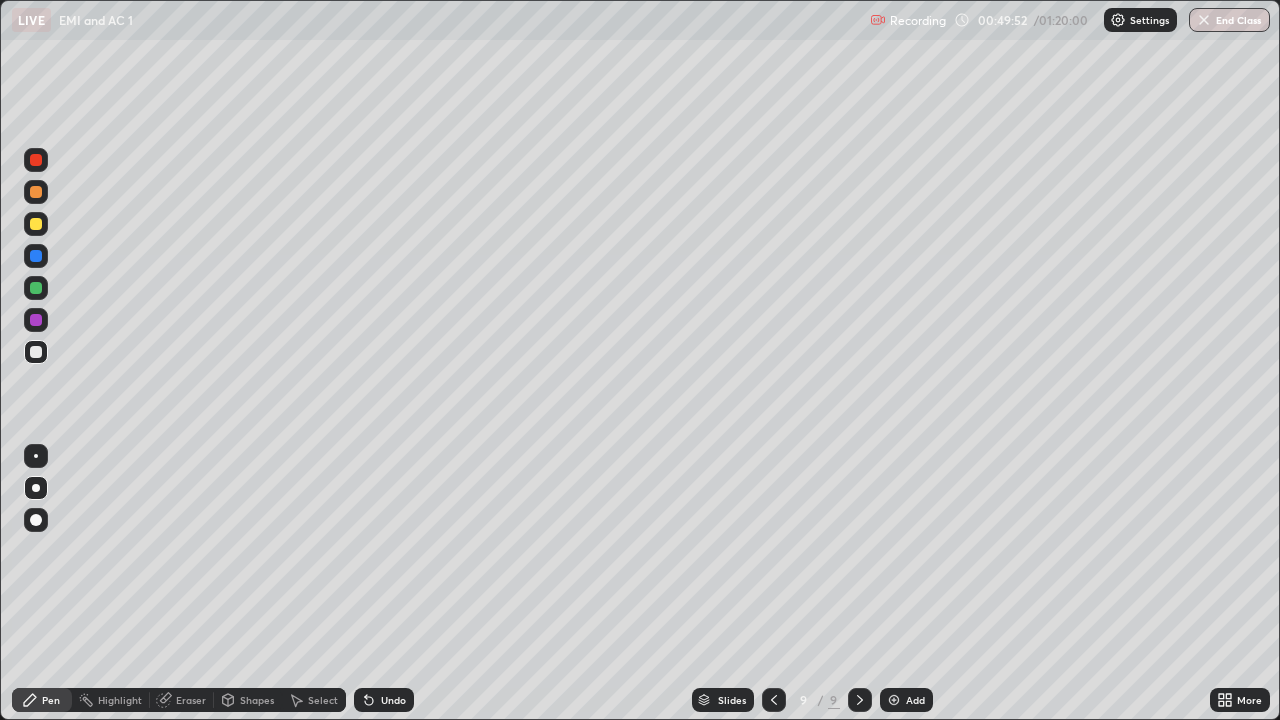 click on "Select" at bounding box center (314, 700) 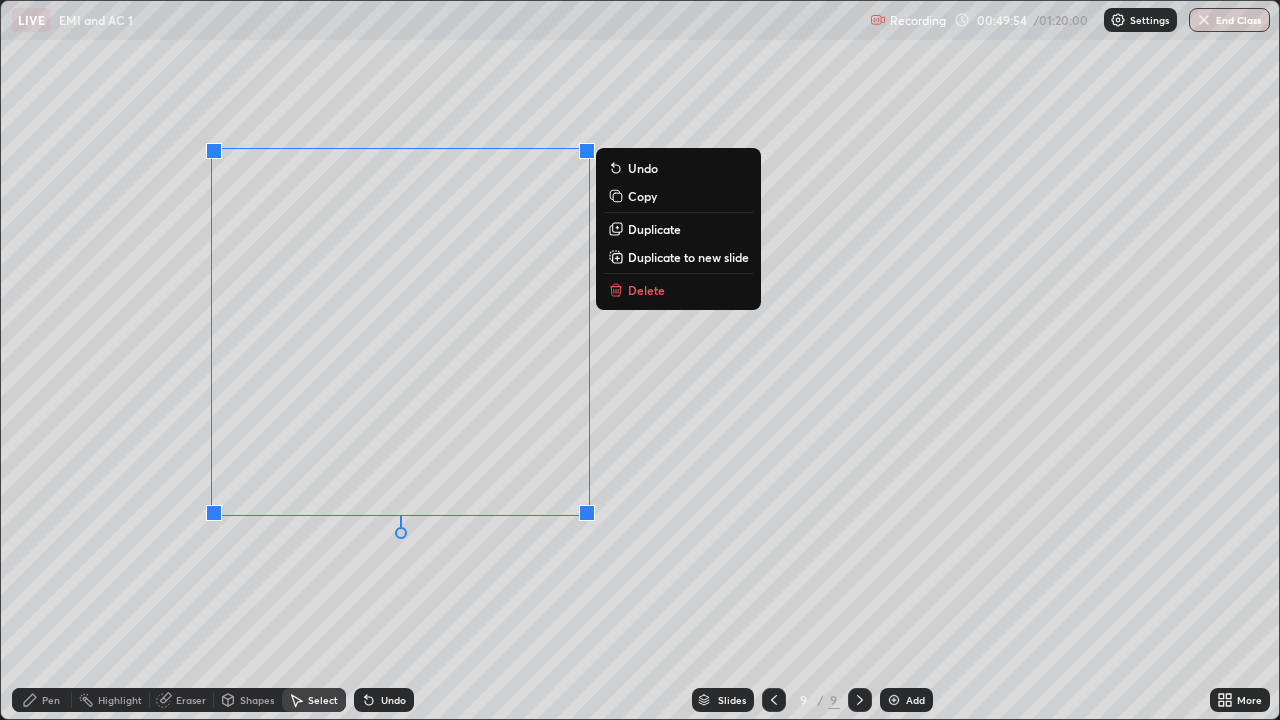 click on "Delete" at bounding box center (646, 290) 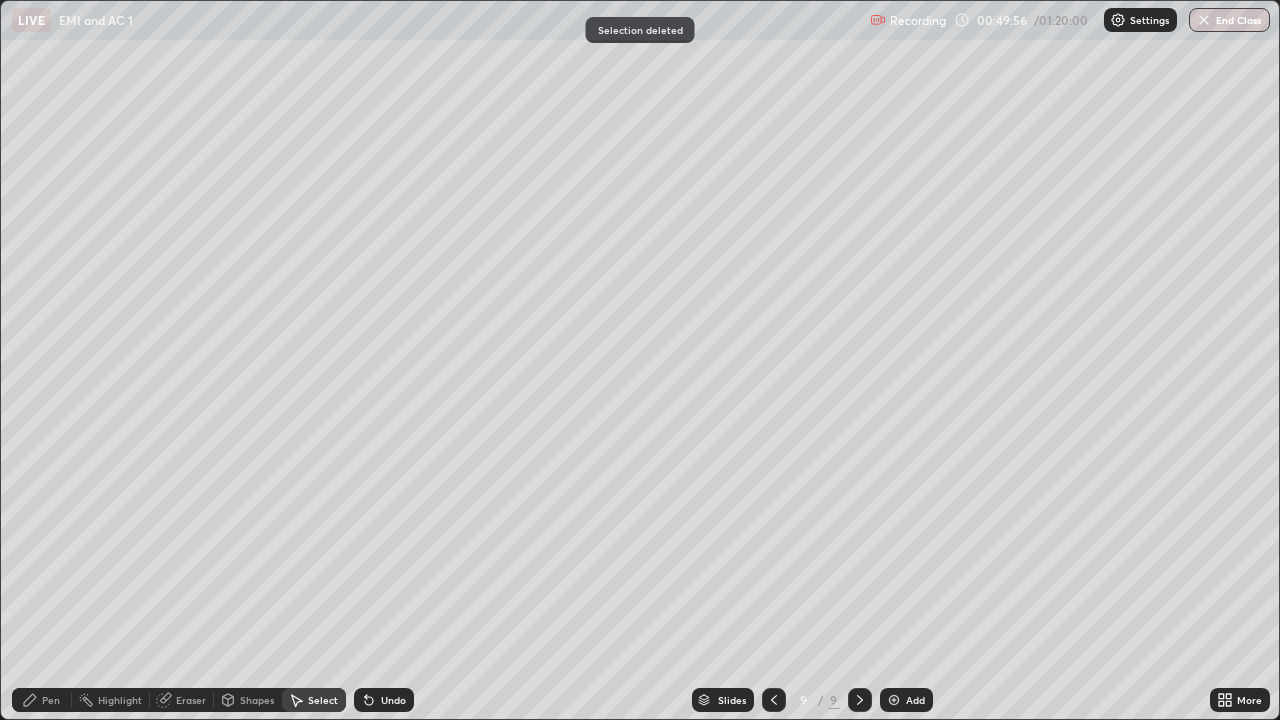 click on "Pen" at bounding box center [51, 700] 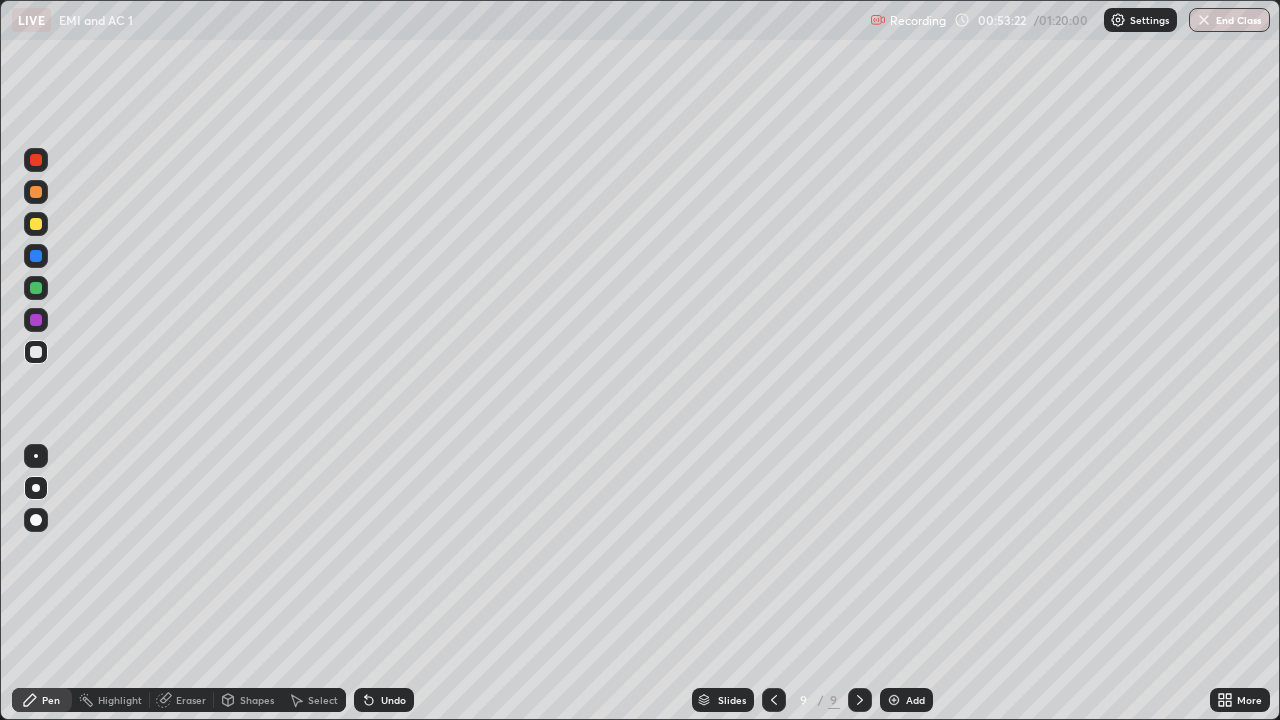 click at bounding box center (36, 224) 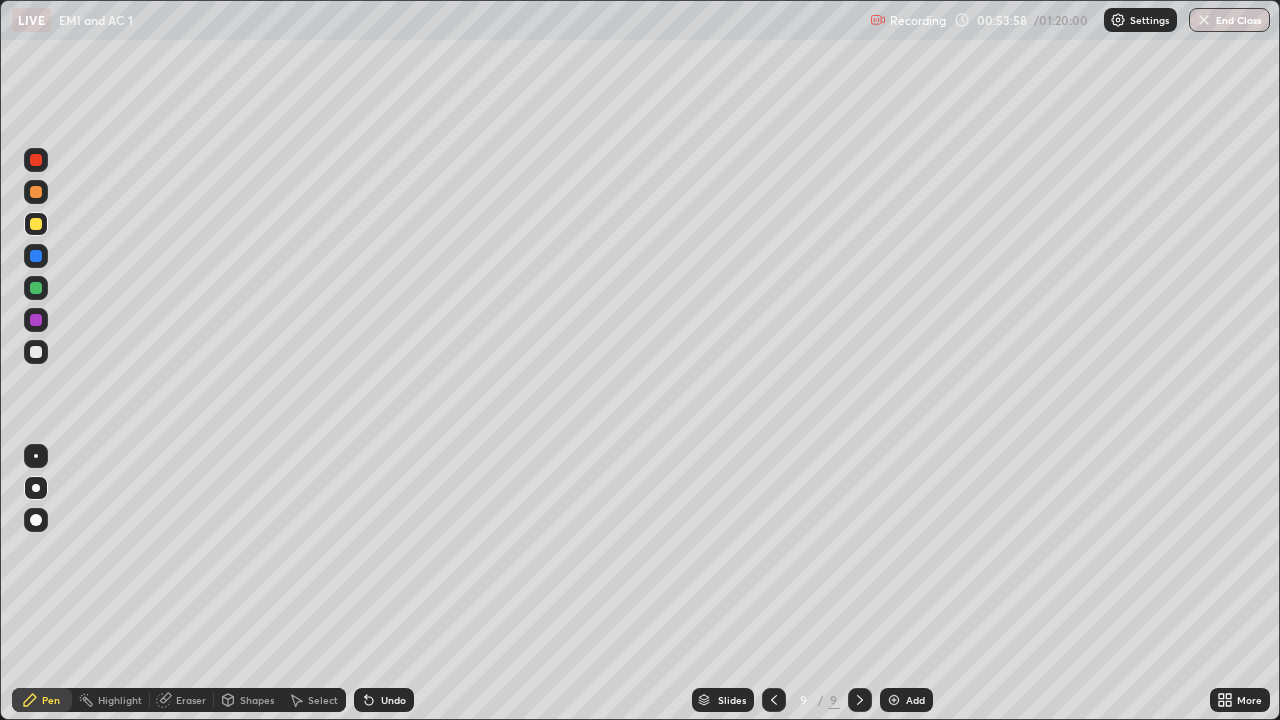 click on "Eraser" at bounding box center [191, 700] 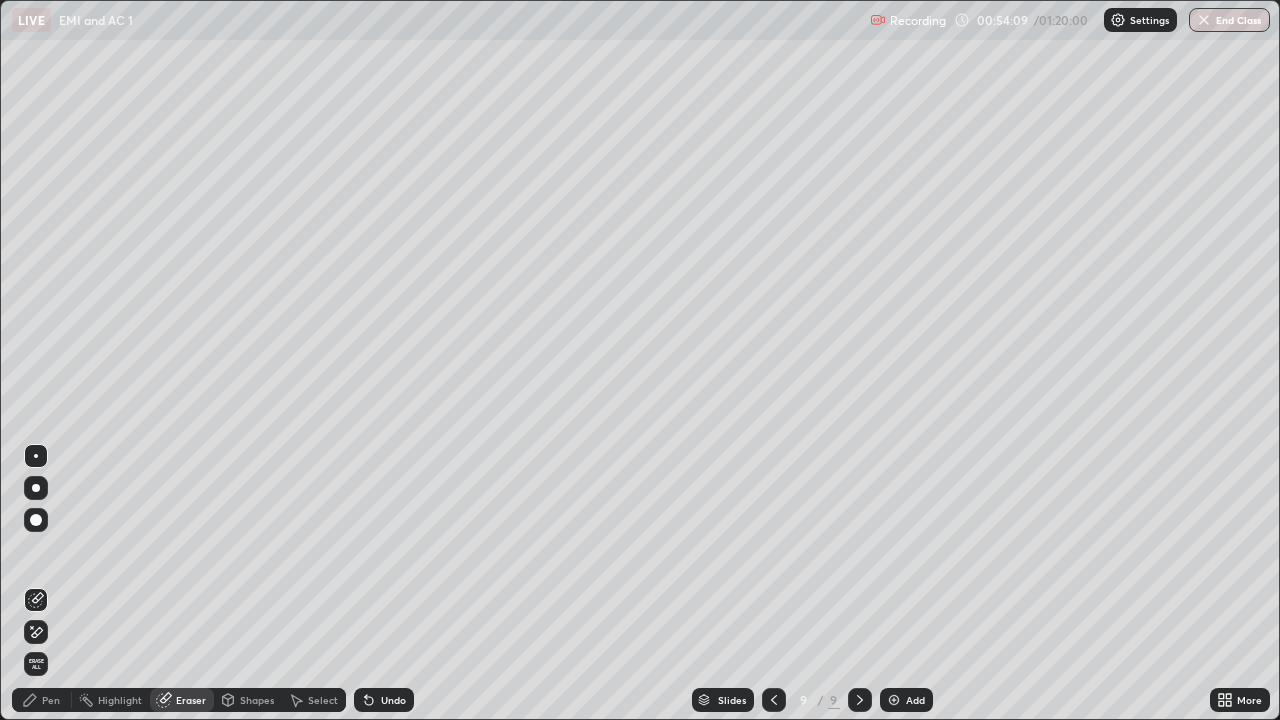 click at bounding box center [36, 456] 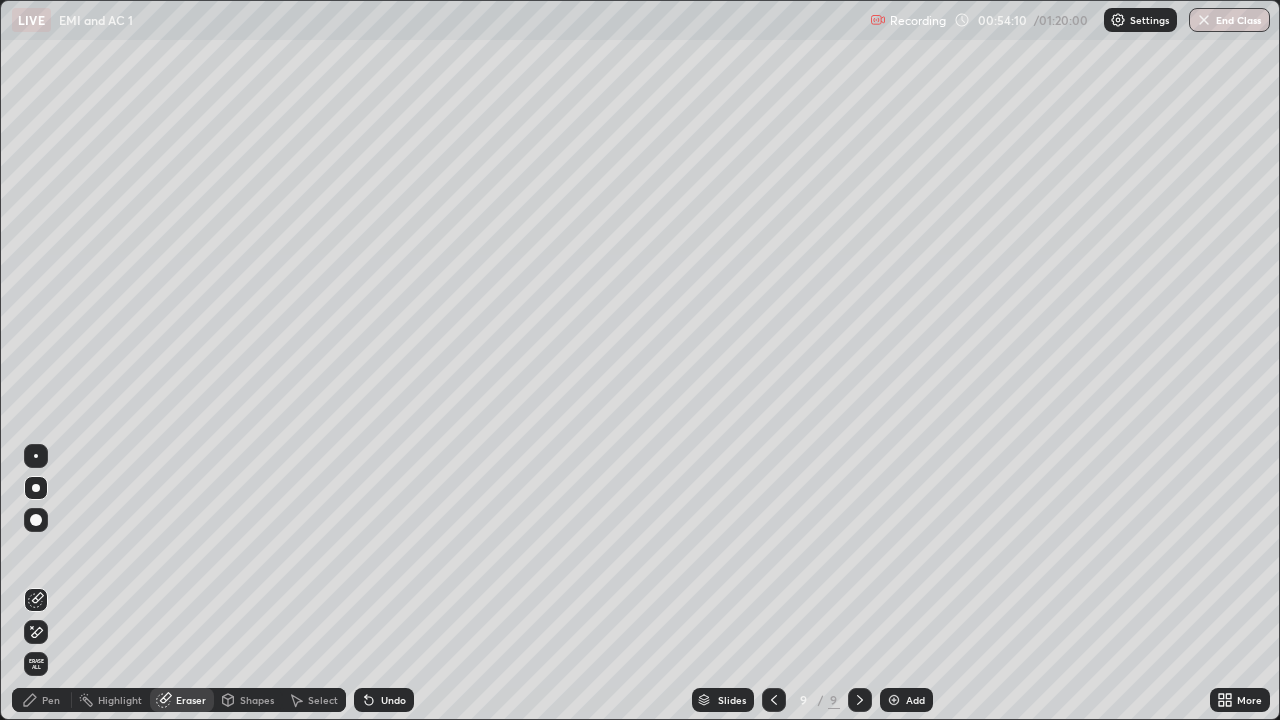 click 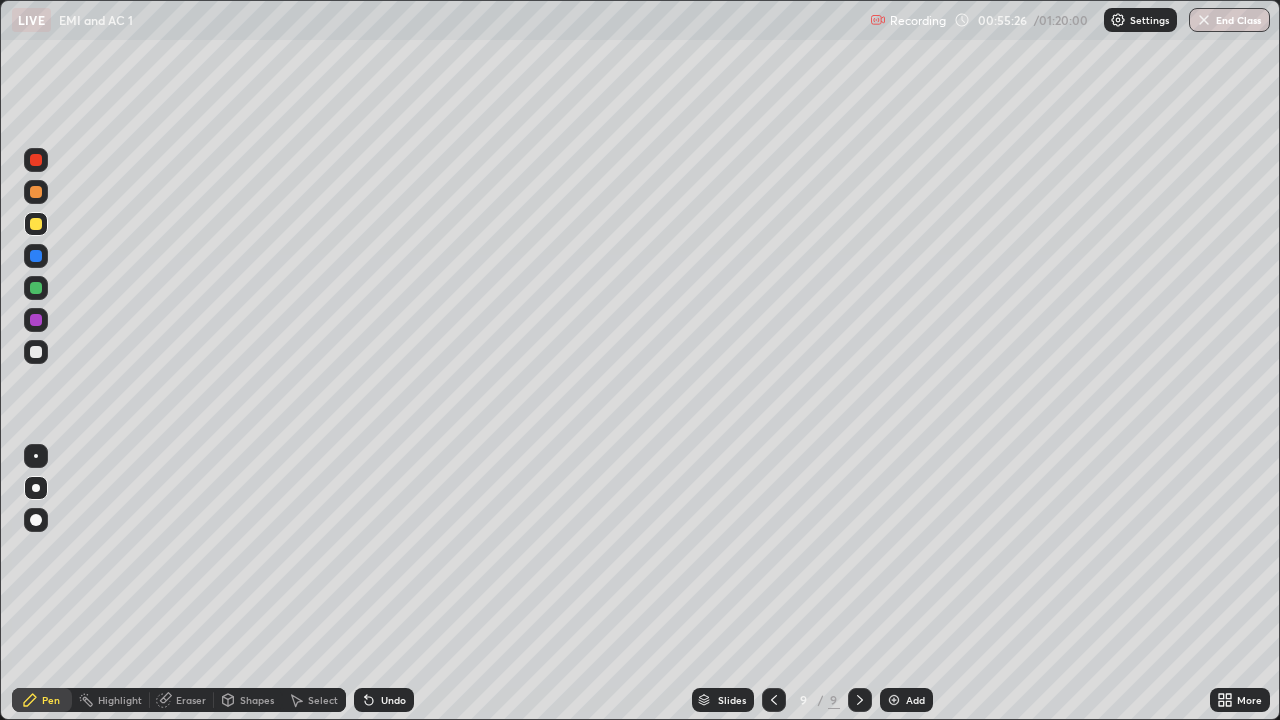 click at bounding box center [36, 192] 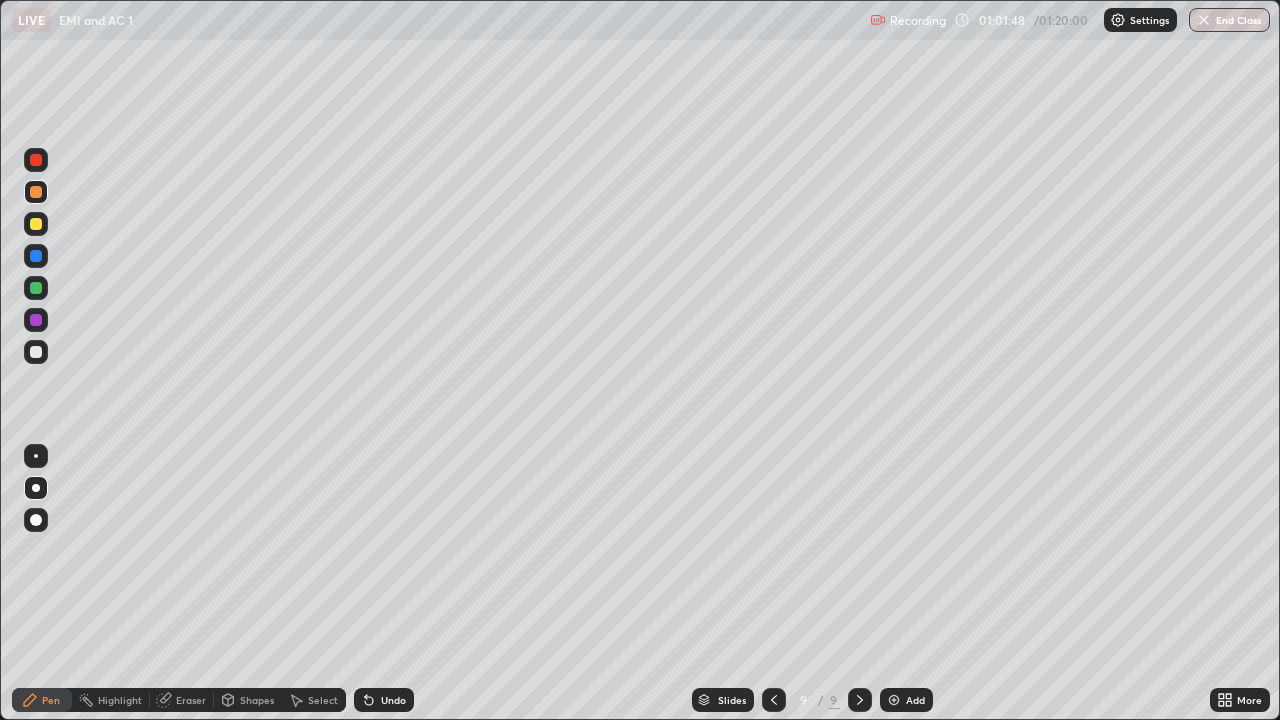 click on "Add" at bounding box center [915, 700] 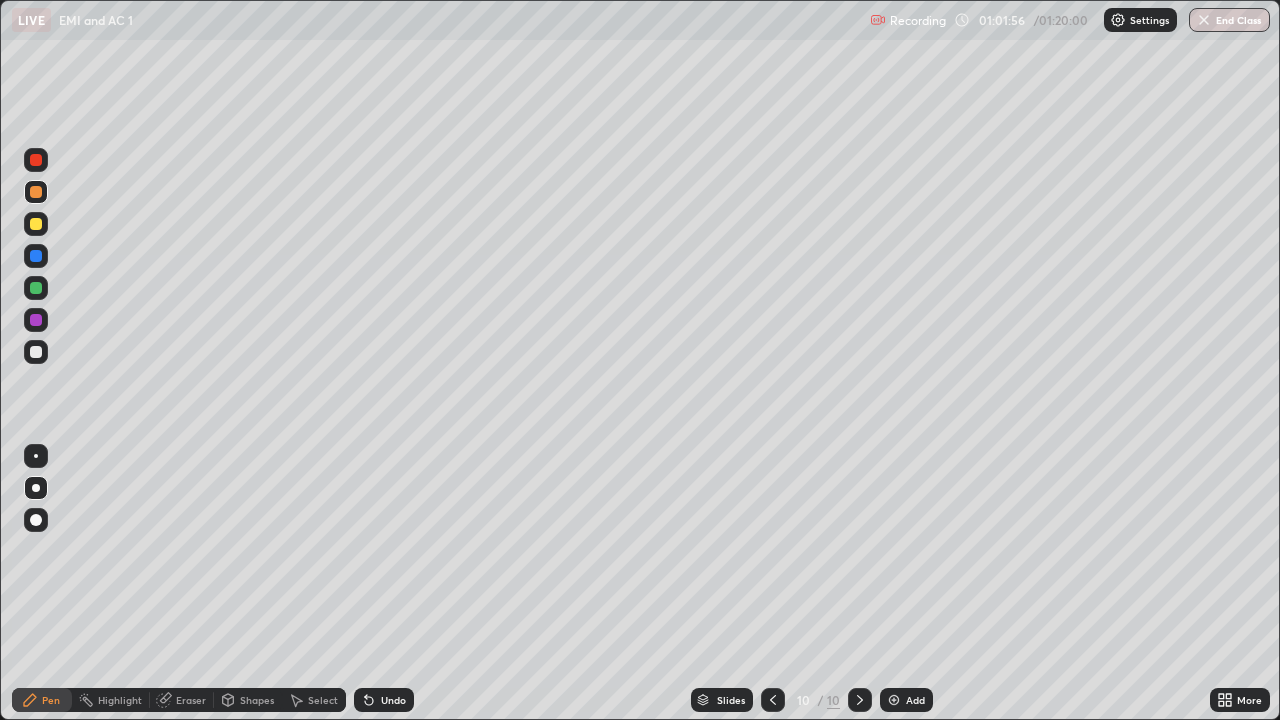 click on "Undo" at bounding box center [393, 700] 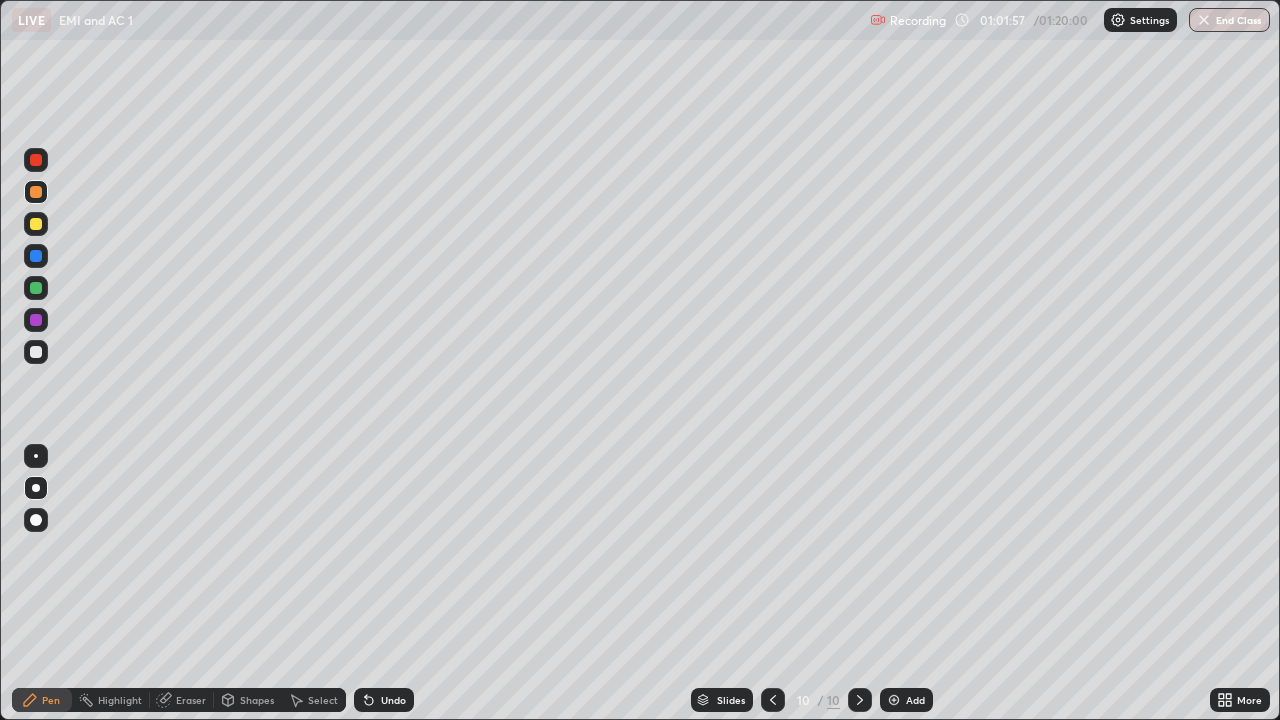 click at bounding box center [36, 352] 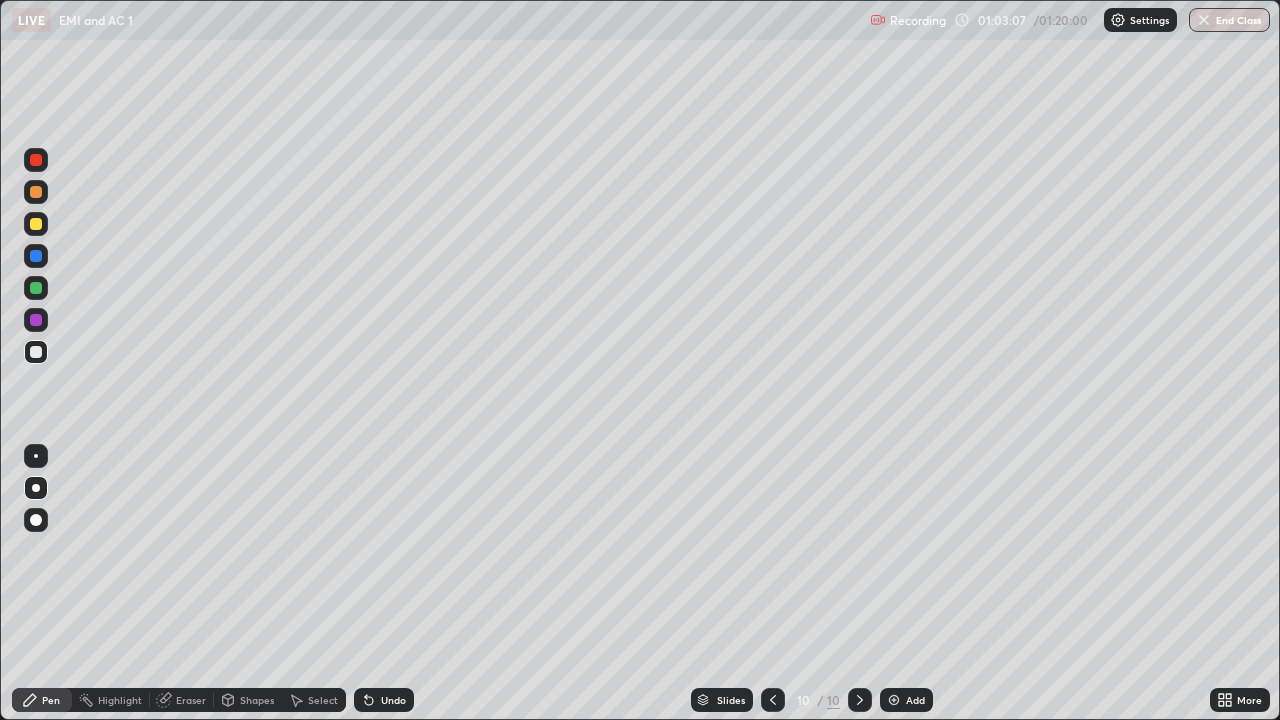 click on "Undo" at bounding box center (384, 700) 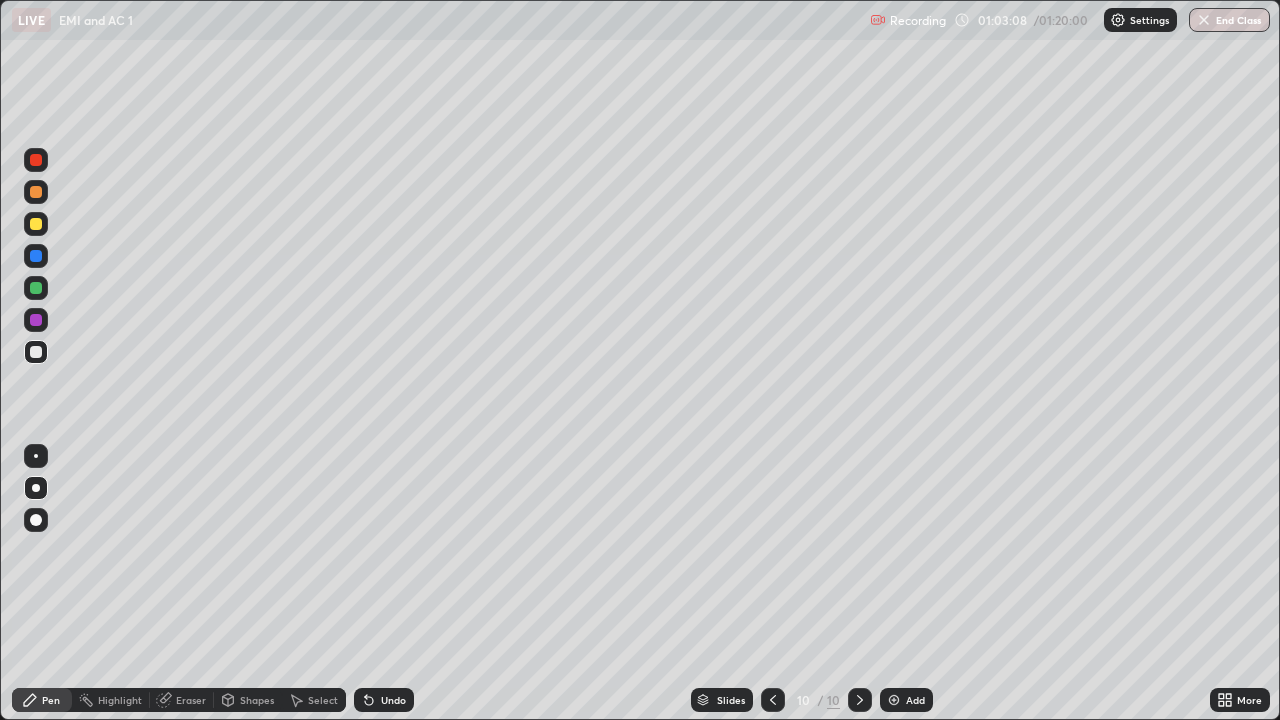 click on "Undo" at bounding box center [384, 700] 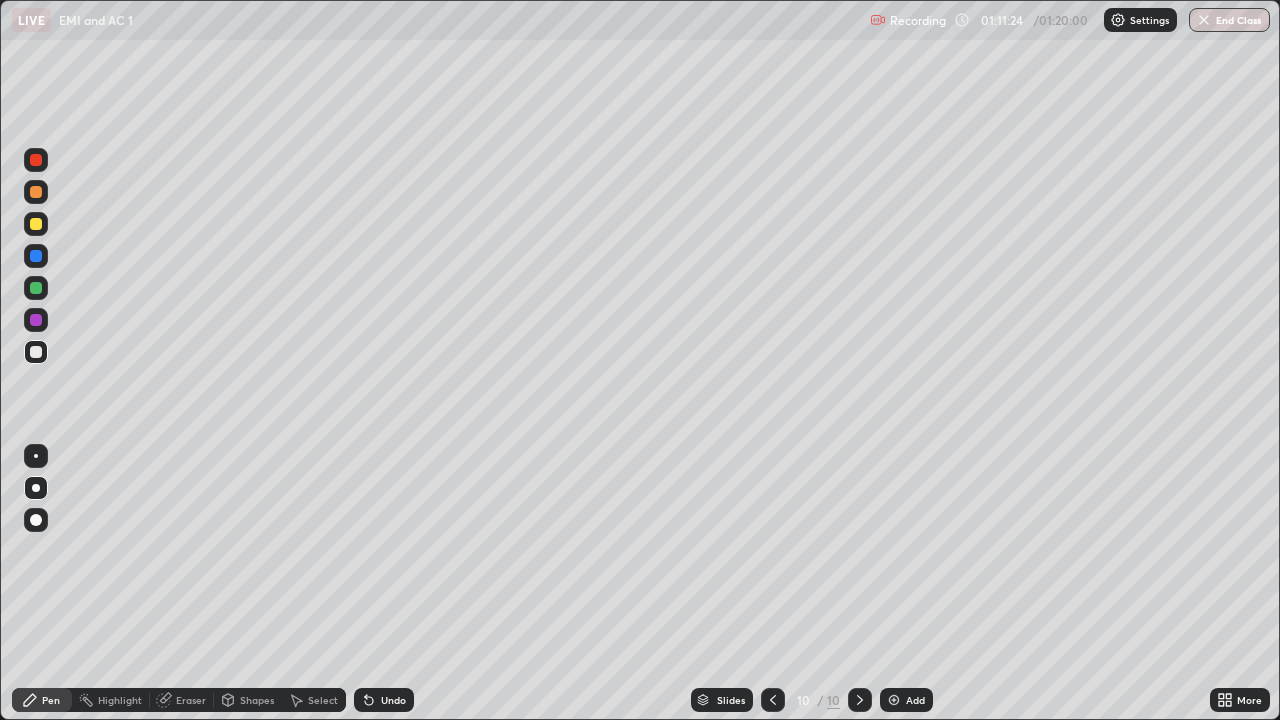 click on "End Class" at bounding box center [1229, 20] 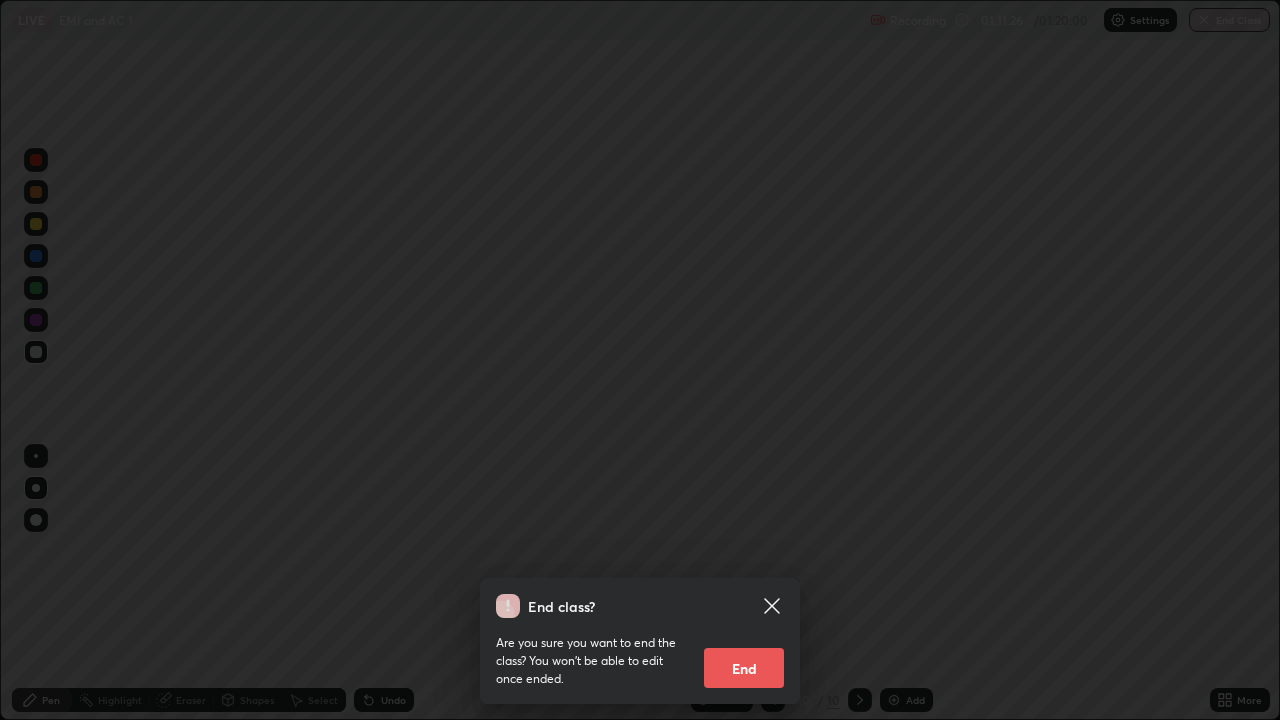 click on "End" at bounding box center [744, 668] 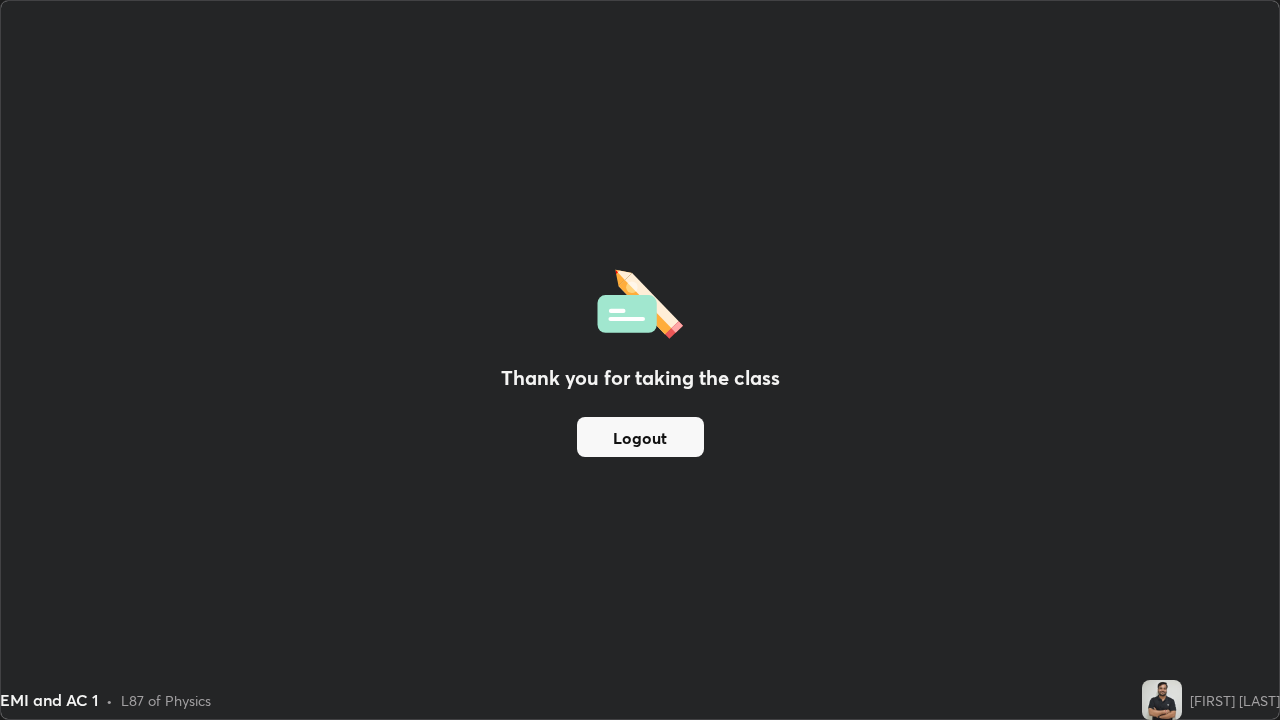 click on "Logout" at bounding box center [640, 437] 